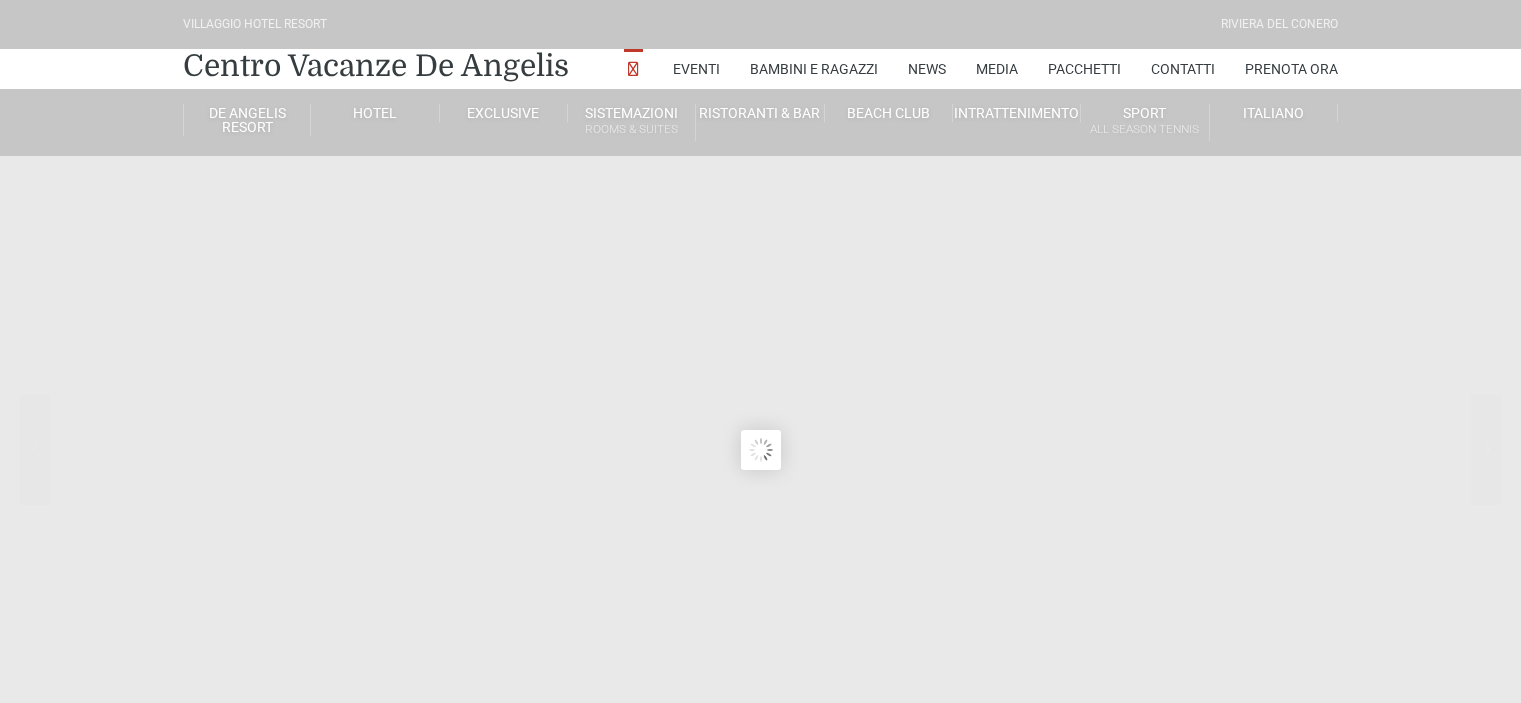 scroll, scrollTop: 0, scrollLeft: 0, axis: both 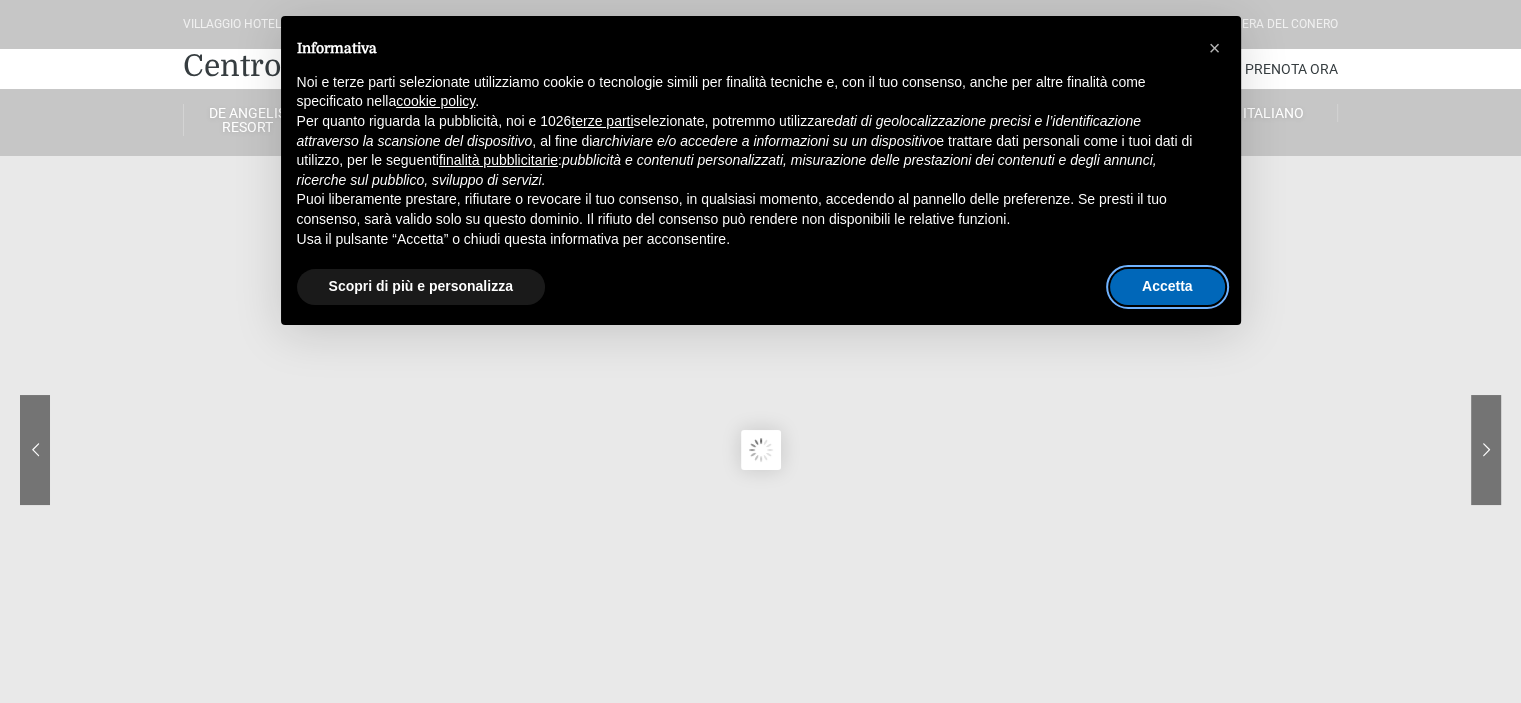 click on "Accetta" at bounding box center [1167, 287] 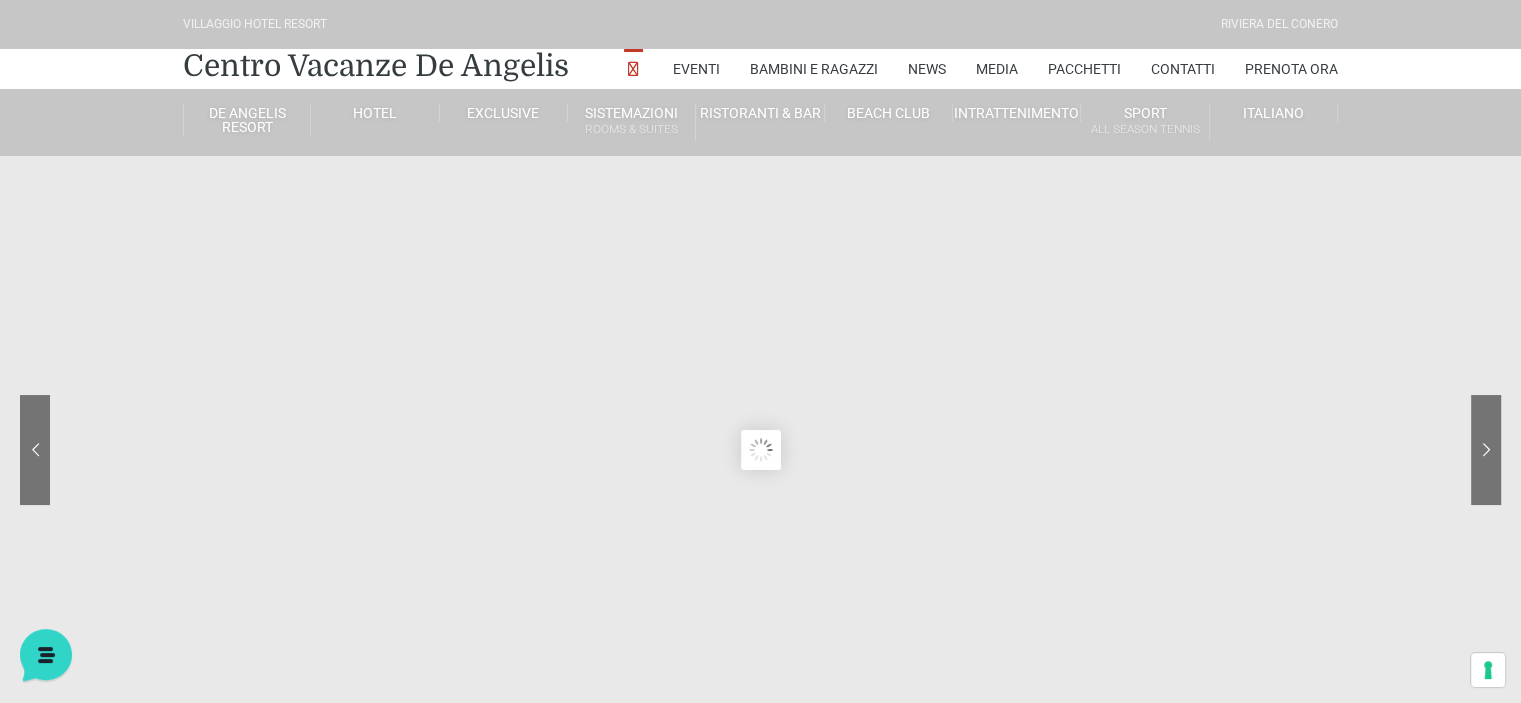 scroll, scrollTop: 0, scrollLeft: 0, axis: both 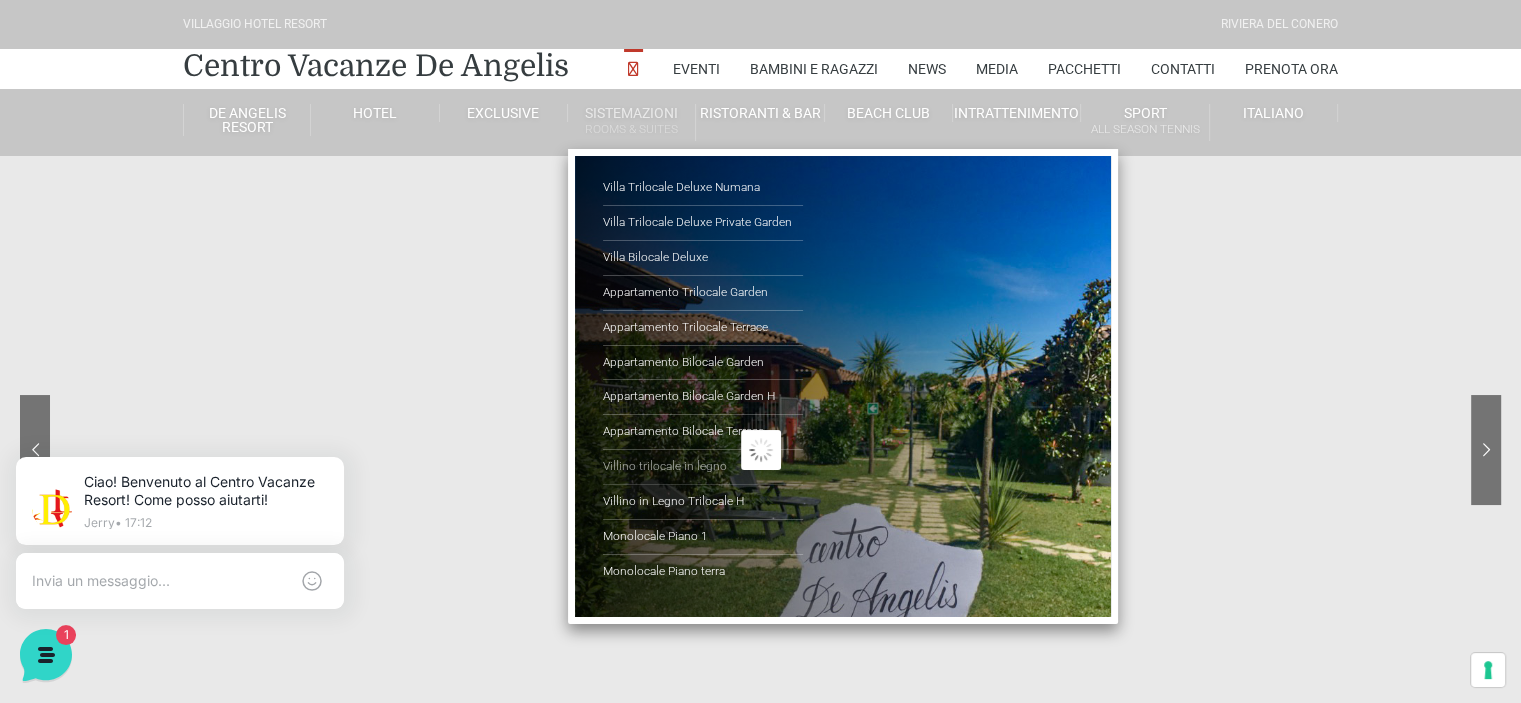 click on "Villino trilocale in legno" at bounding box center [703, 467] 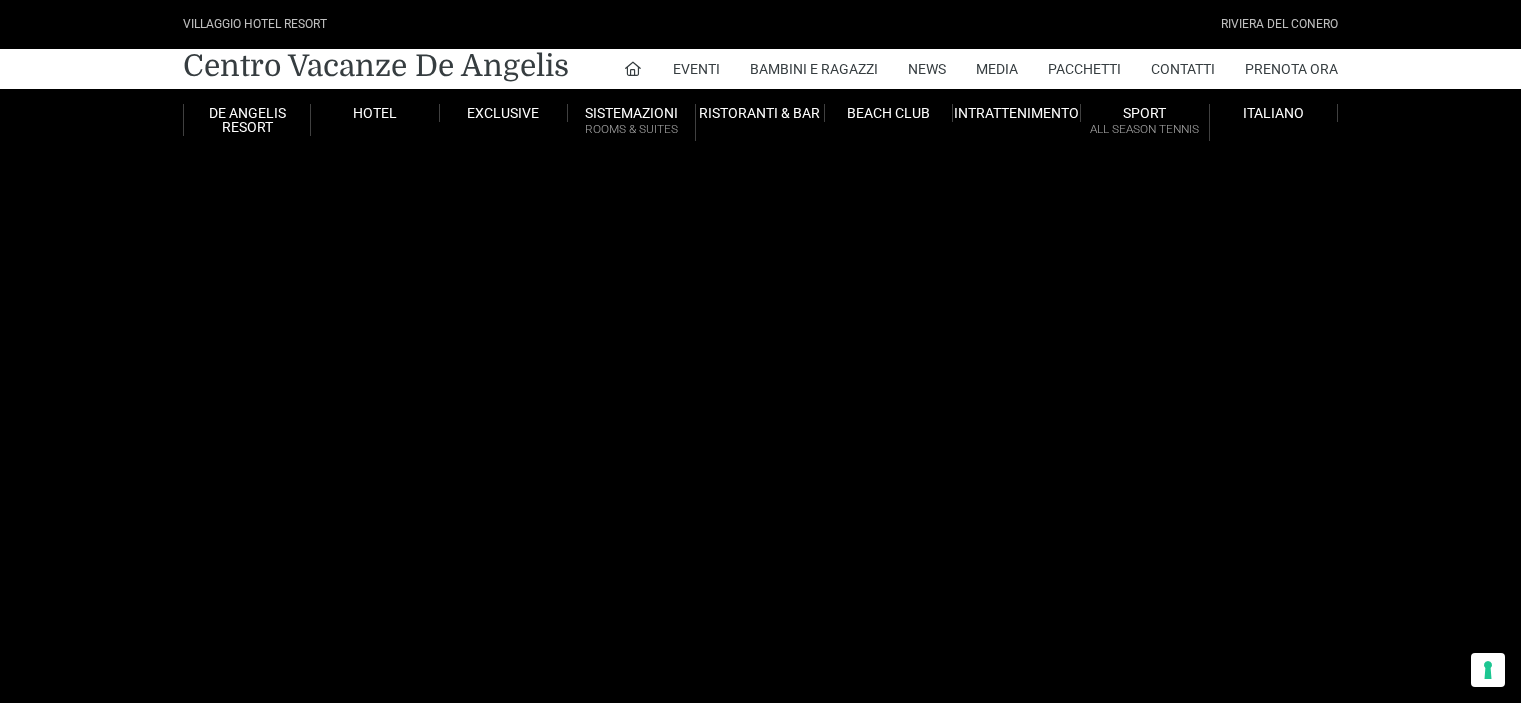 scroll, scrollTop: 0, scrollLeft: 0, axis: both 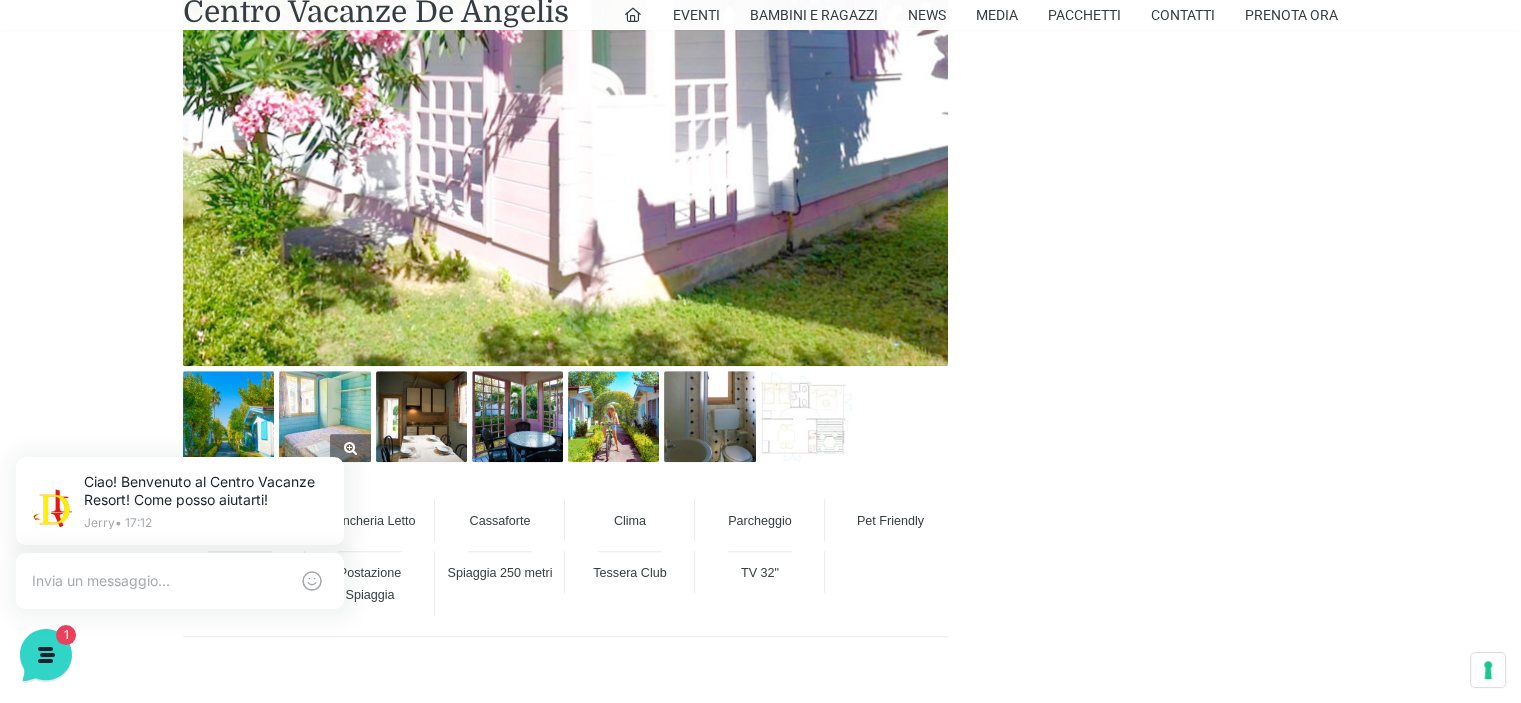 click at bounding box center [324, 416] 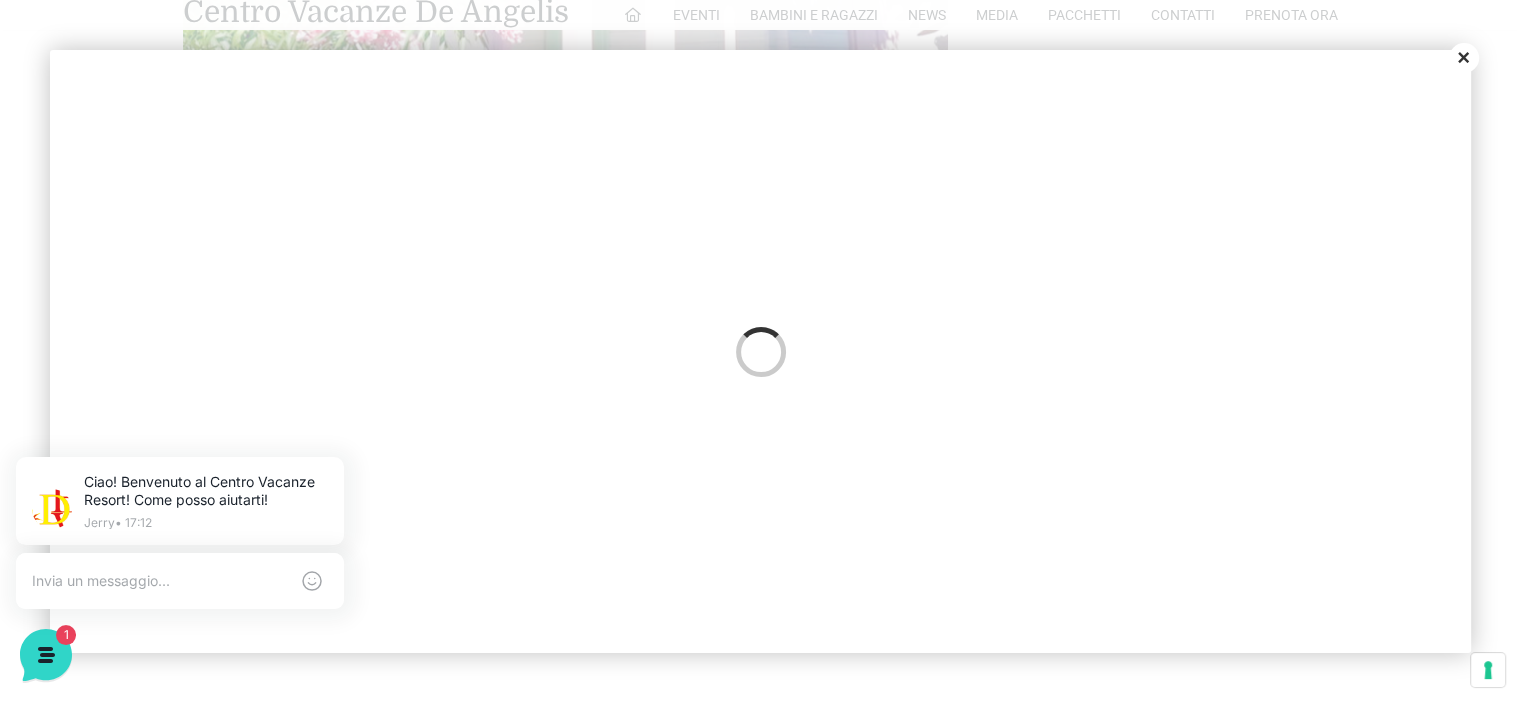 scroll, scrollTop: 0, scrollLeft: 0, axis: both 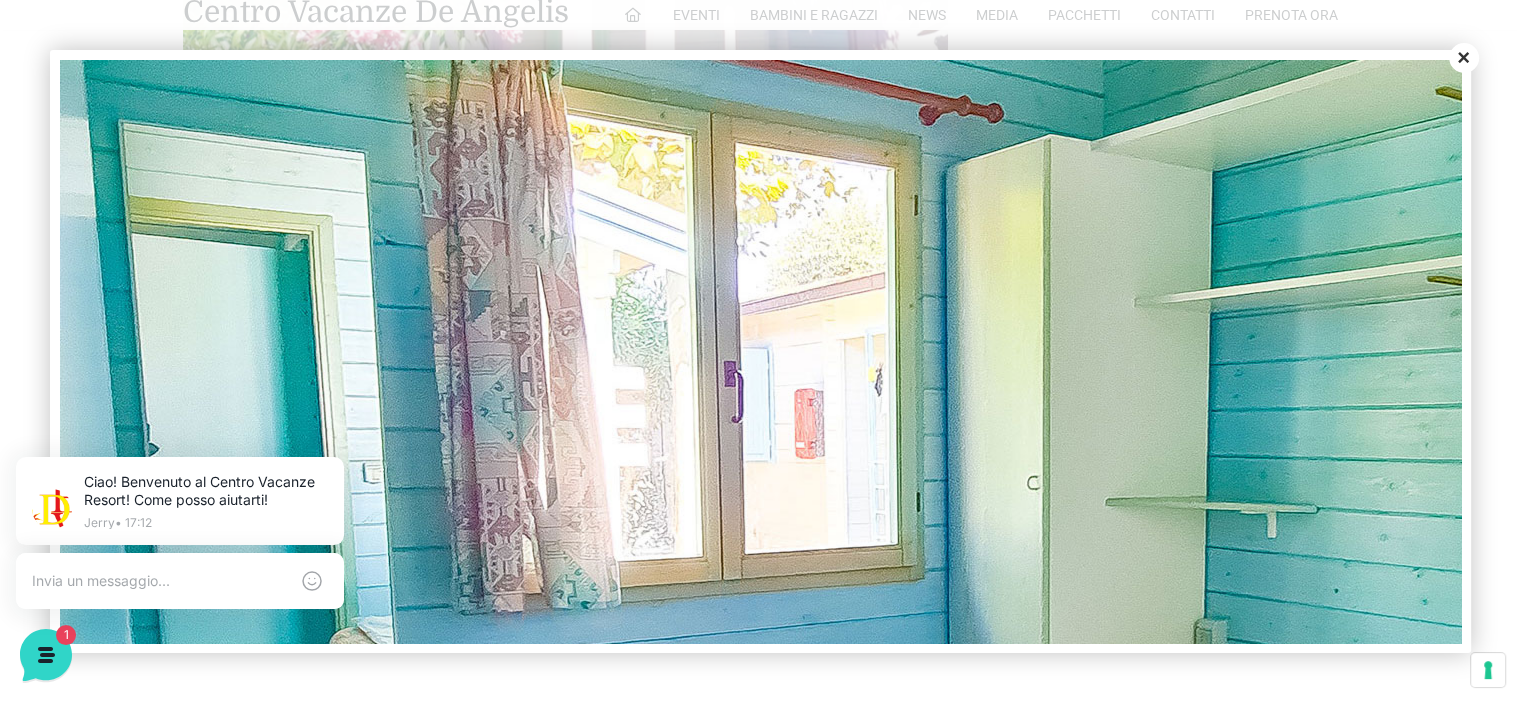 click at bounding box center (1020, 600) 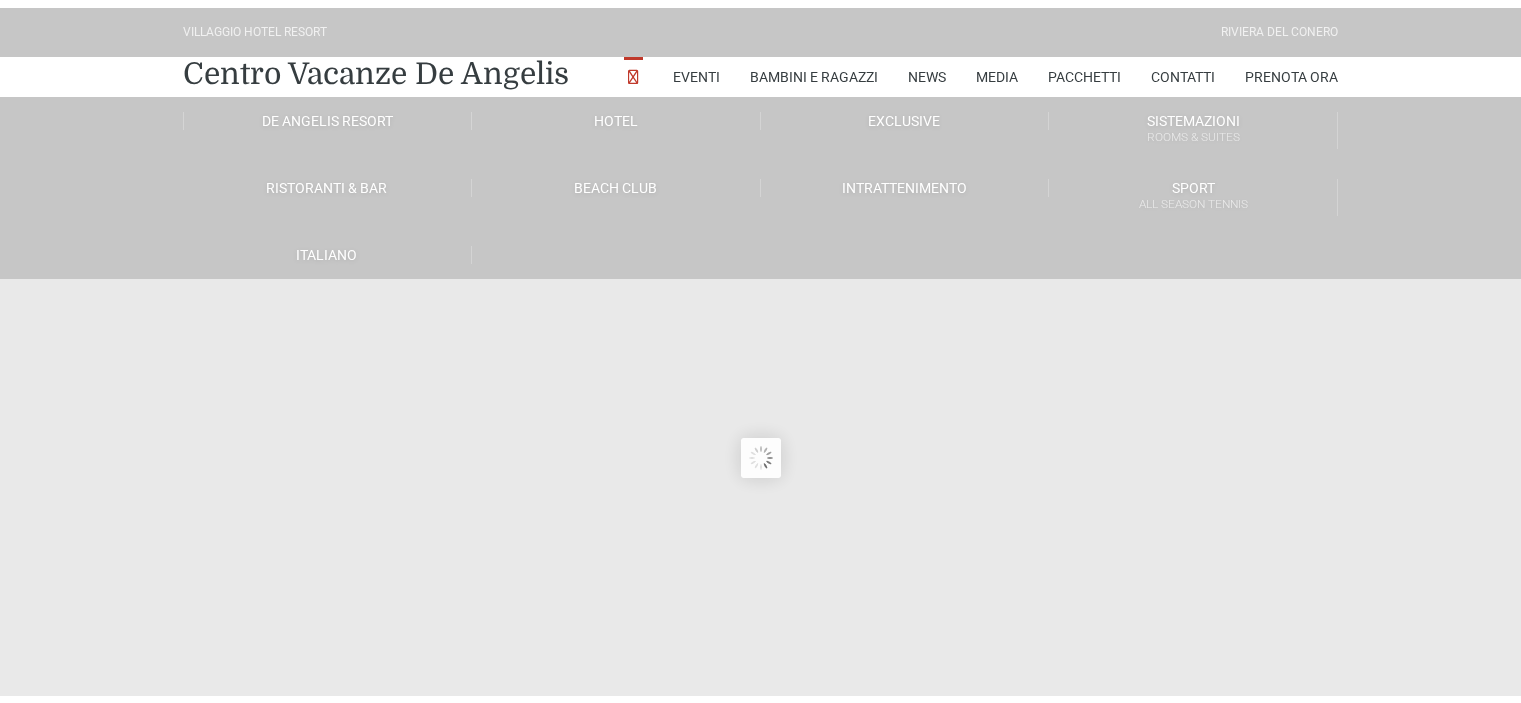 scroll, scrollTop: 0, scrollLeft: 0, axis: both 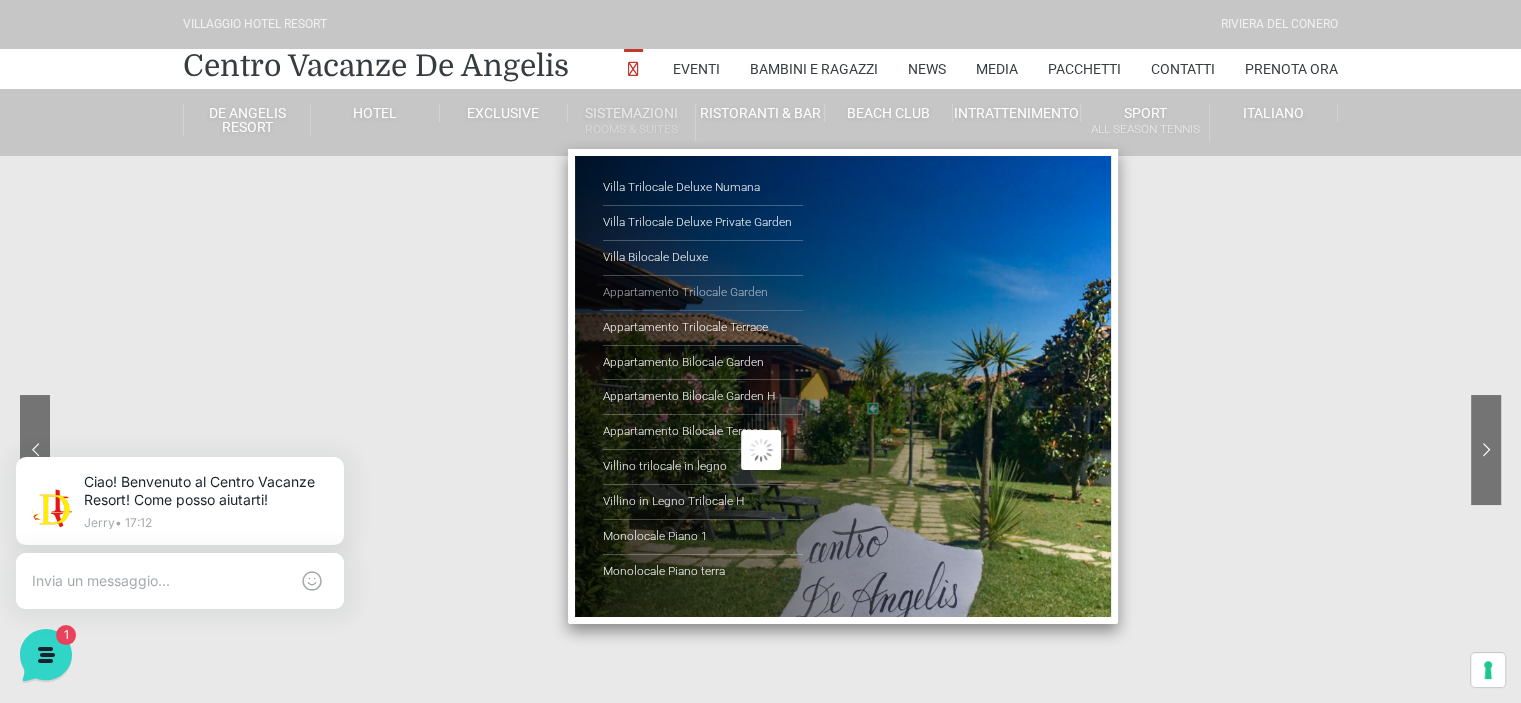 click on "Appartamento Trilocale Garden" at bounding box center (703, 293) 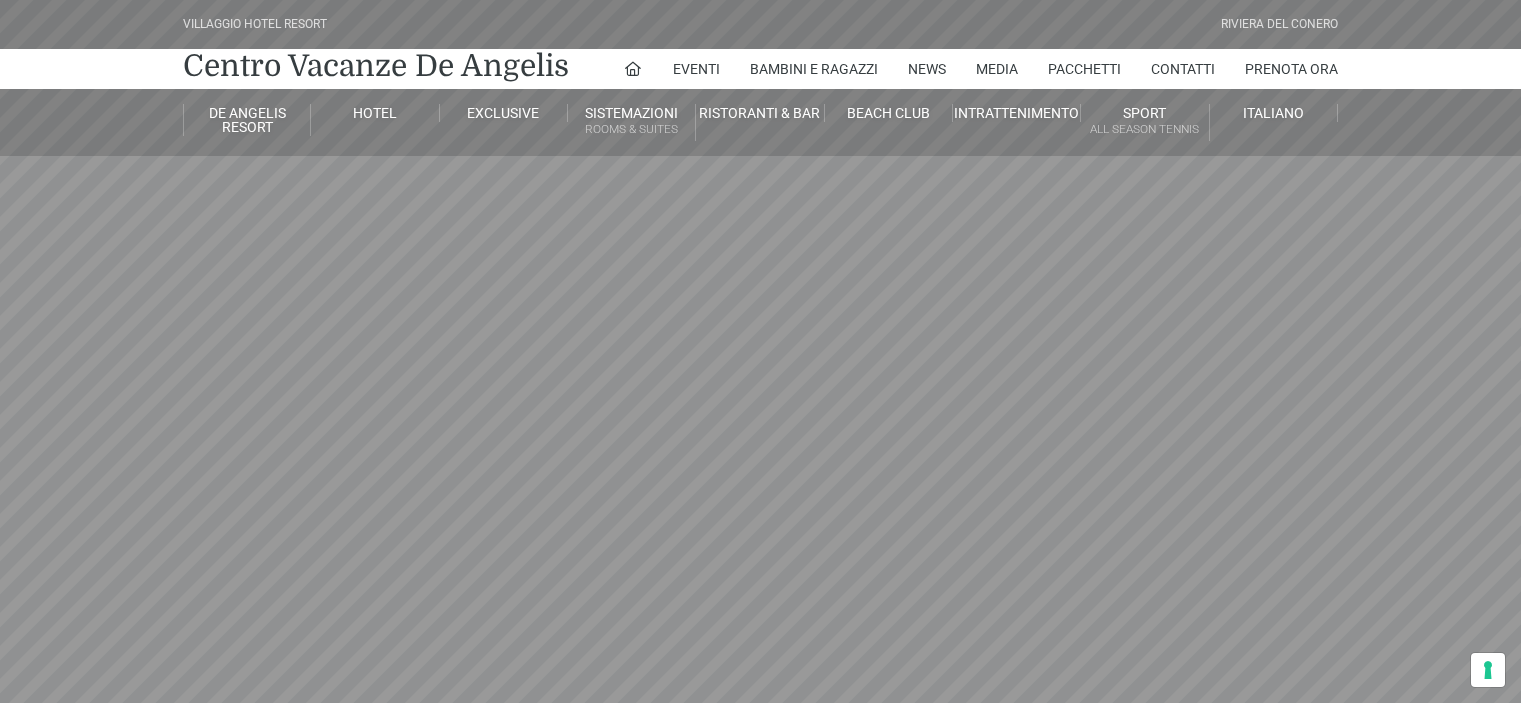 scroll, scrollTop: 0, scrollLeft: 0, axis: both 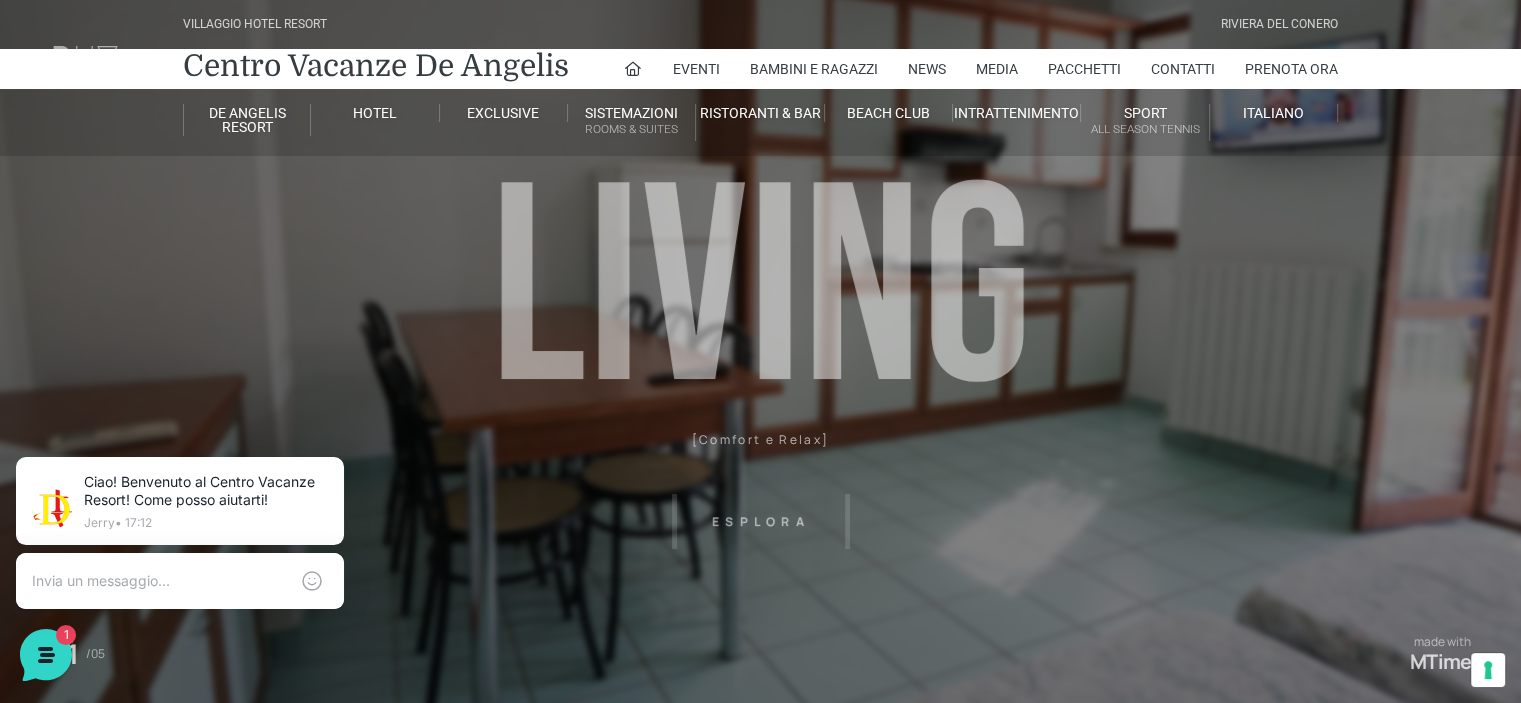 click on "Villaggio Hotel Resort
Riviera Del Conero
Centro Vacanze De Angelis
Eventi
Miss Italia
Cerimonie
Team building
Bambini e Ragazzi
Holly Beach Club
Holly Teeny Club
Holly Young Club
Piscine
Iscrizioni Holly Club
News
Media
Pacchetti
Contatti
Prenota Ora
De Angelis Resort
Parco Piscine
Oasi Naturale
Cappellina
Sala Convegni
Le Marche
Store
Concierge
Colonnina Ricarica
Mappa del Villaggio
Hotel
Suite Prestige
Camera Prestige
Camera Suite H
Sala Meeting
Exclusive
Villa Luxury
Dimora Padronale
Villa 601 Alpine
Villa Classic
Bilocale Garden Gold
Sistemazioni Rooms & Suites
Villa Trilocale Deluxe Numana
Villa Trilocale Deluxe Private Garden
Villa Bilocale Deluxe
Appartamento Trilocale Garden" at bounding box center [760, 450] 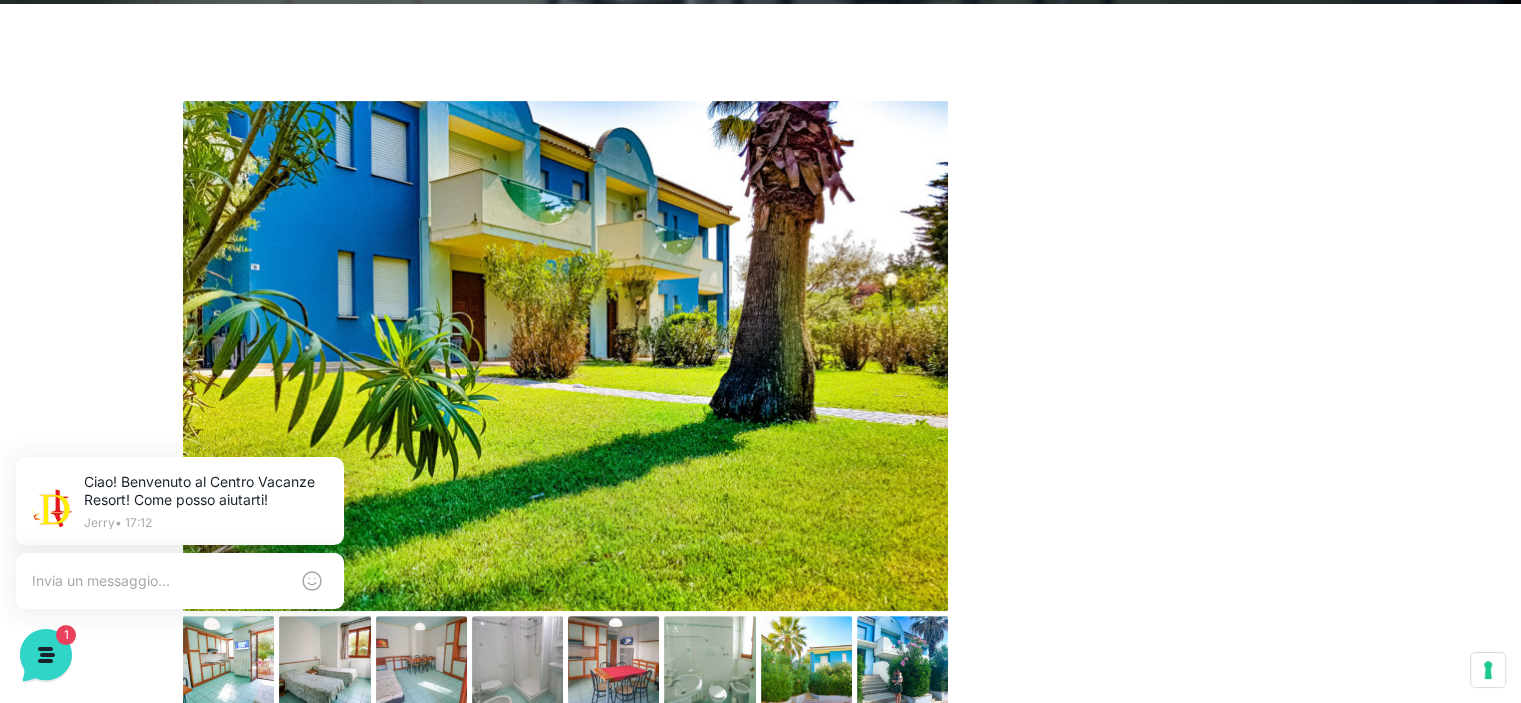 scroll, scrollTop: 900, scrollLeft: 0, axis: vertical 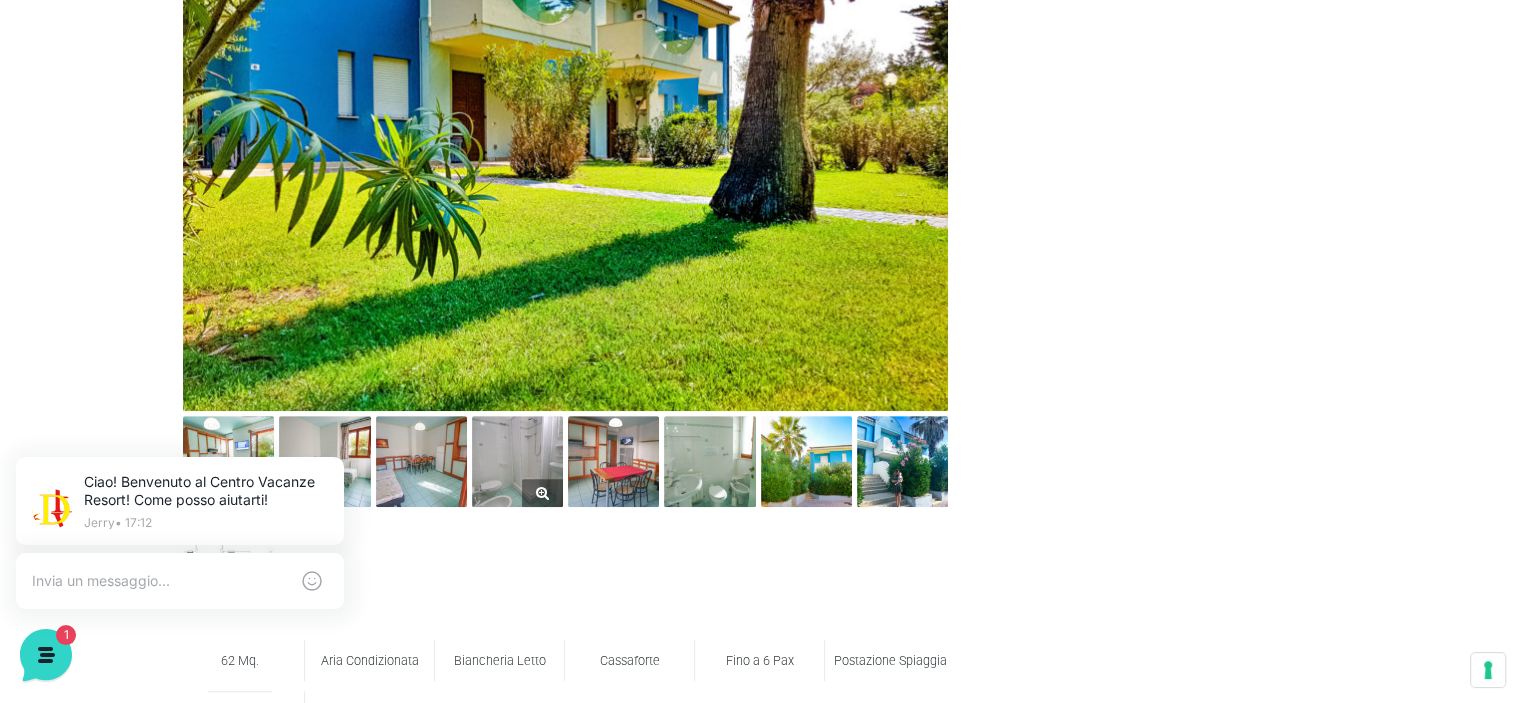 click at bounding box center [517, 461] 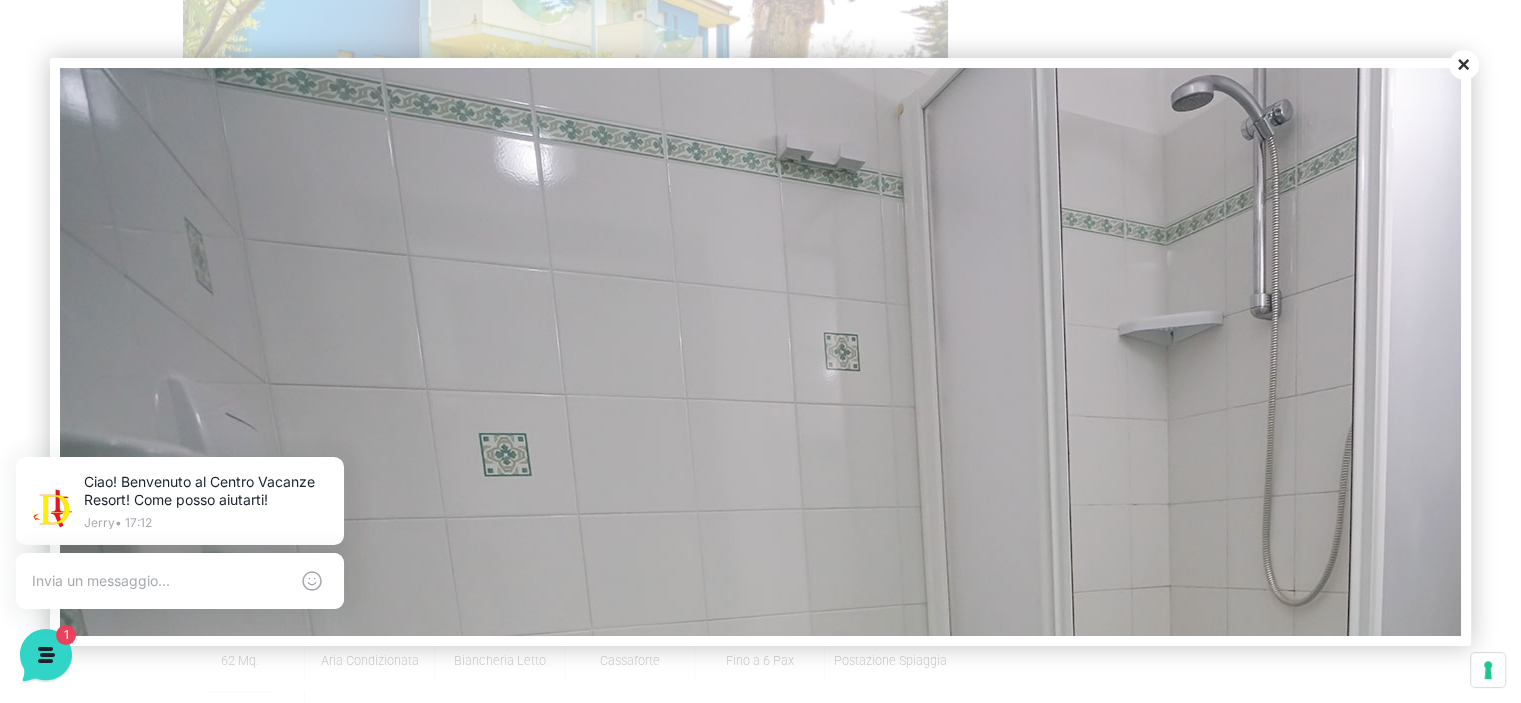 scroll, scrollTop: 0, scrollLeft: 0, axis: both 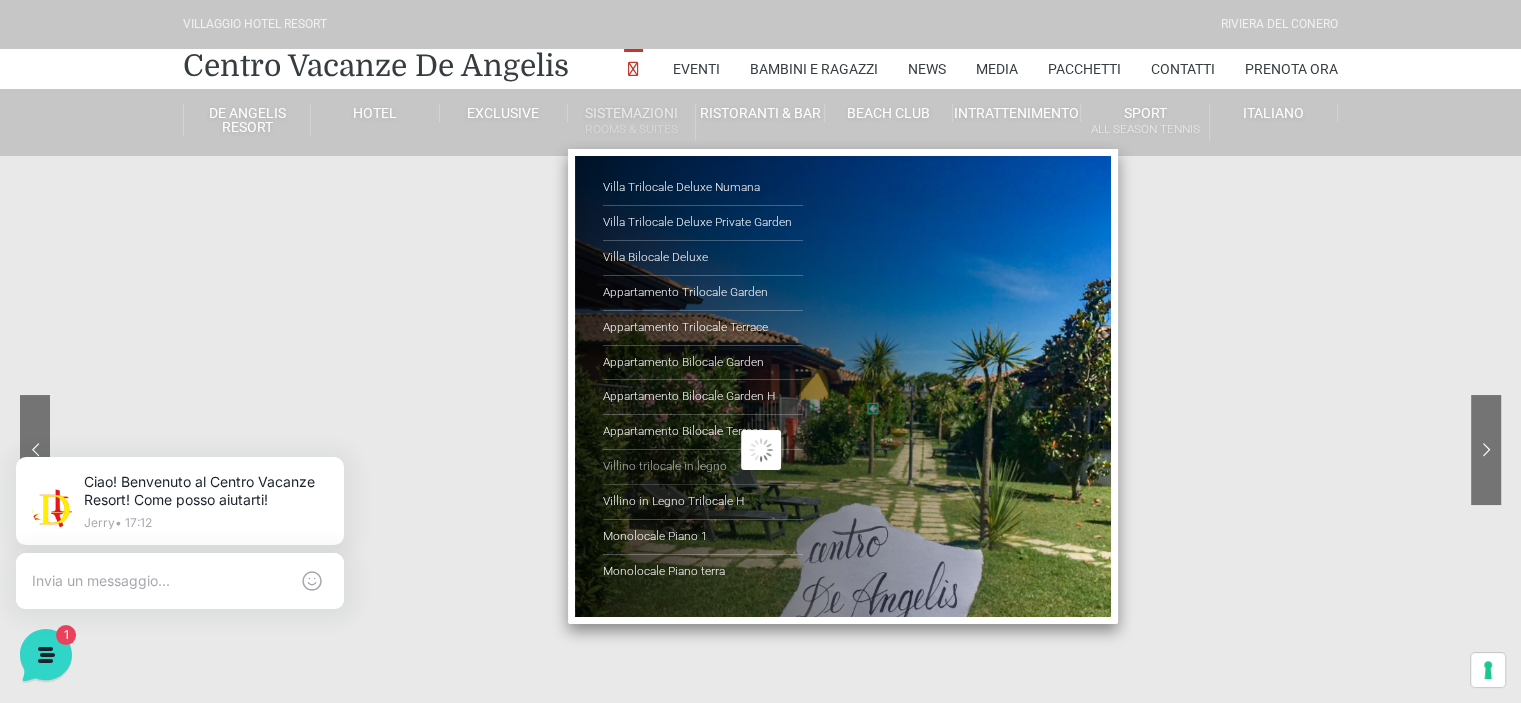 click on "Villino trilocale in legno" at bounding box center [703, 467] 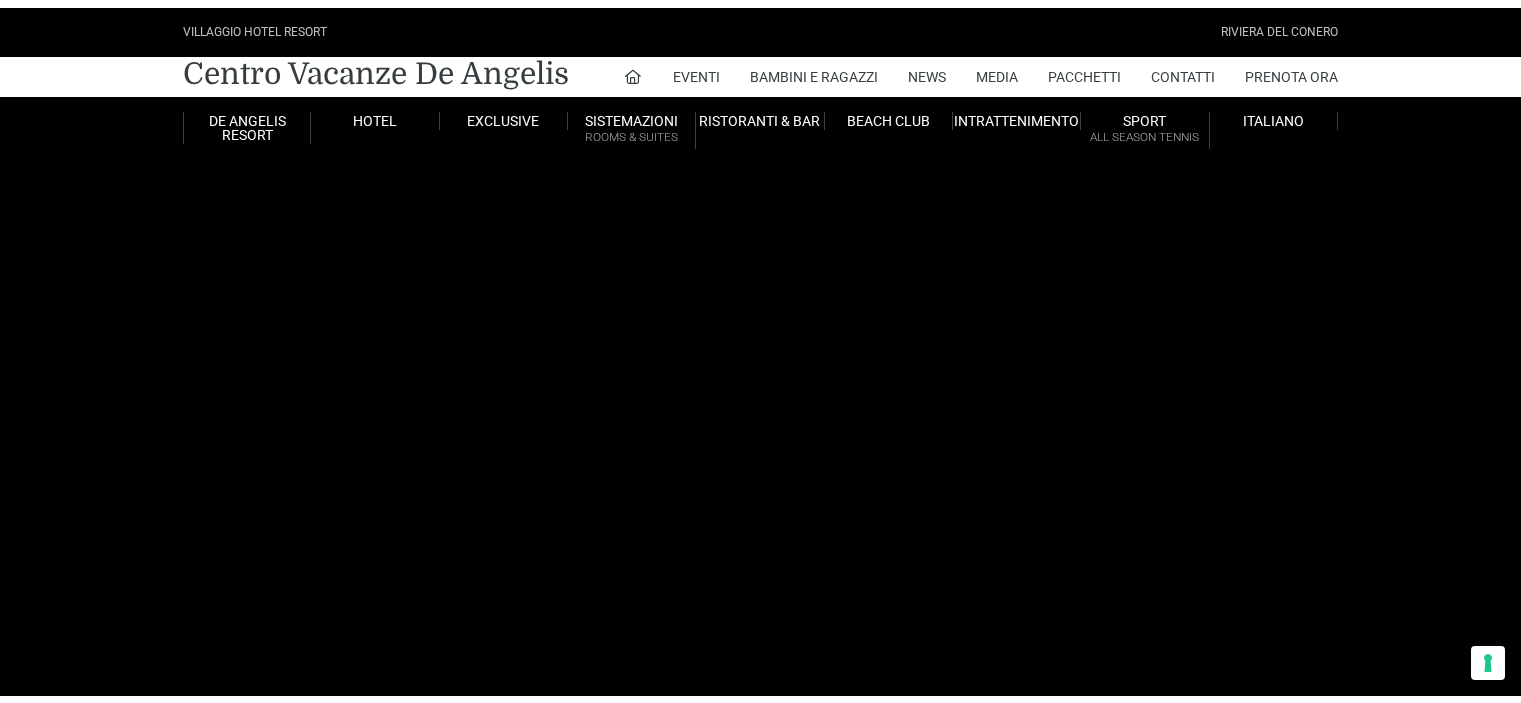 scroll, scrollTop: 0, scrollLeft: 0, axis: both 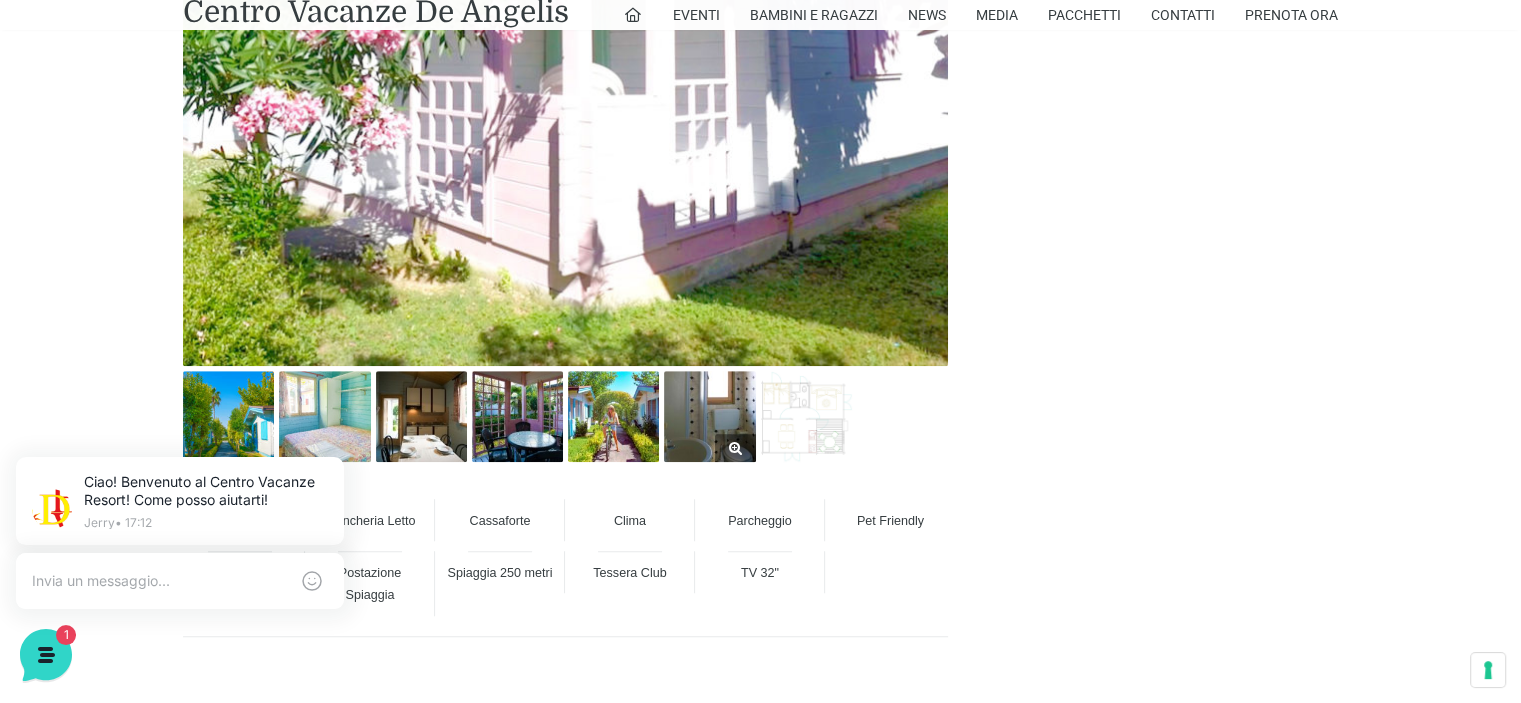 click at bounding box center [709, 416] 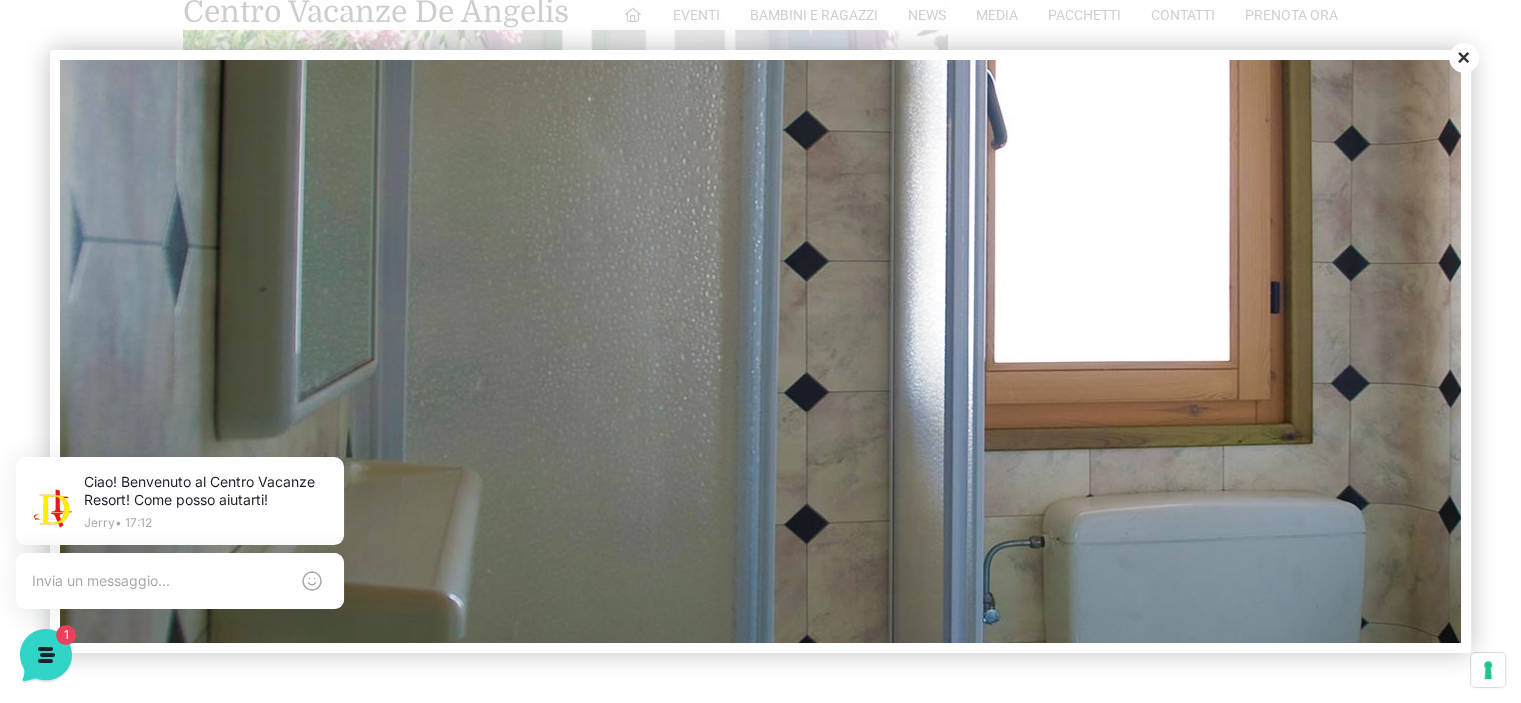 scroll, scrollTop: 0, scrollLeft: 0, axis: both 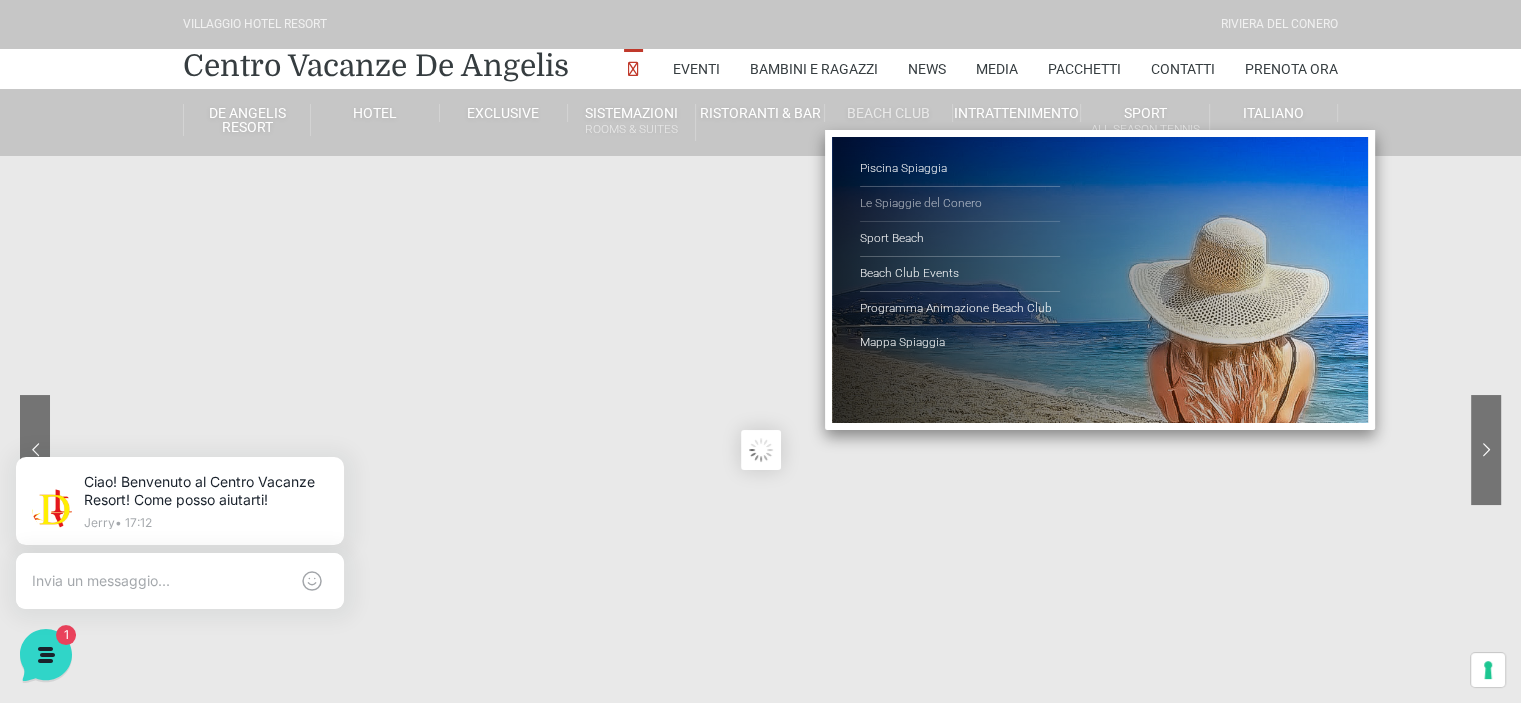 click on "Le Spiaggie del Conero" at bounding box center (960, 204) 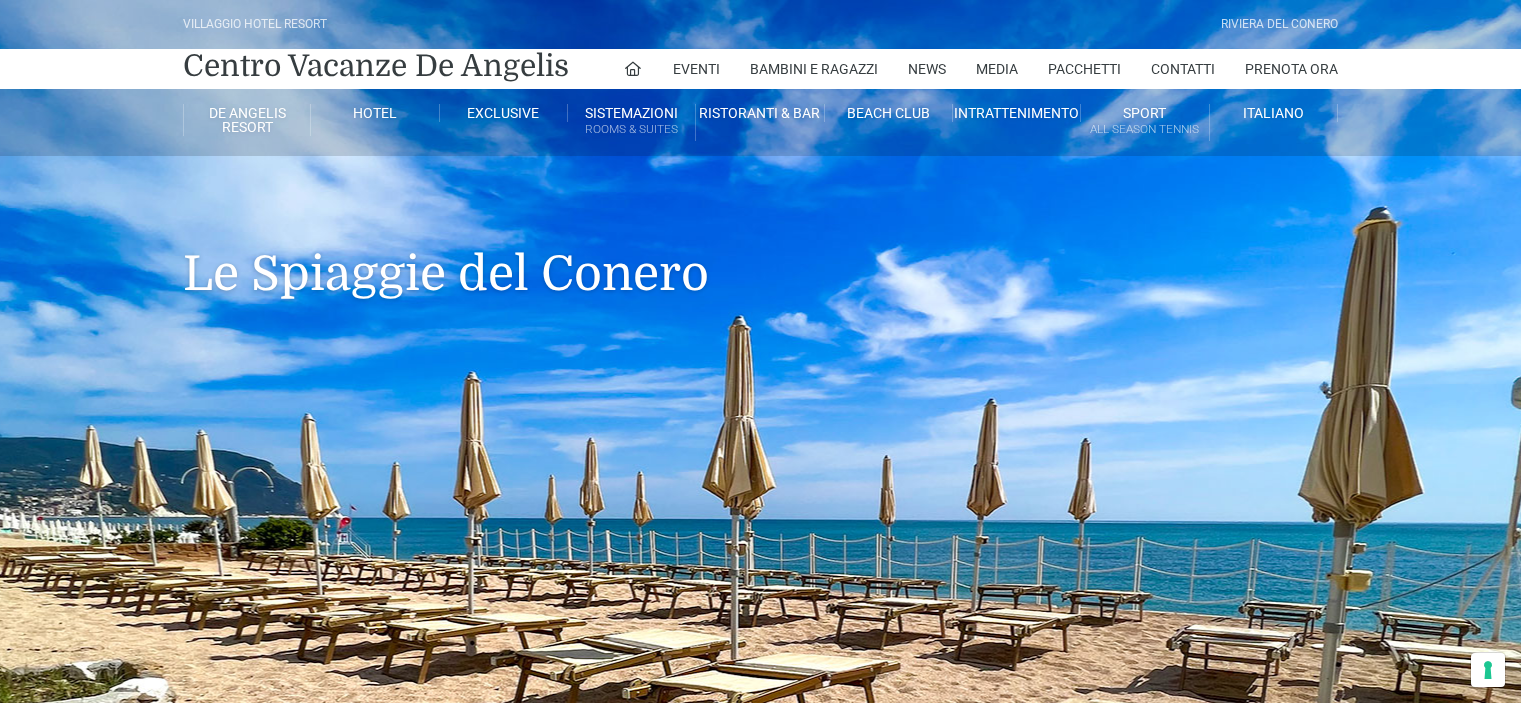 scroll, scrollTop: 0, scrollLeft: 0, axis: both 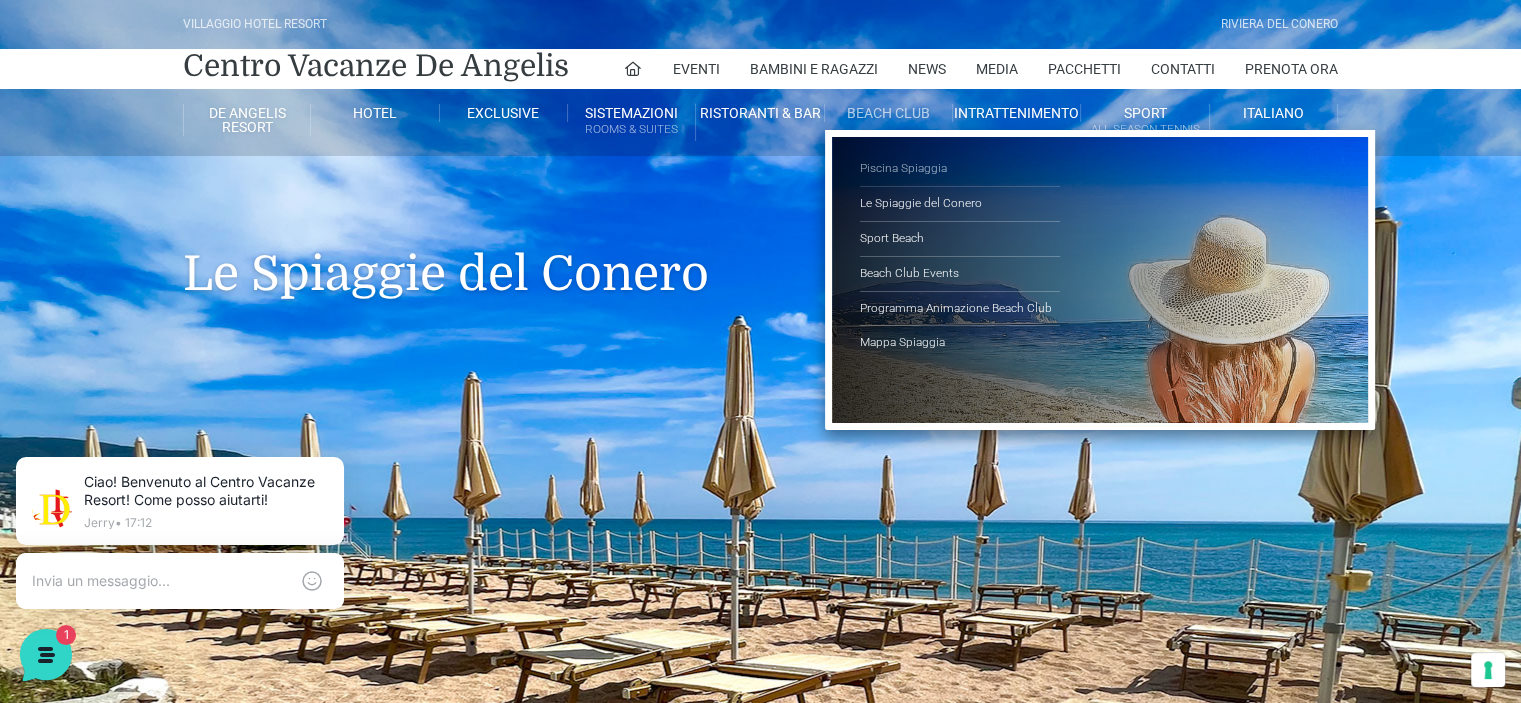 click on "Piscina Spiaggia" at bounding box center (960, 169) 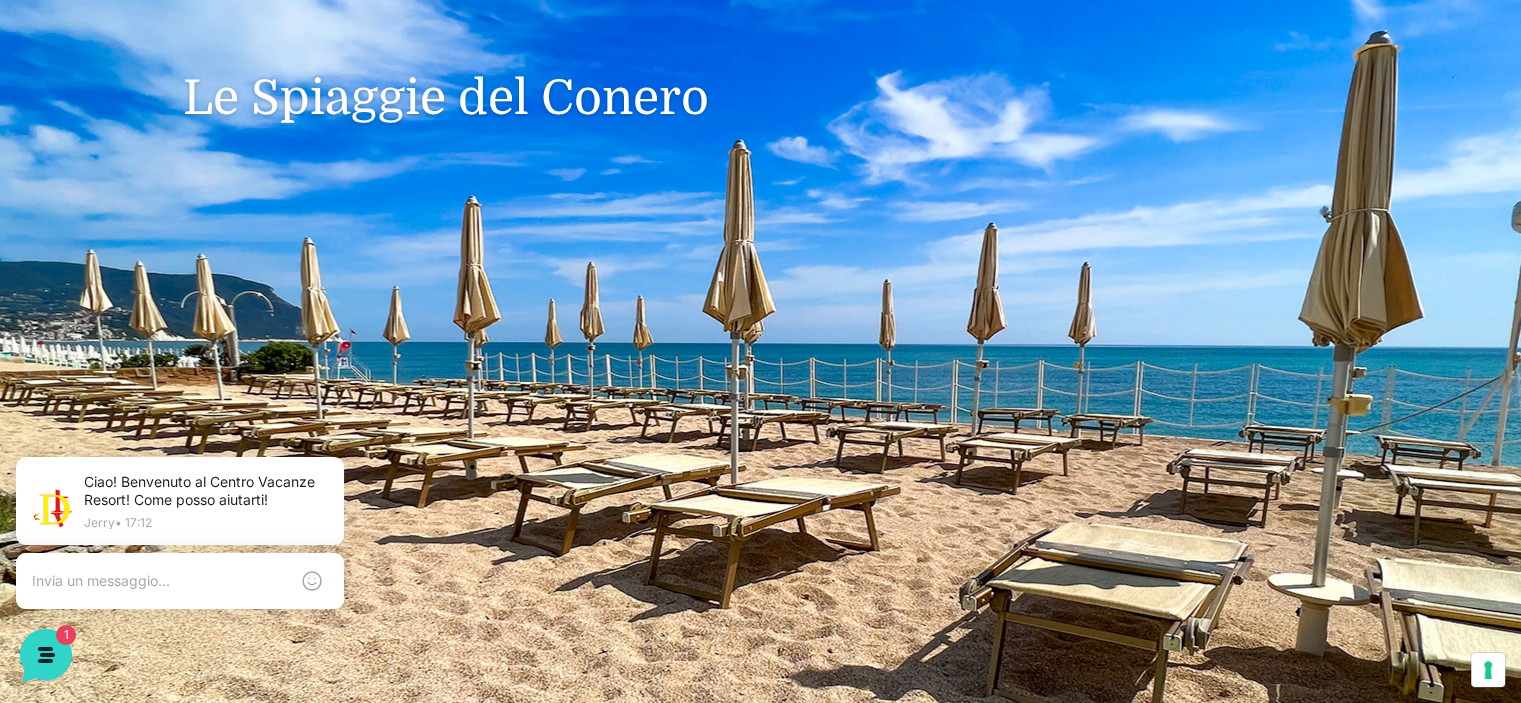 scroll, scrollTop: 200, scrollLeft: 0, axis: vertical 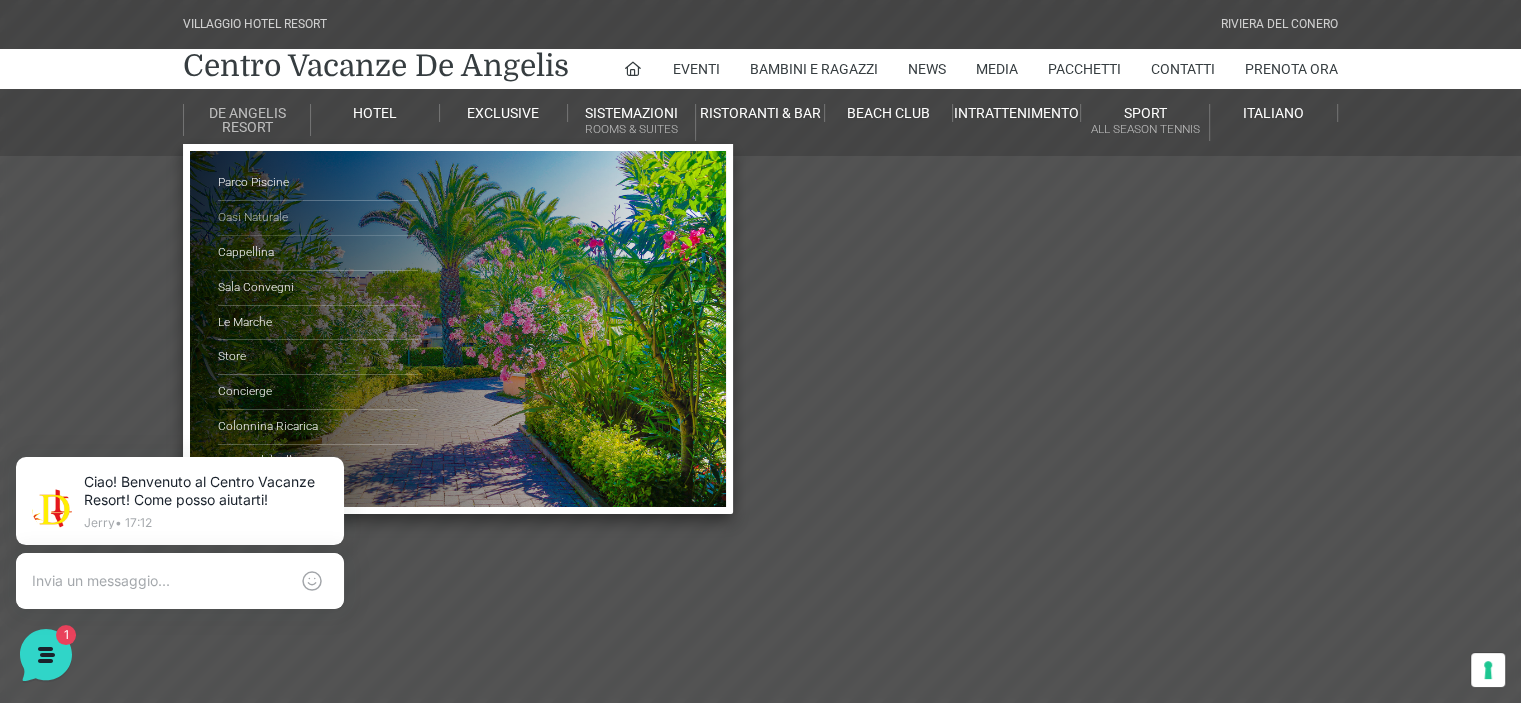 click on "Oasi Naturale" at bounding box center (318, 218) 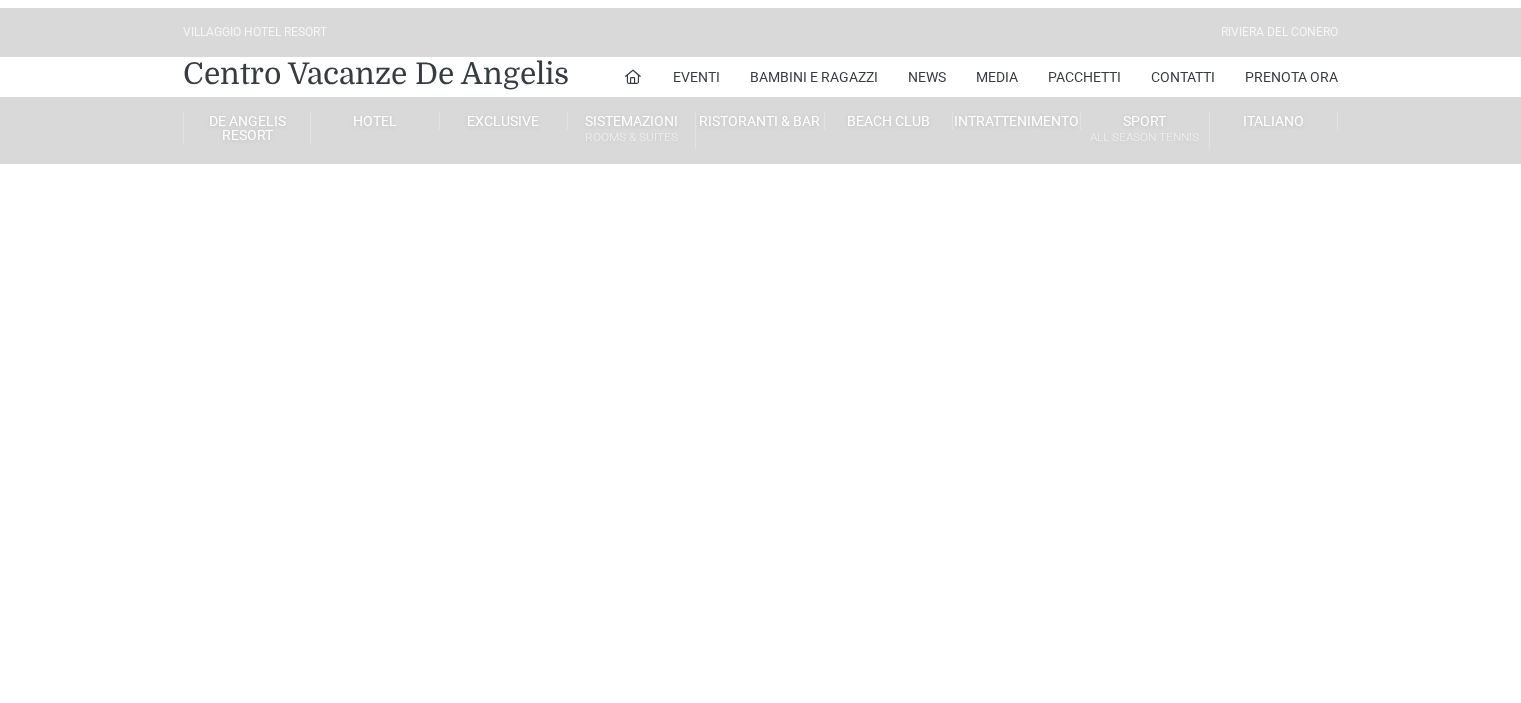 scroll, scrollTop: 0, scrollLeft: 0, axis: both 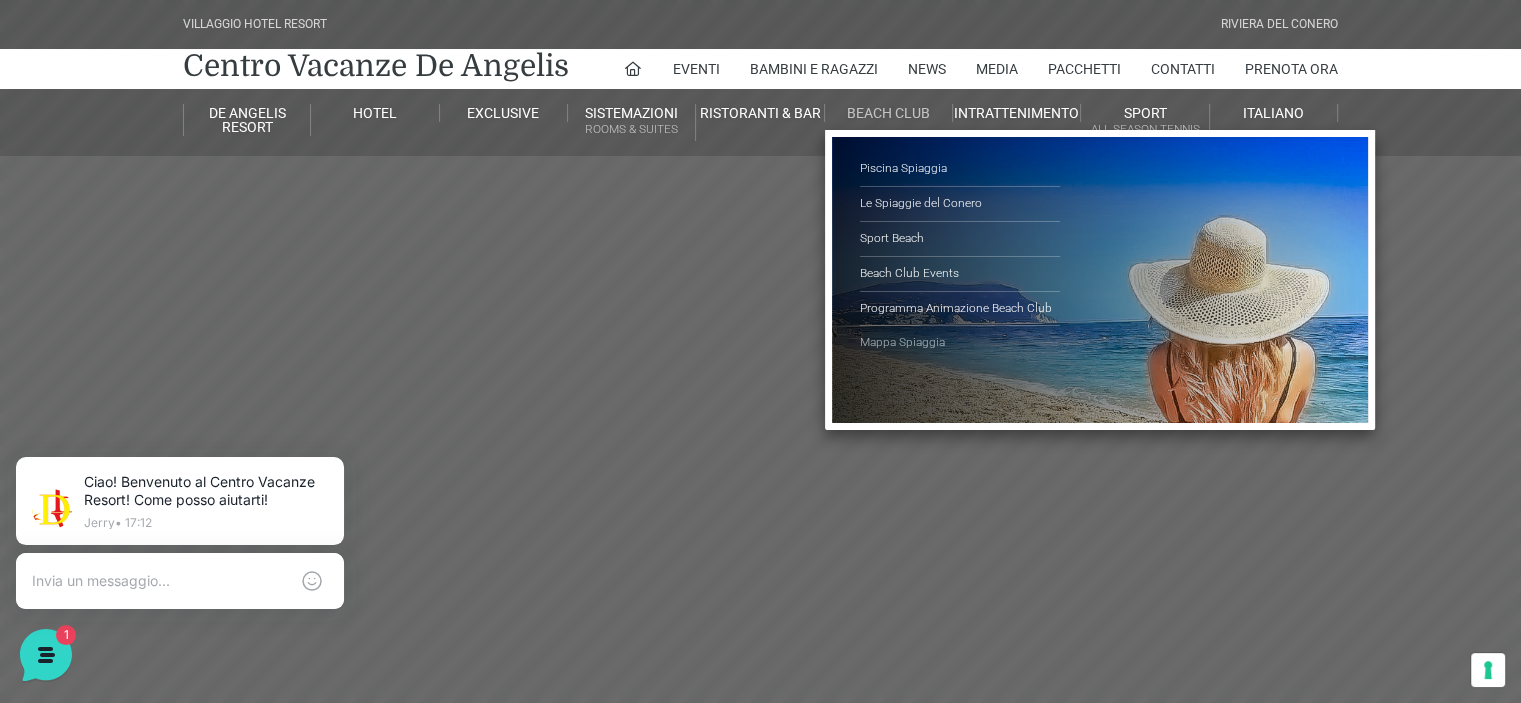 click on "Mappa Spiaggia" at bounding box center (960, 343) 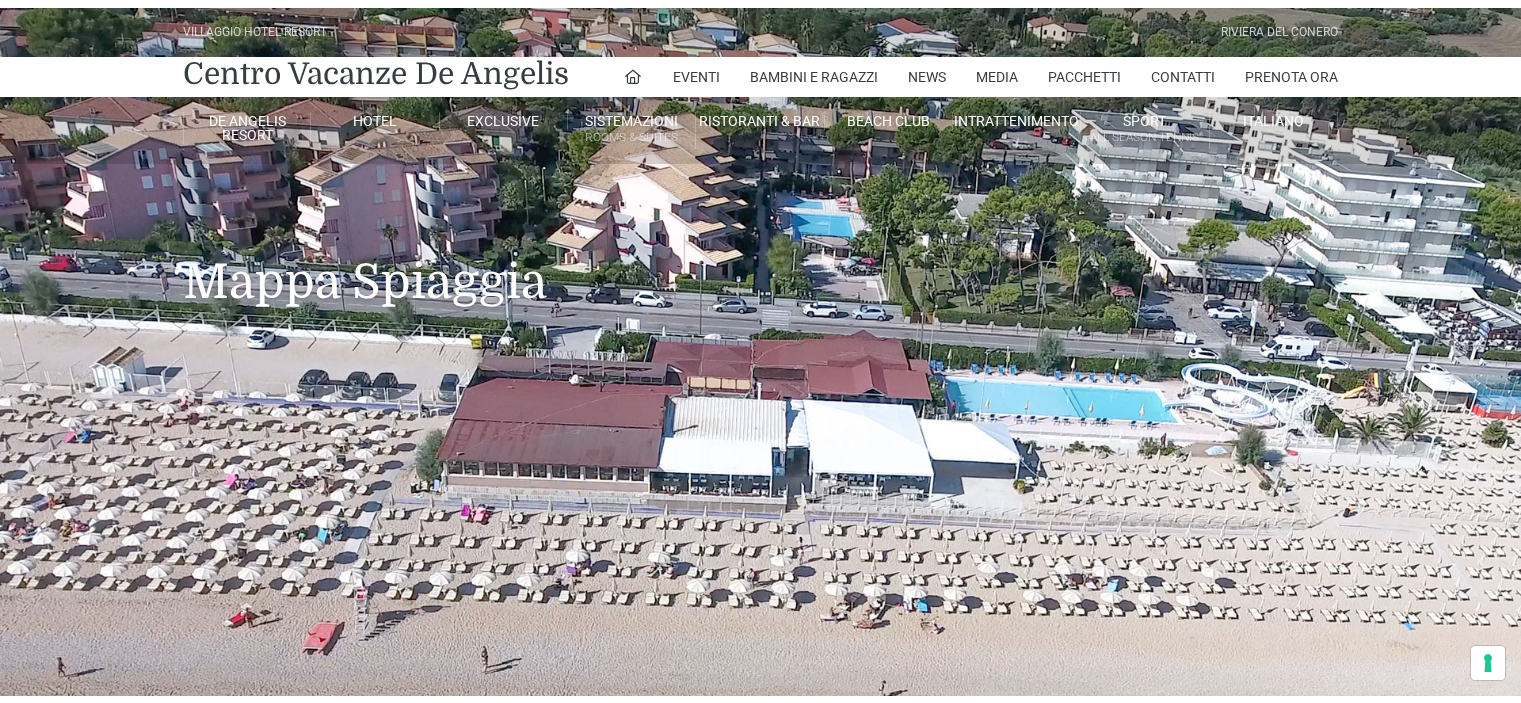 scroll, scrollTop: 0, scrollLeft: 0, axis: both 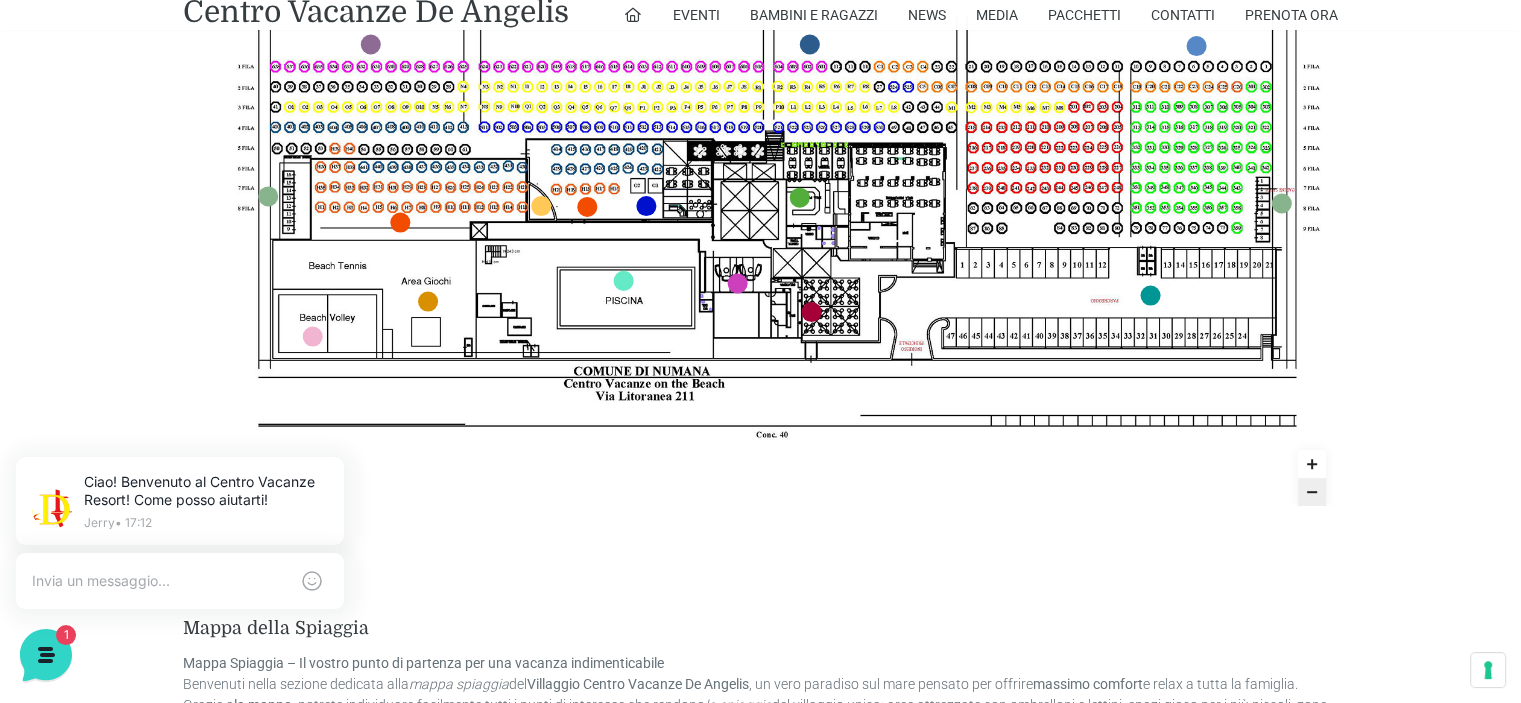 click on "Reset zoom More
Mappa della Spiaggia
Mappa Spiaggia – Il vostro punto di partenza per una vacanza indimenticabile
Benvenuti nella sezione dedicata alla  mappa spiaggia  del  Villaggio Centro Vacanze De Angelis , un vero paradiso sul mare pensato per offrire  massimo comfort  e relax a tutta la famiglia. Grazie a  la mappa , potrete individuare facilmente tutti i punti di interesse che rendono  la spiaggia  del villaggio unica: aree attrezzate con ombrelloni e lettini, spazi gioco per i più piccoli, zone ristoro, servizi igienici e docce sempre disponibili.
All’interno del  Centro Vacanze De Angelis , troverete anche l’esclusivo  Beach Club , dove potrete concedervi momenti di puro svago tra mare, divertimento e attività sportive. Che scegliate di rilassarvi sotto il sole o di dedicarvi a nuove avventure,  il villaggio
La  mappa spiaggia vacanza indimenticabile . Esplorate con facilità ogni angolo del" at bounding box center [760, 377] 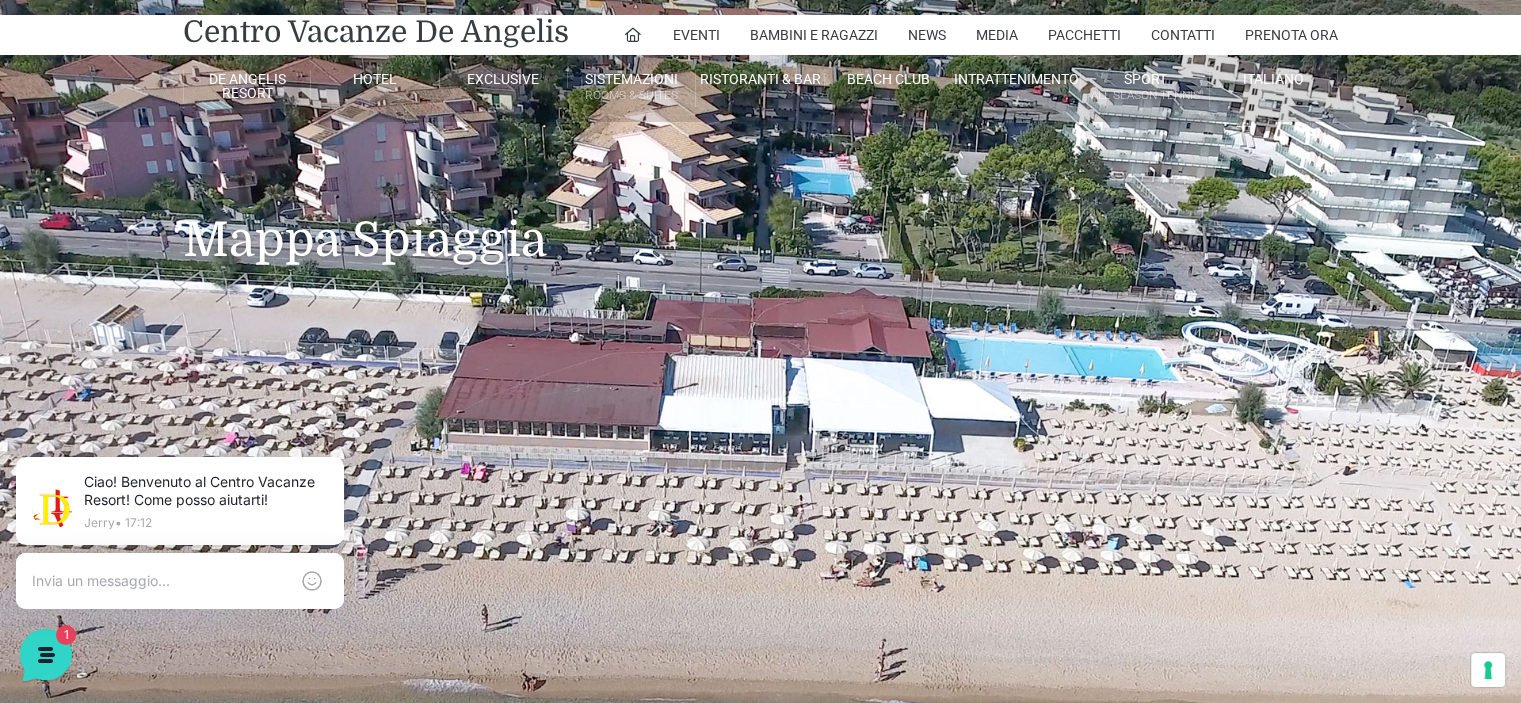 scroll, scrollTop: 0, scrollLeft: 0, axis: both 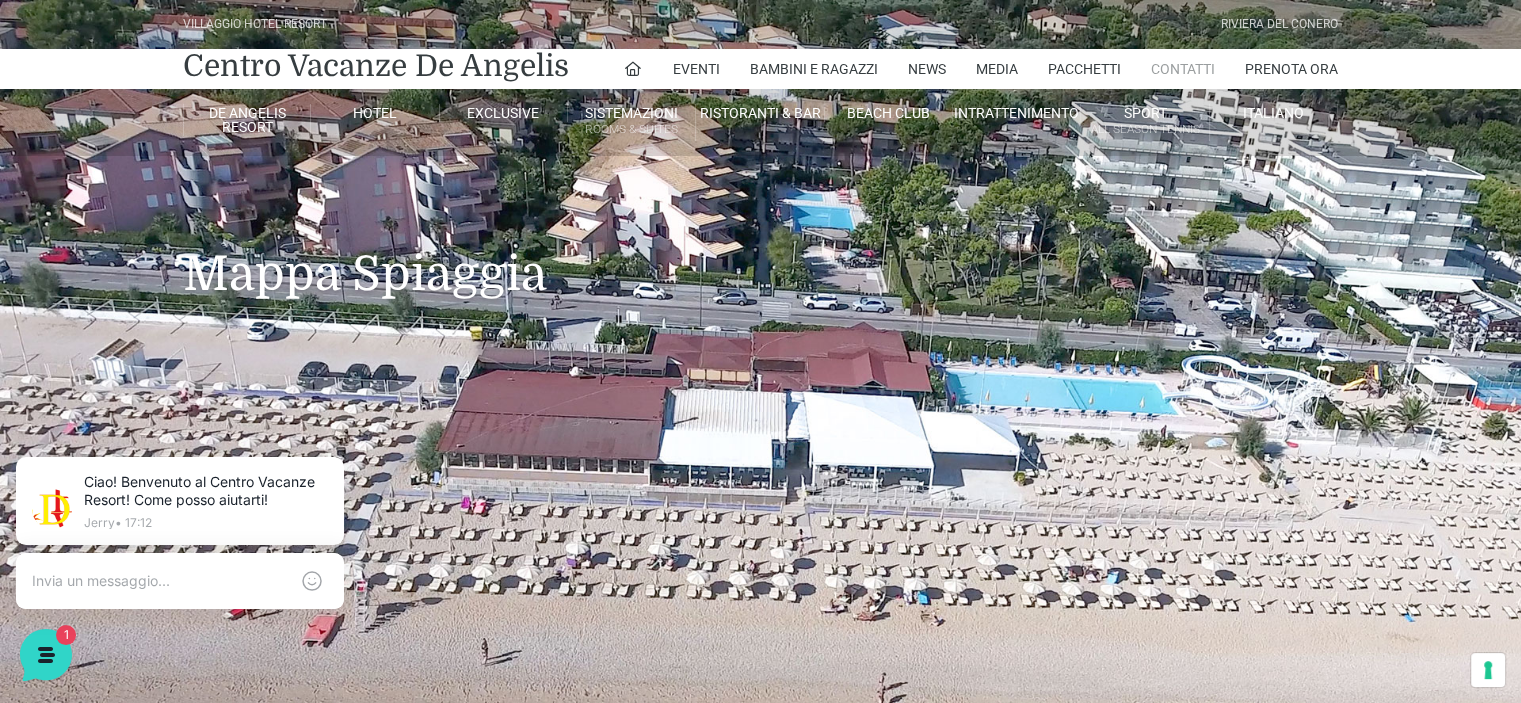click on "Contatti" at bounding box center [1183, 69] 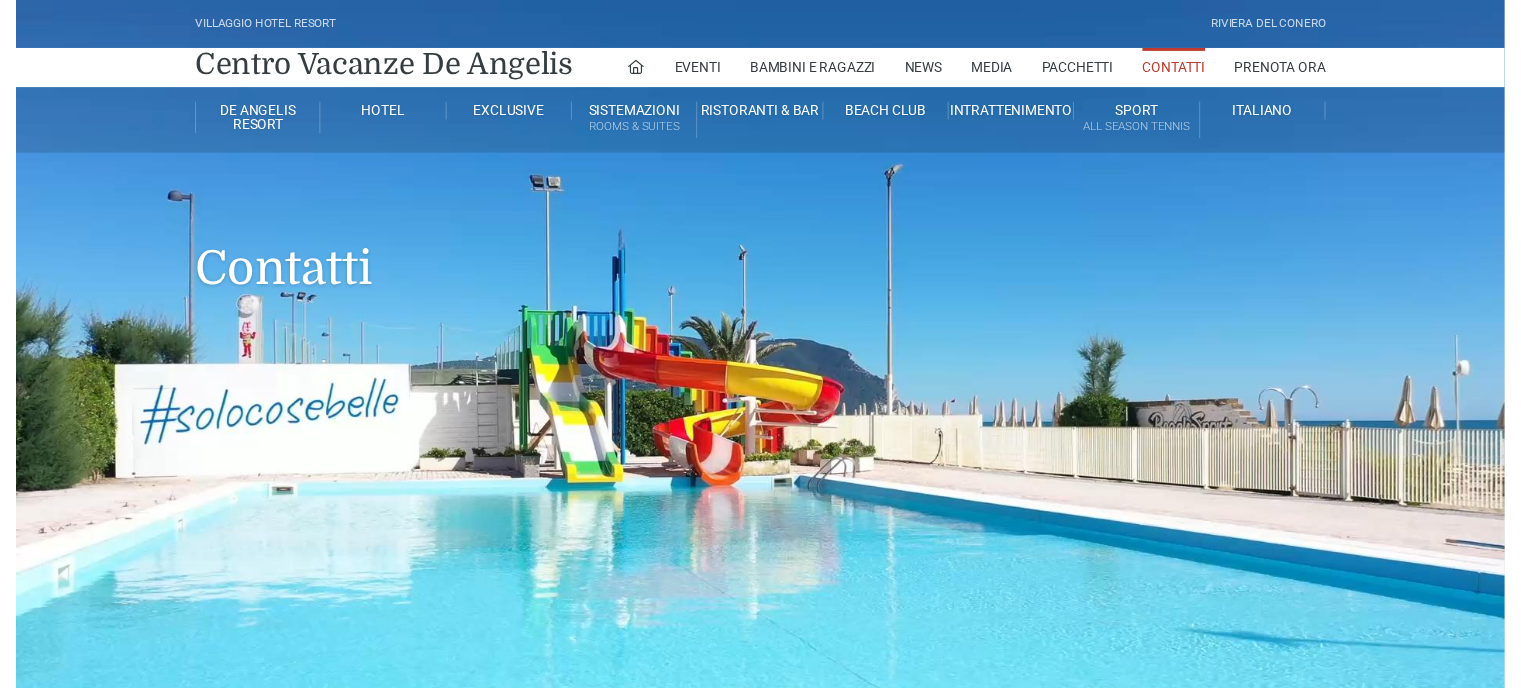 scroll, scrollTop: 0, scrollLeft: 0, axis: both 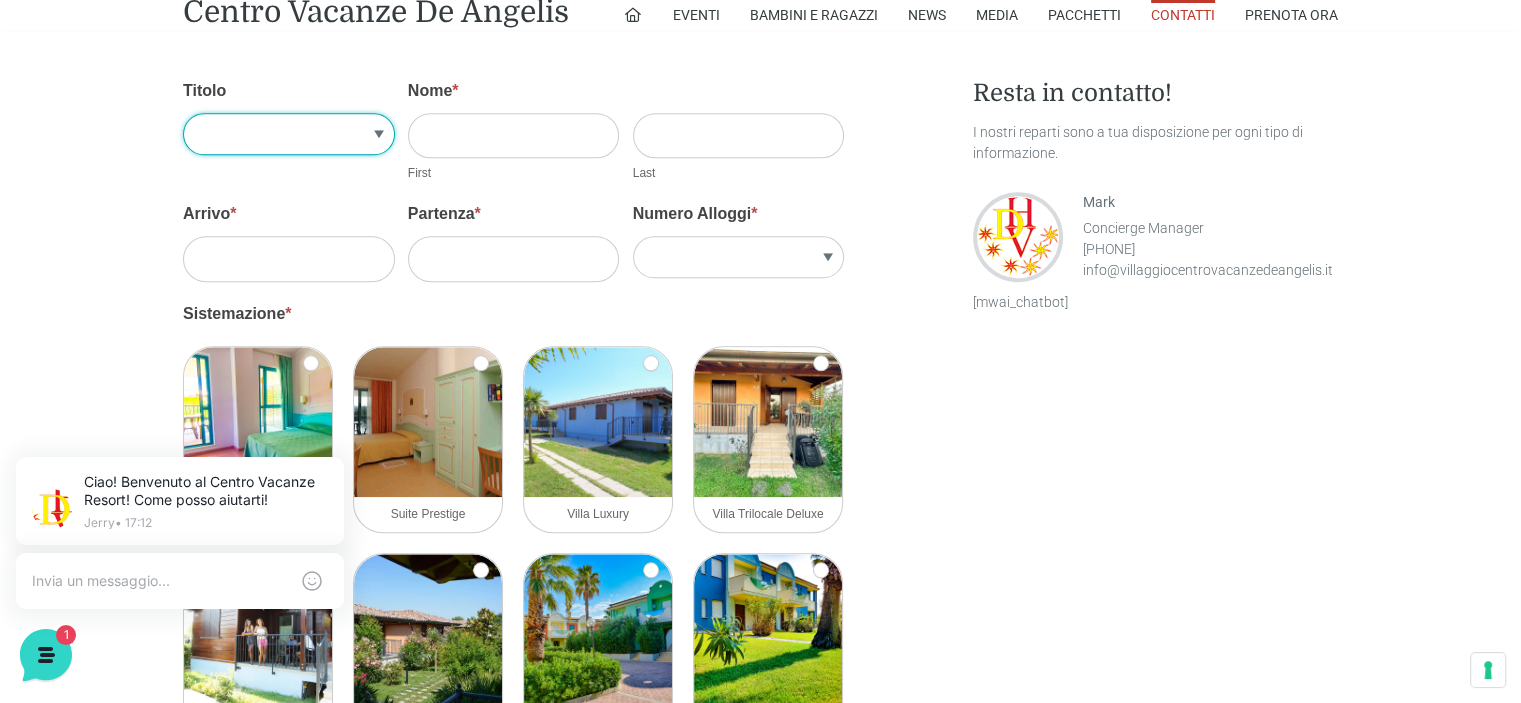 click on "Sig.re Sig.ra" at bounding box center [289, 134] 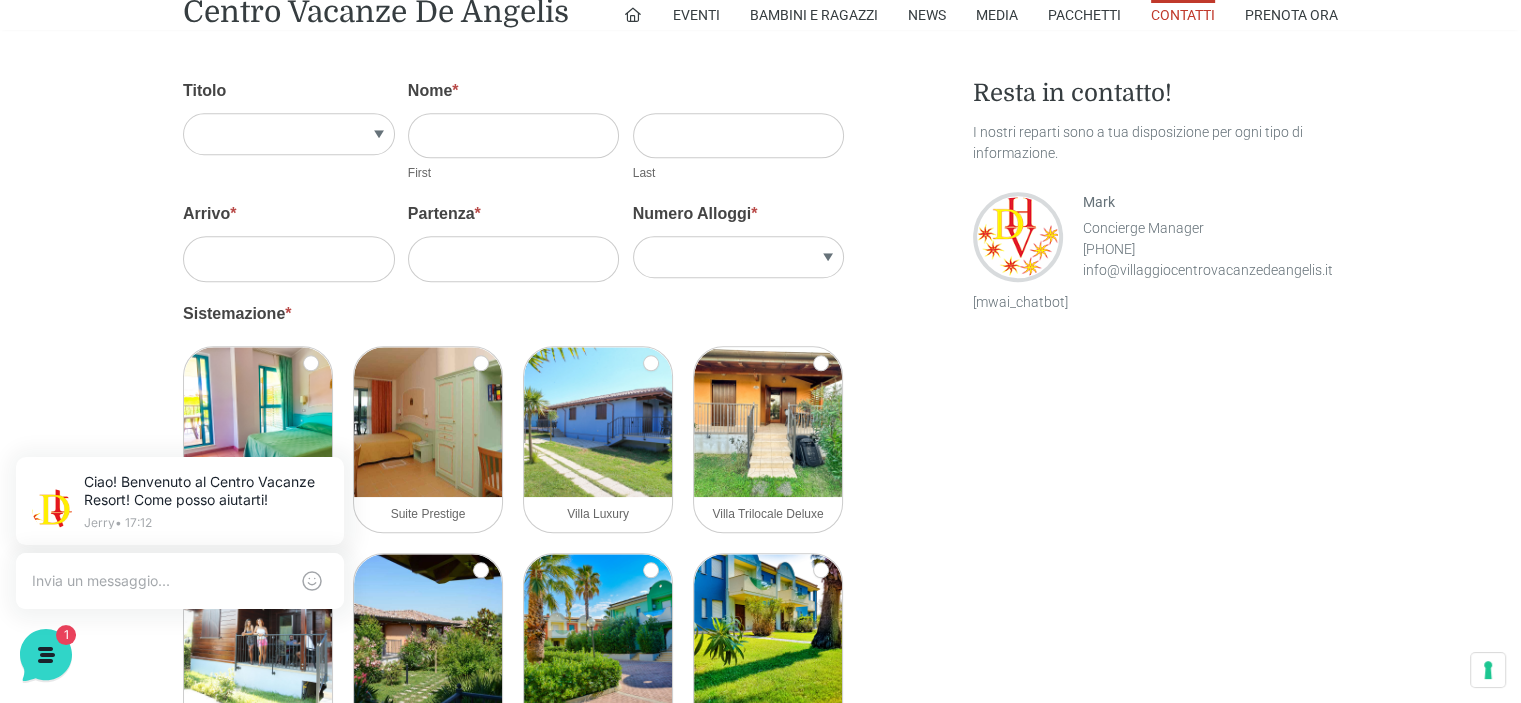 click on "Contattaci
Titolo
Sig.re Sig.ra
Nome
*
First
Cognome
*
Last
Arrivo
*
Partenza
*
Numero Alloggi
*
1 2 3 4 5
Sistemazione
*
logo
acf-forms
activecampaign
authorize
aweber
bootstrap
campaignmonitor
constant_contact
getresponse
googlesheets
highrise
hubspot
mailchimp
mailpoet
paypal icon
polylang
salesforce
salesforcealt
stripe
stripealt
twilio
woocommerce
Zapier
required
delete
move
drag
clear
noclear
duplicate
copy
clone
tooltip
tooltip_solid
forbid
checkmark
image
checkmark circle
checkmark square
check" at bounding box center [760, 1030] 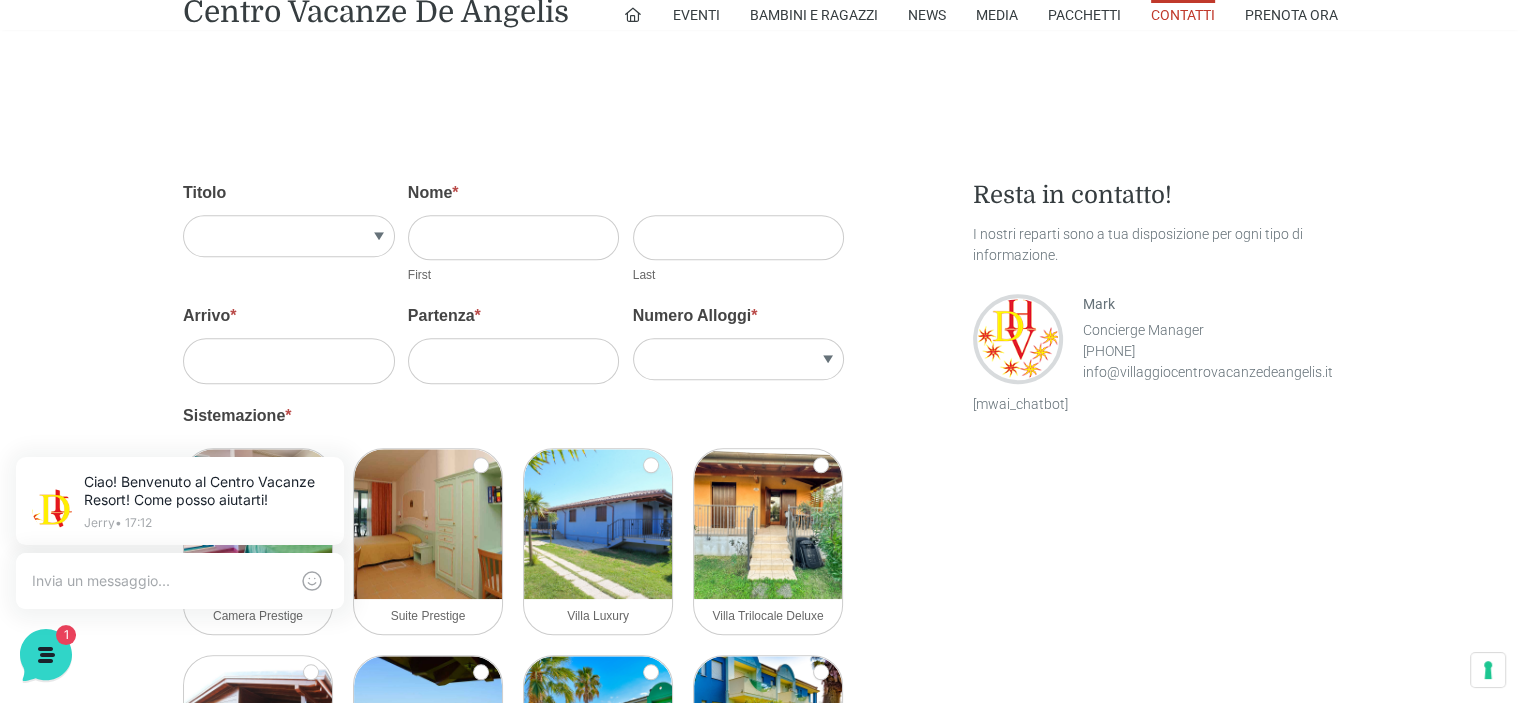 scroll, scrollTop: 1700, scrollLeft: 0, axis: vertical 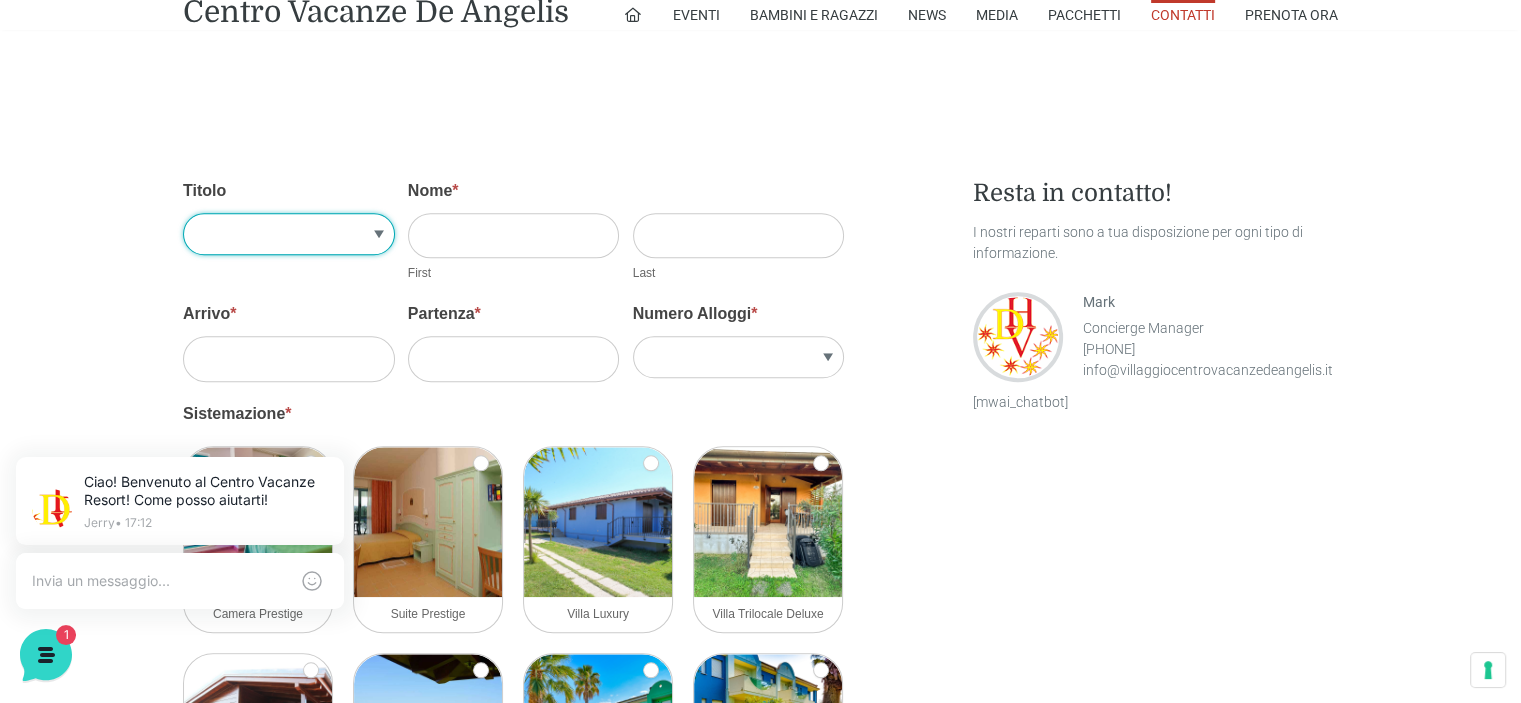 click on "Sig.re Sig.ra" at bounding box center (289, 234) 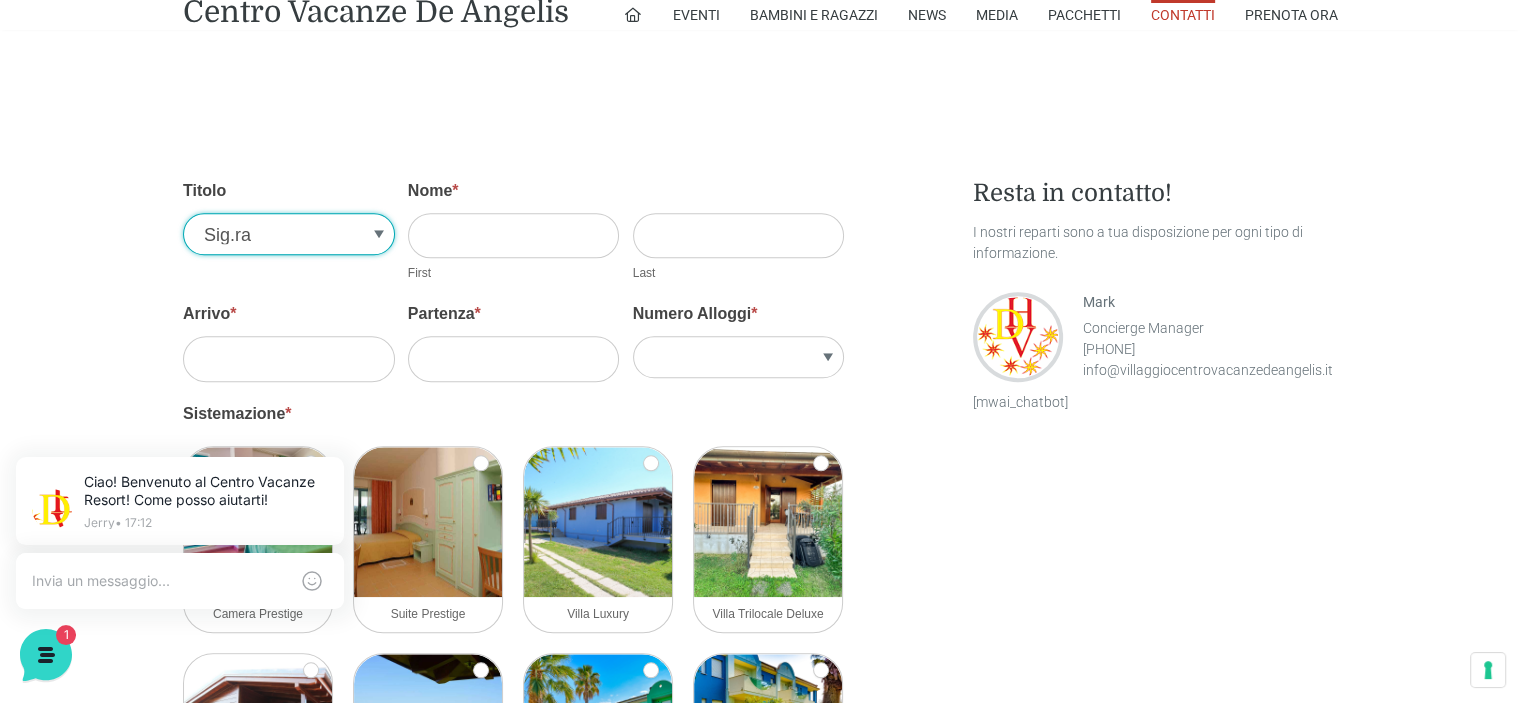 click on "Sig.re Sig.ra" at bounding box center (289, 234) 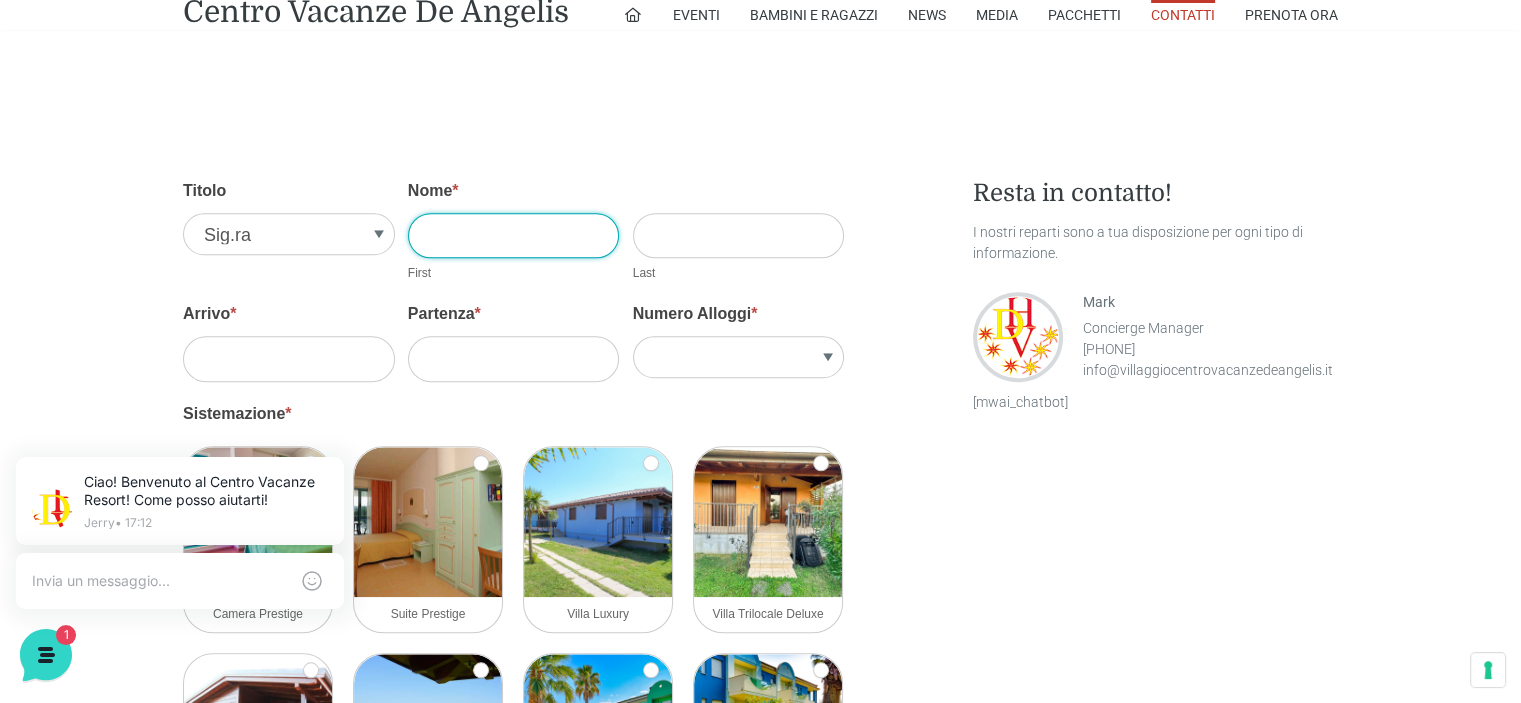 click on "Nome
*" at bounding box center [514, 235] 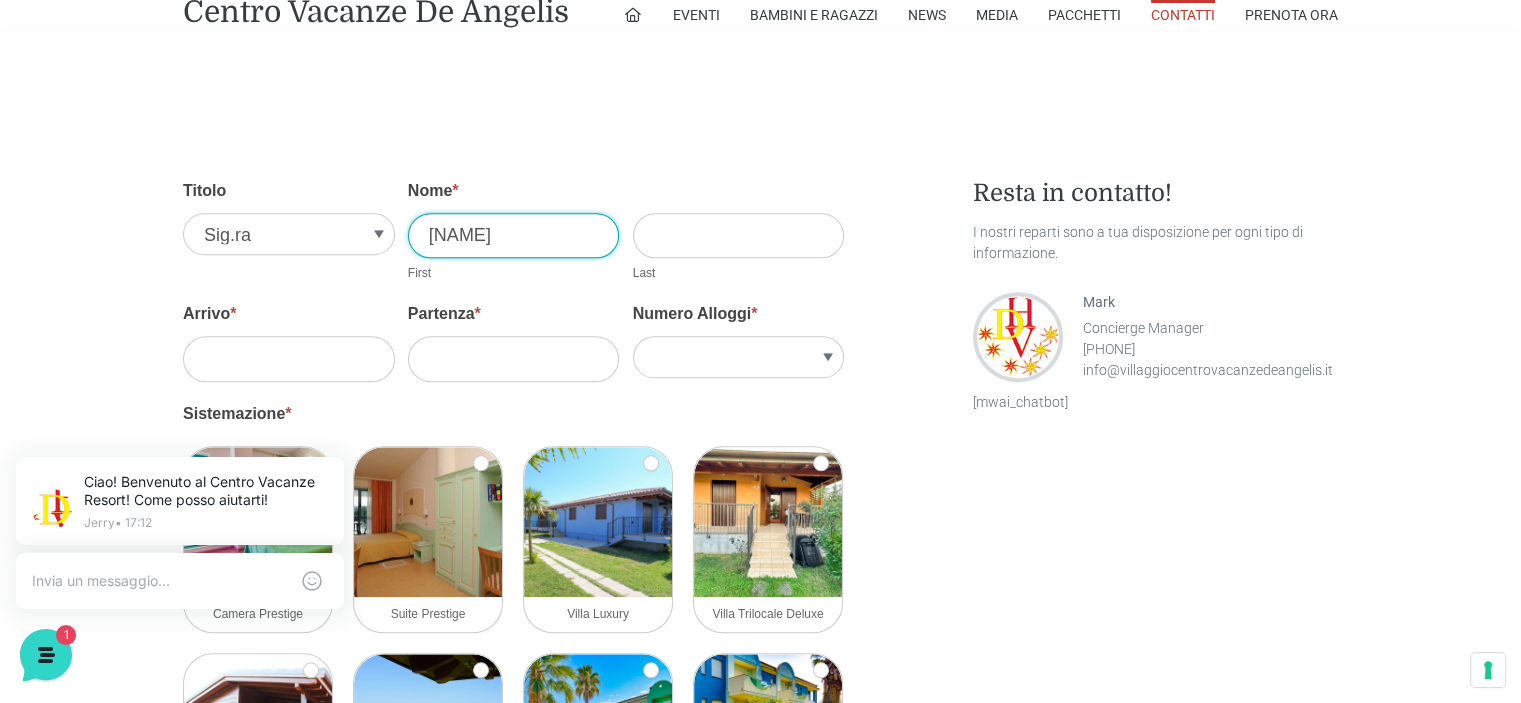 type on "ANNALISA" 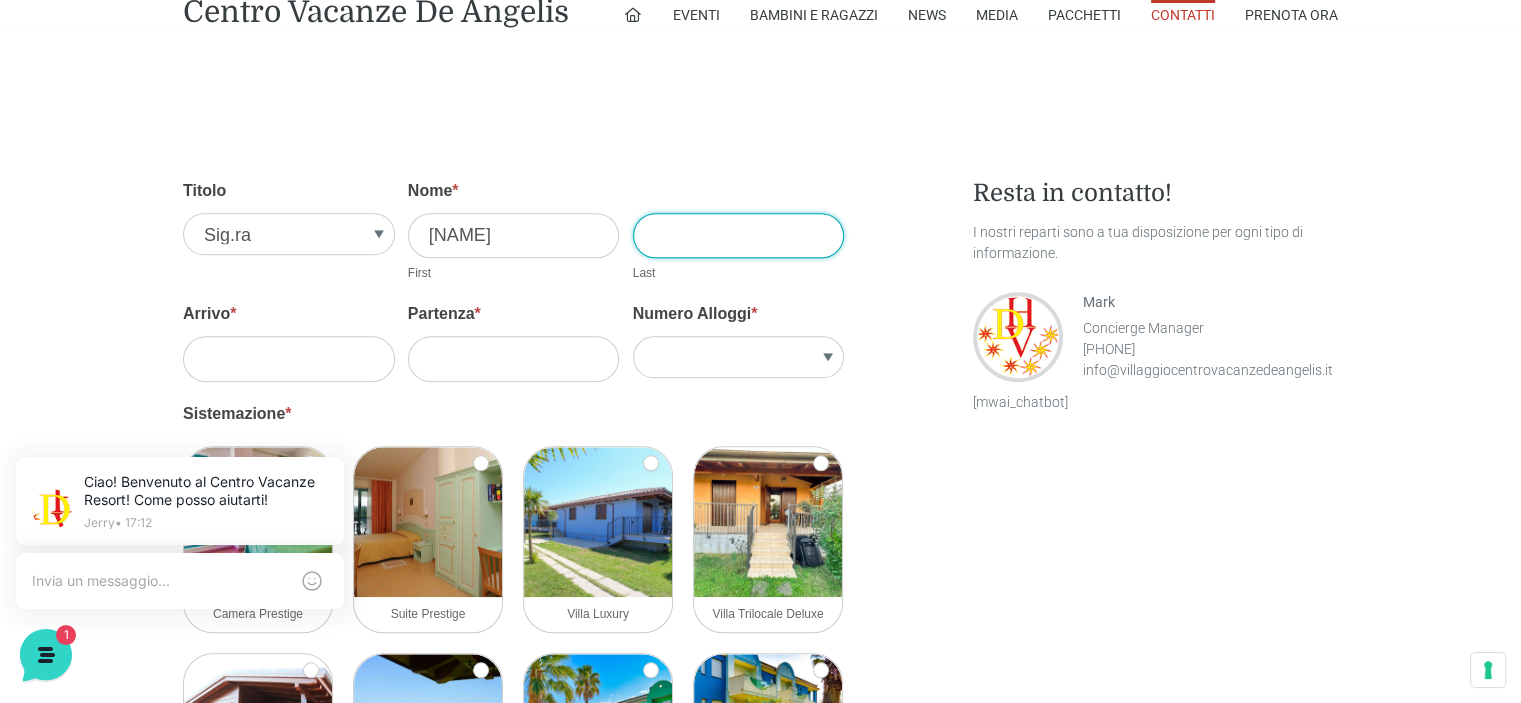 click on "Cognome
*" at bounding box center [739, 235] 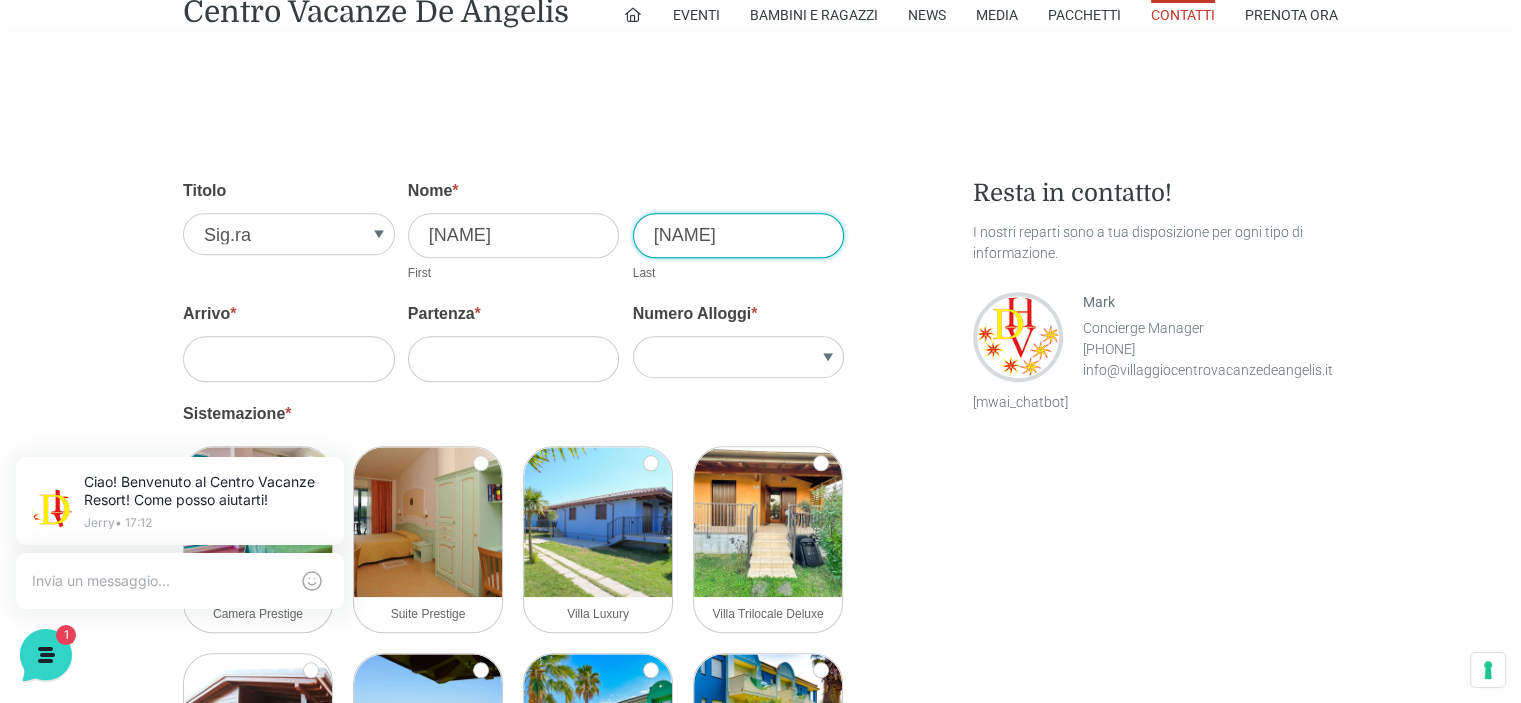 type on "BALDI" 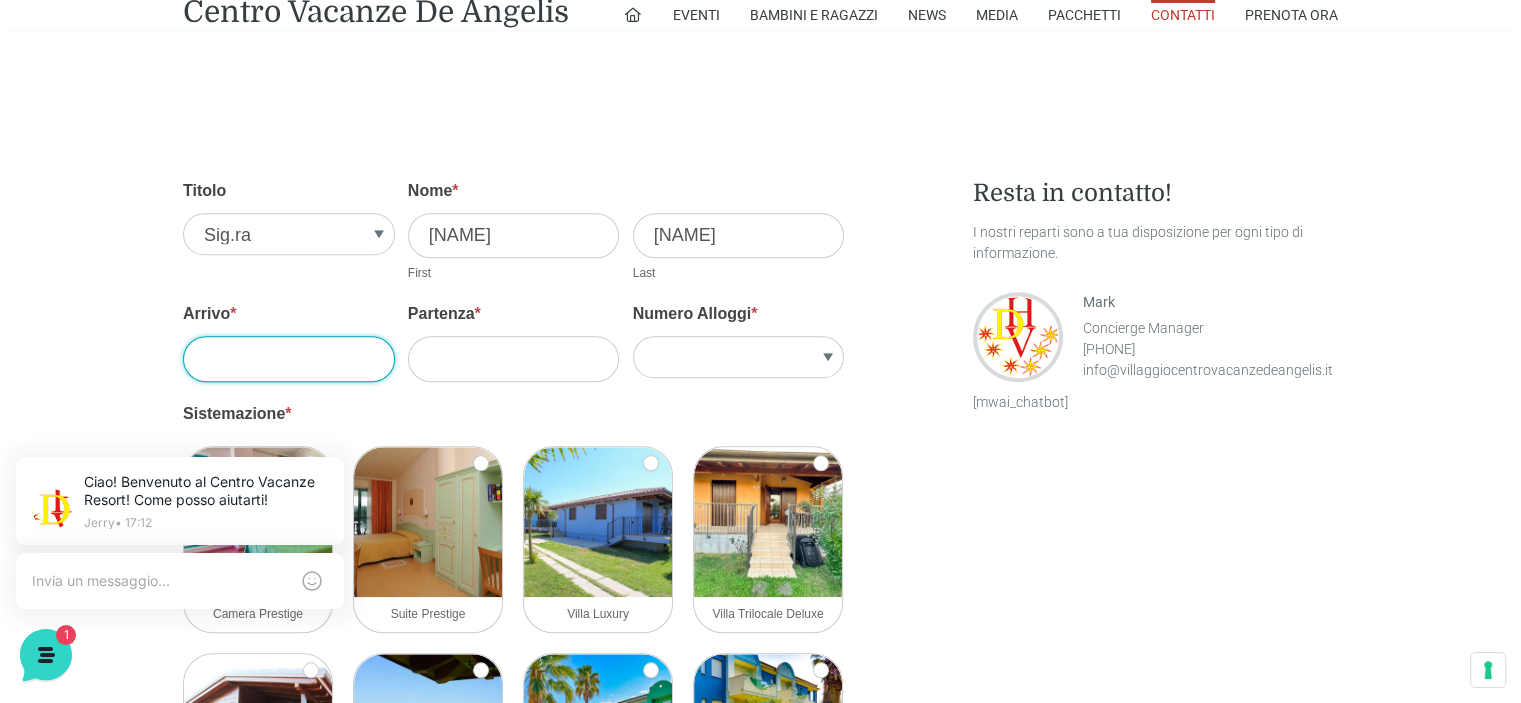 click on "Arrivo
*" at bounding box center (289, 358) 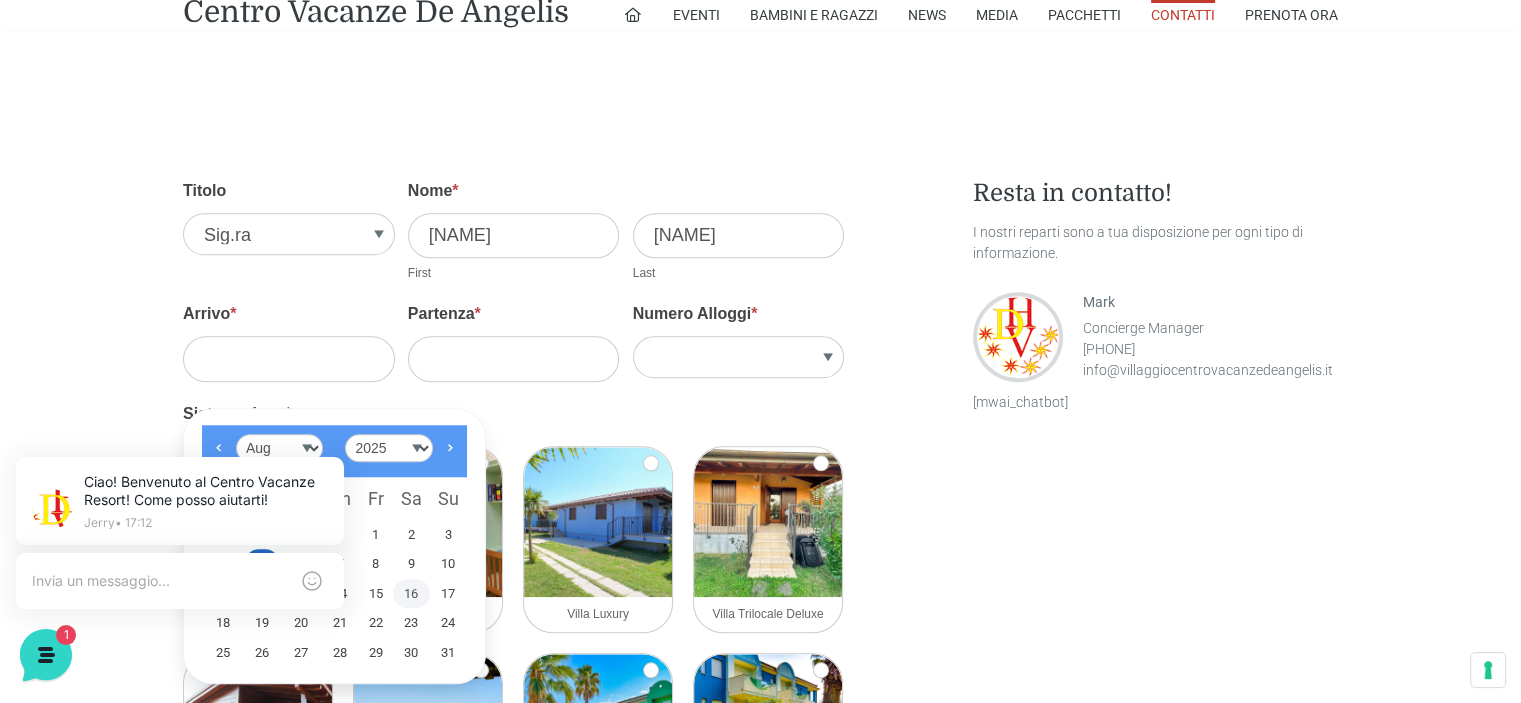 click on "16" at bounding box center (411, 594) 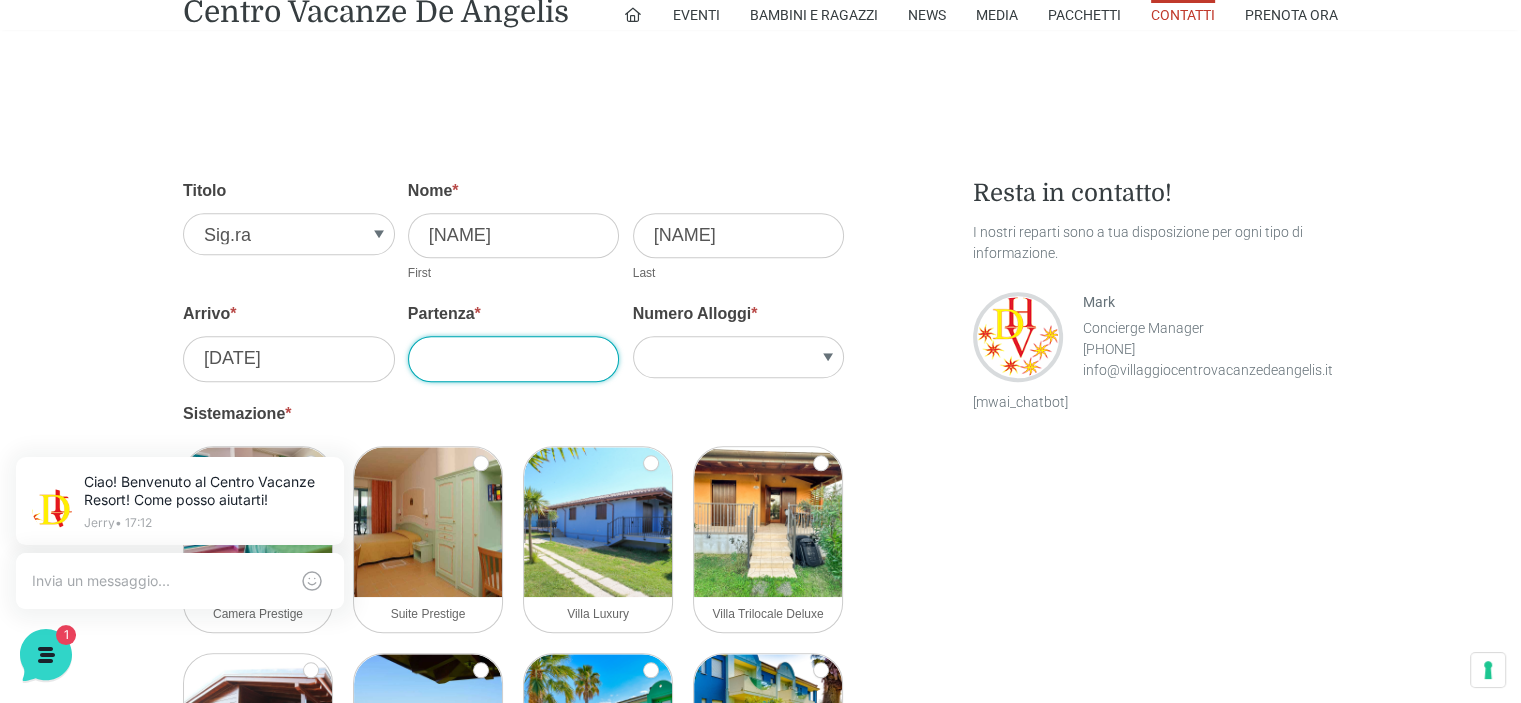 click on "Partenza
*" at bounding box center (514, 358) 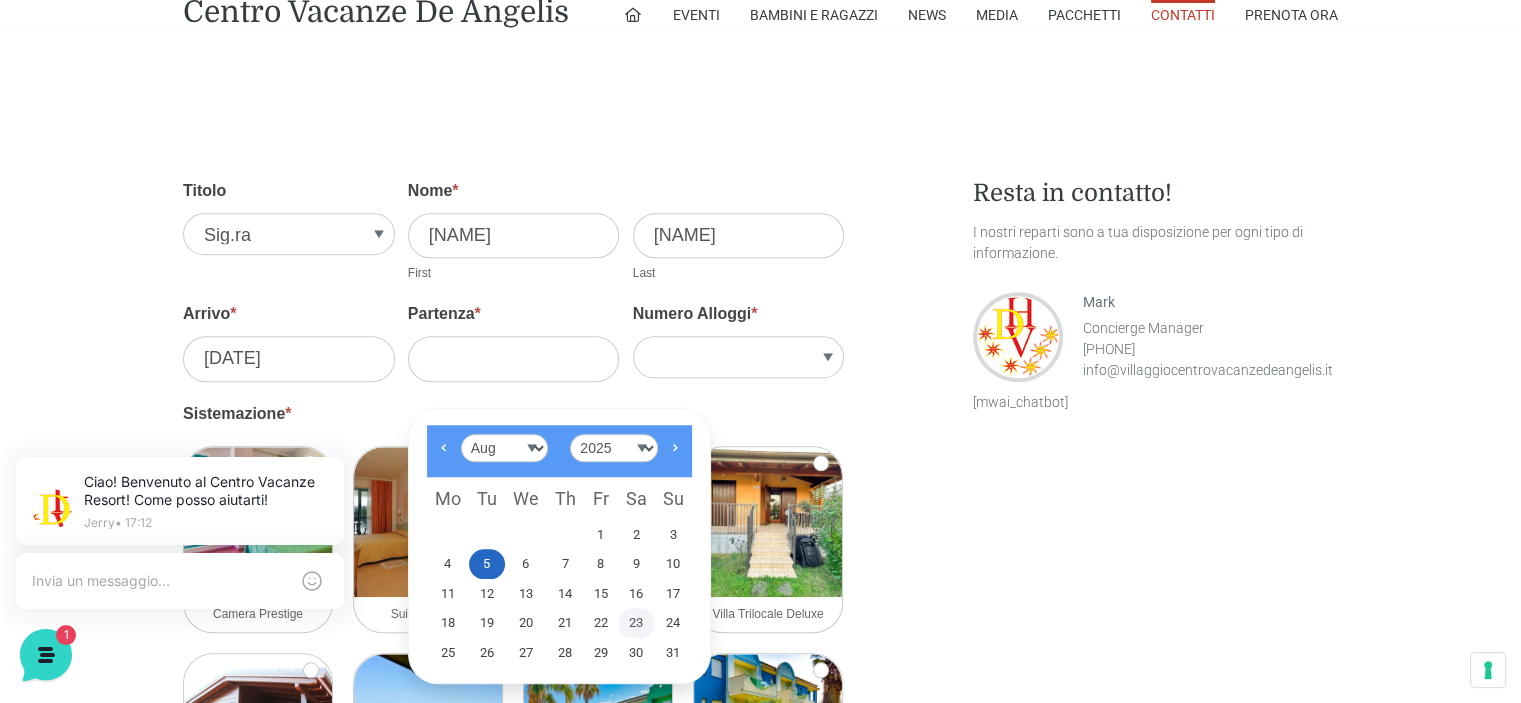 click on "23" at bounding box center [636, 623] 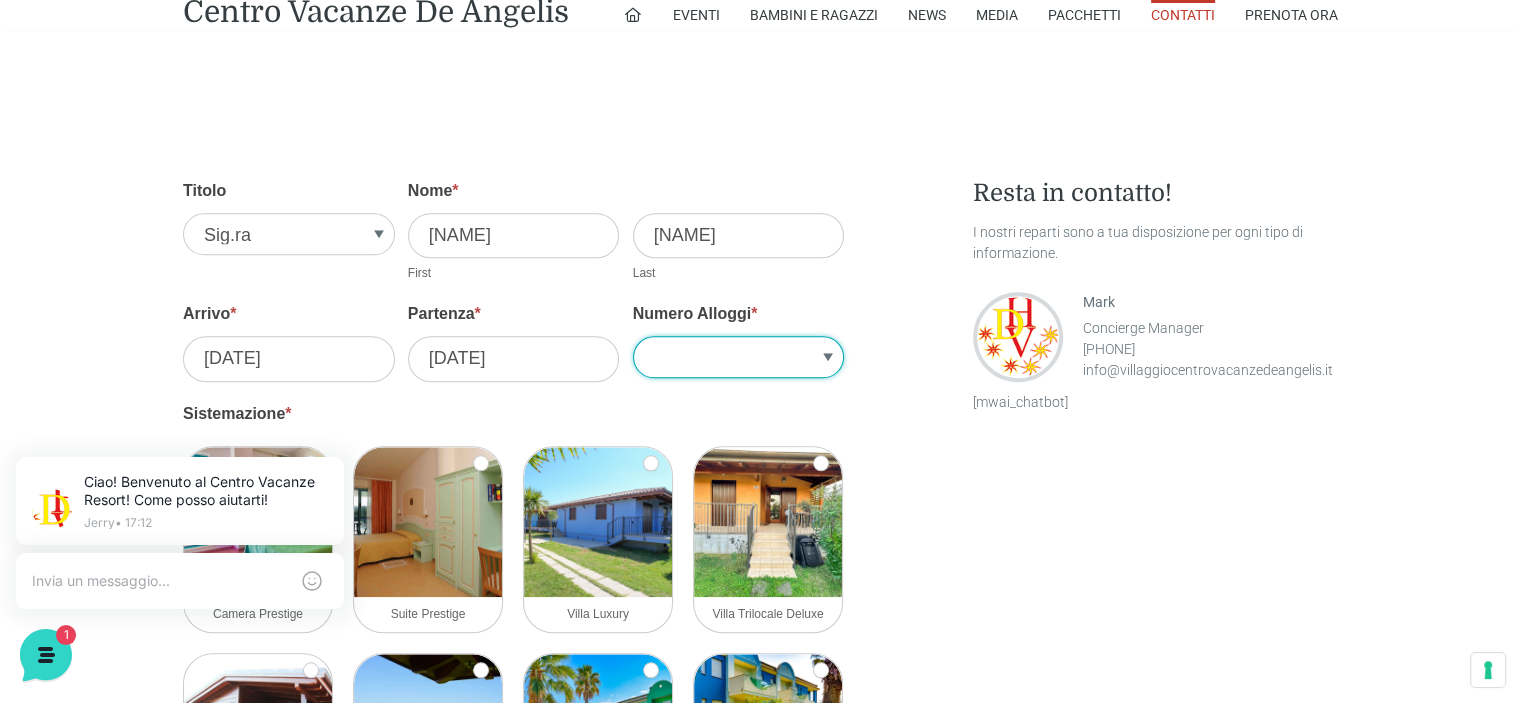 click on "1 2 3 4 5" at bounding box center (739, 357) 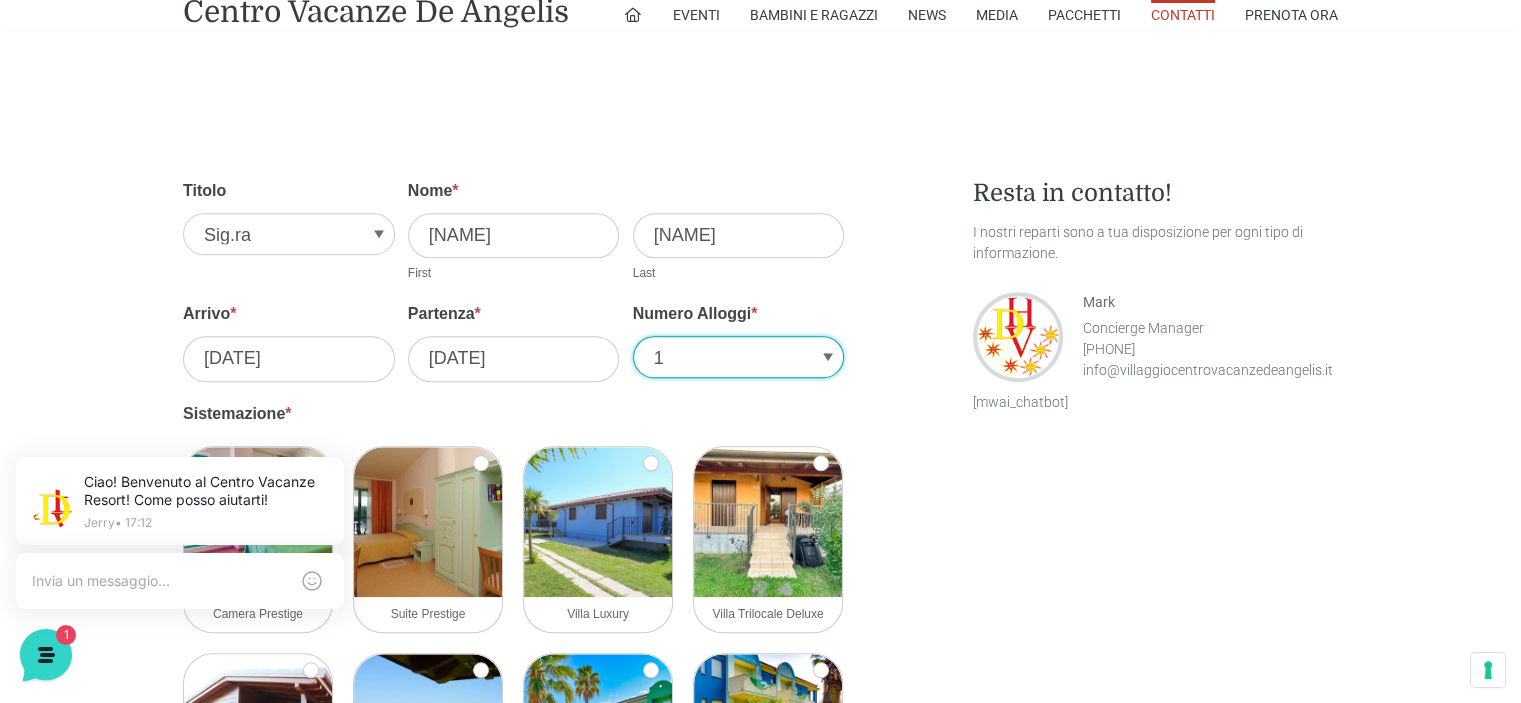 click on "1 2 3 4 5" at bounding box center (739, 357) 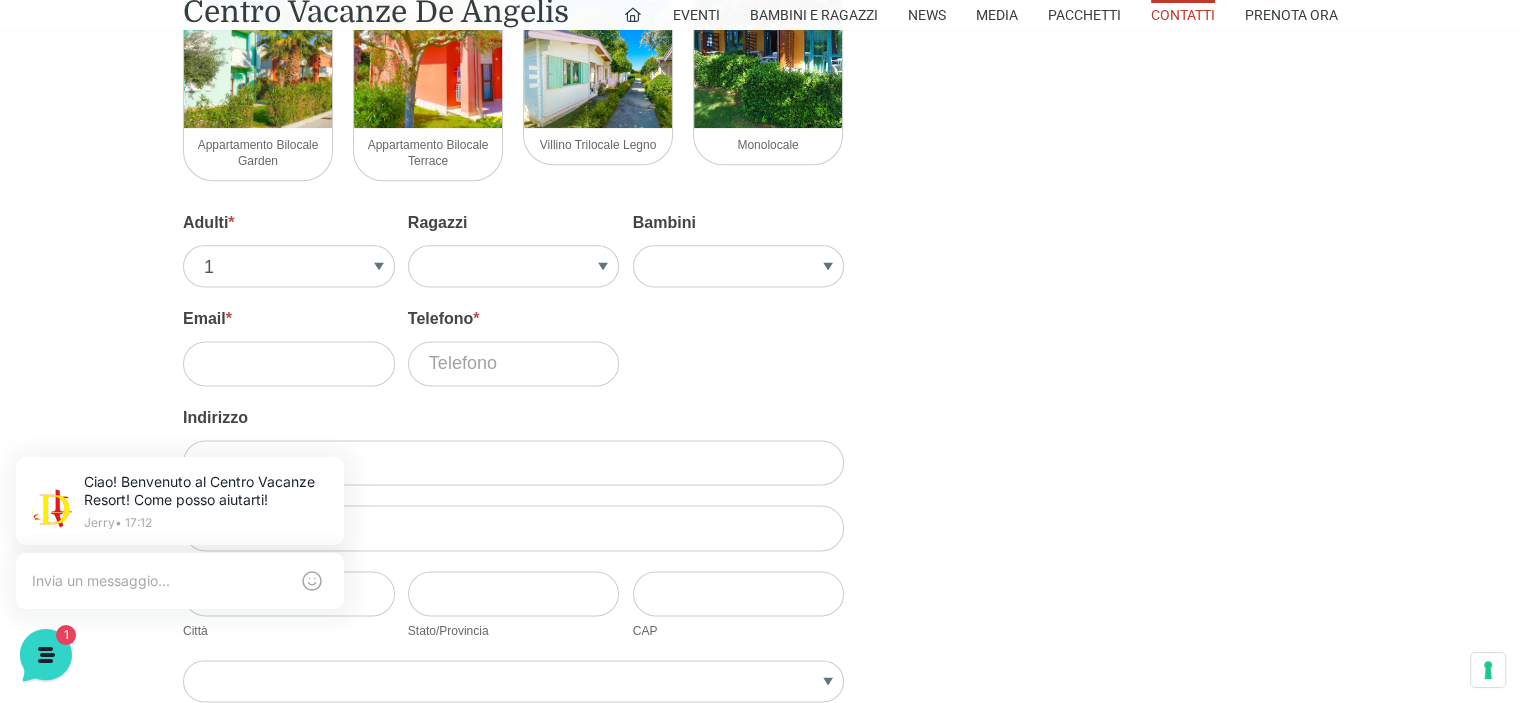 scroll, scrollTop: 2600, scrollLeft: 0, axis: vertical 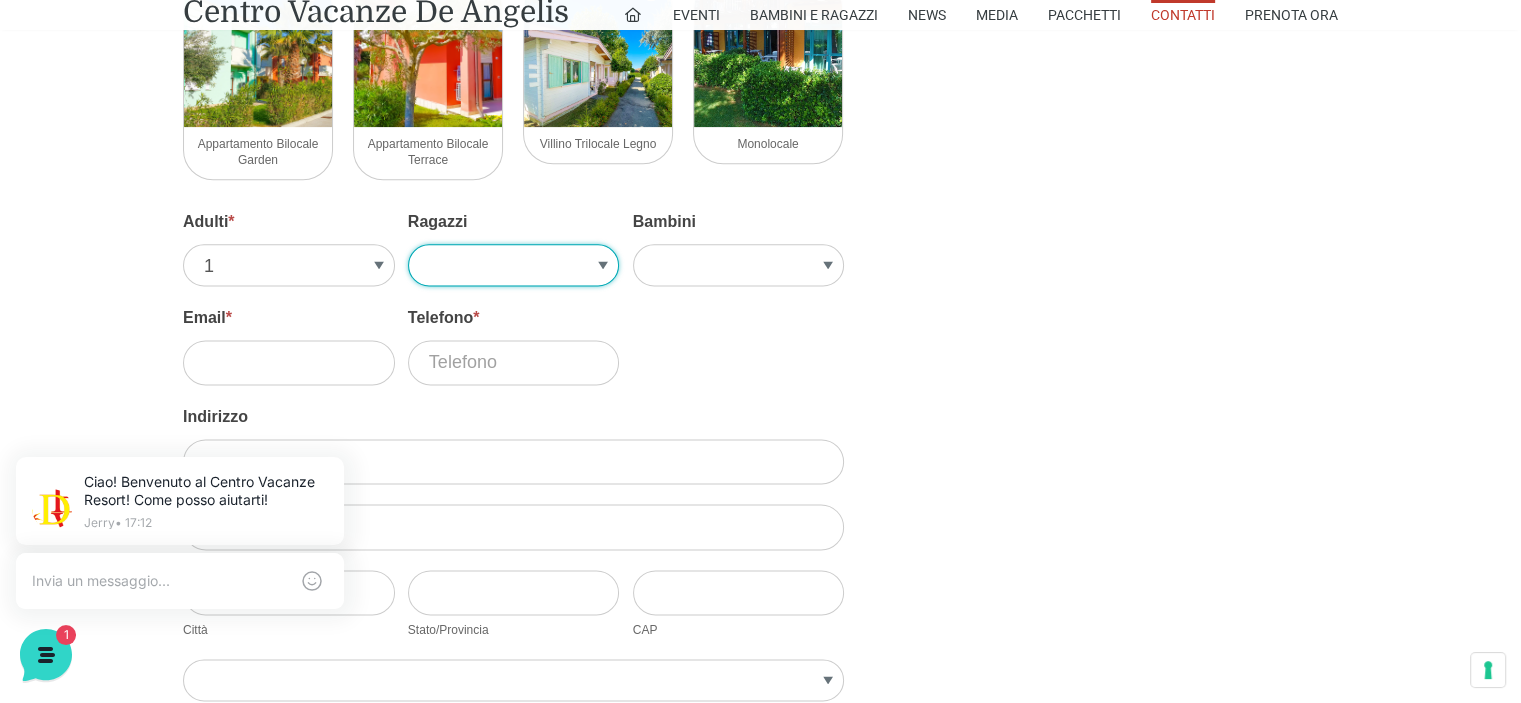 click on "1 2 3 4" at bounding box center [514, 265] 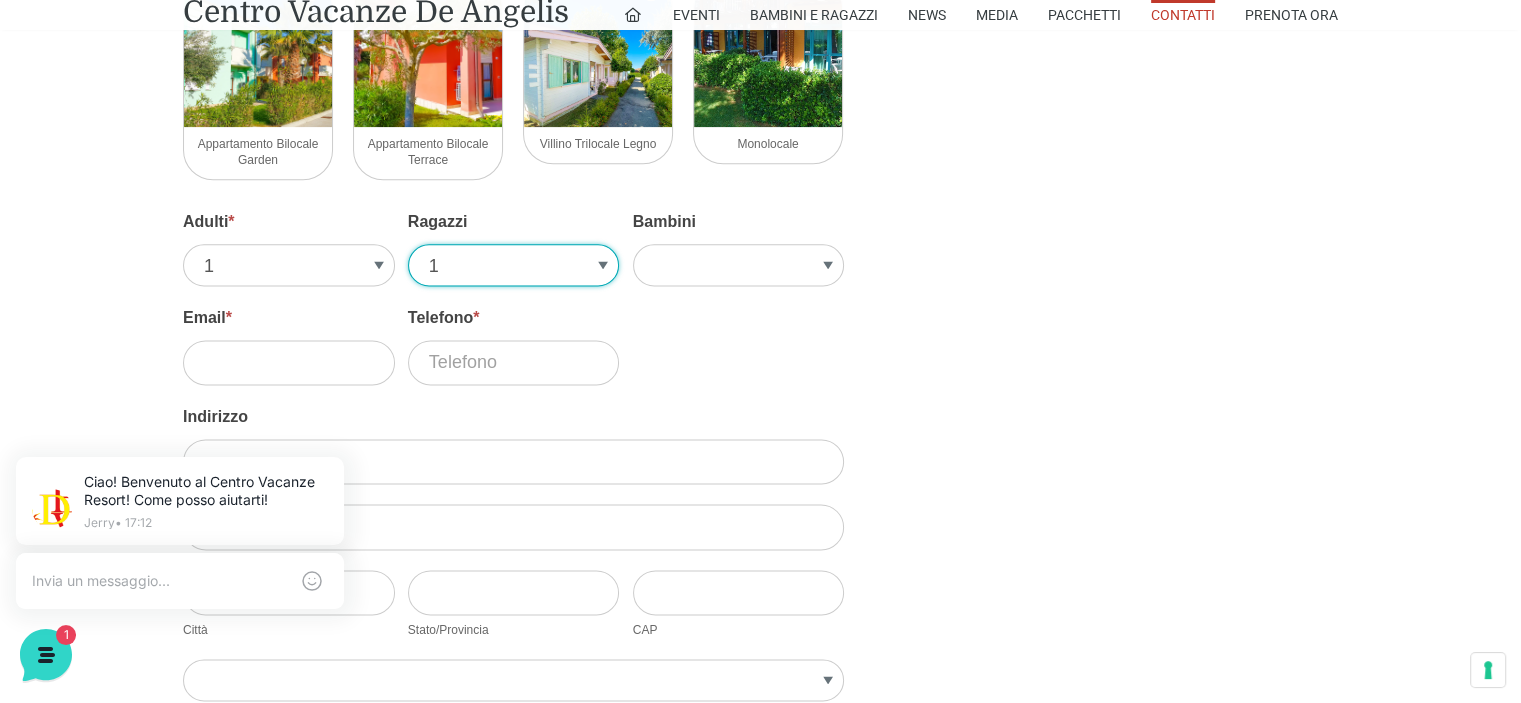 click on "1 2 3 4" at bounding box center (514, 265) 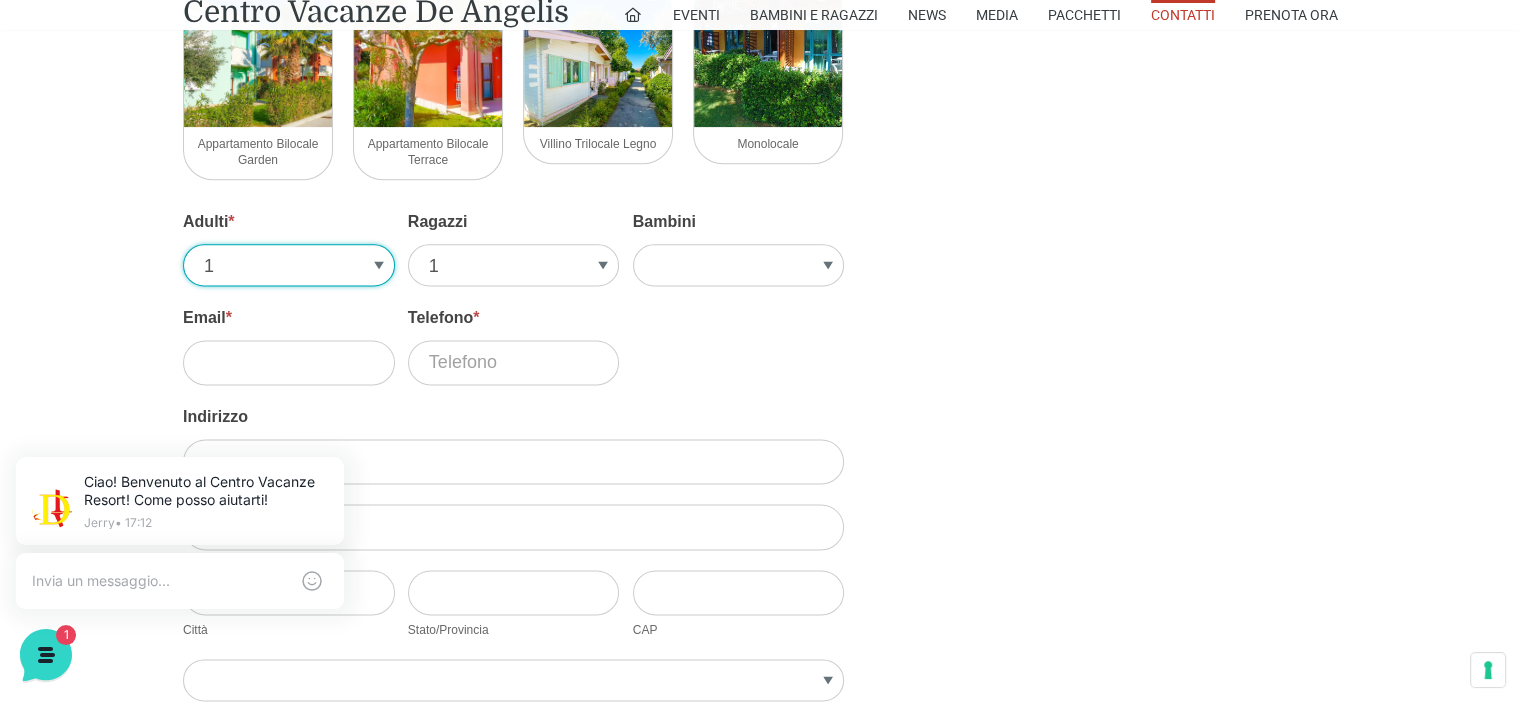click on "1 2 3 4 5" at bounding box center [289, 265] 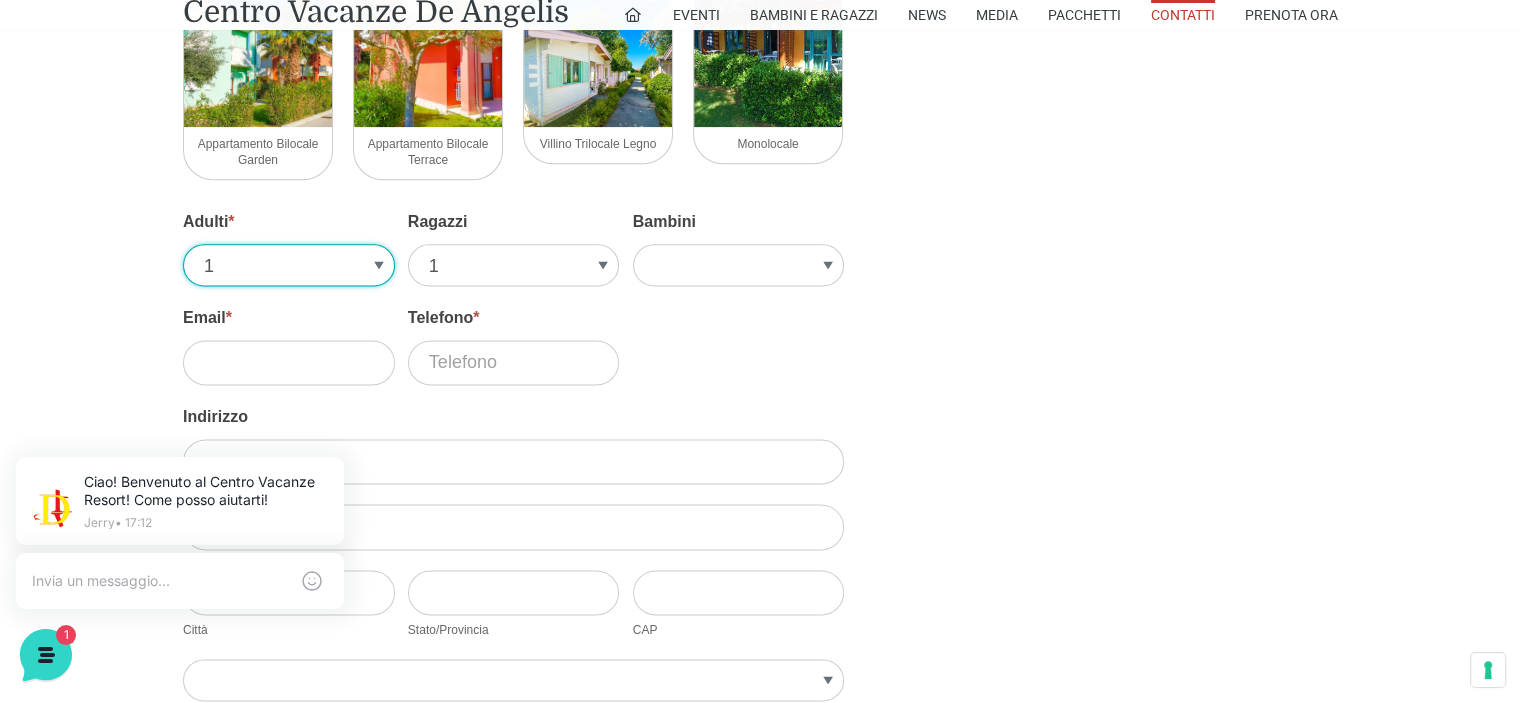 select on "2" 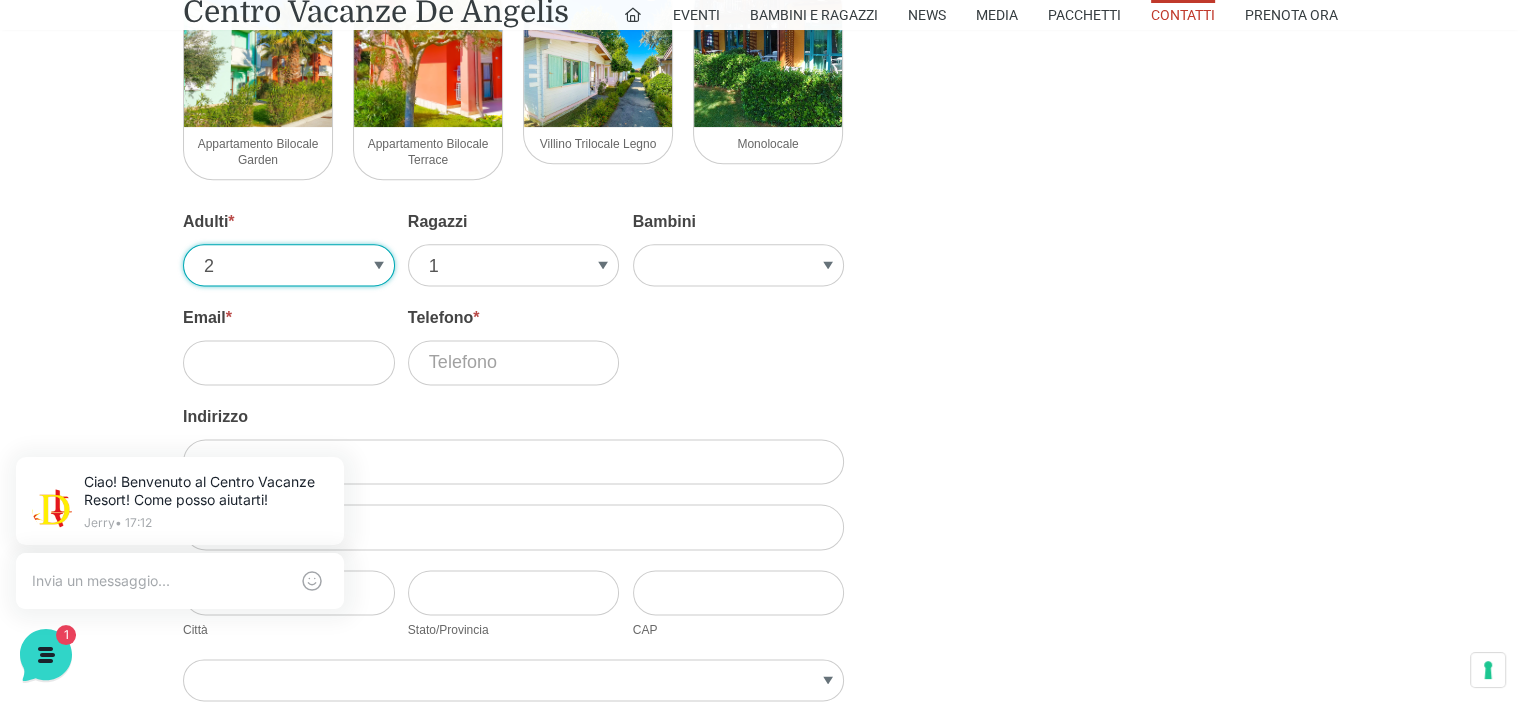 click on "1 2 3 4 5" at bounding box center (289, 265) 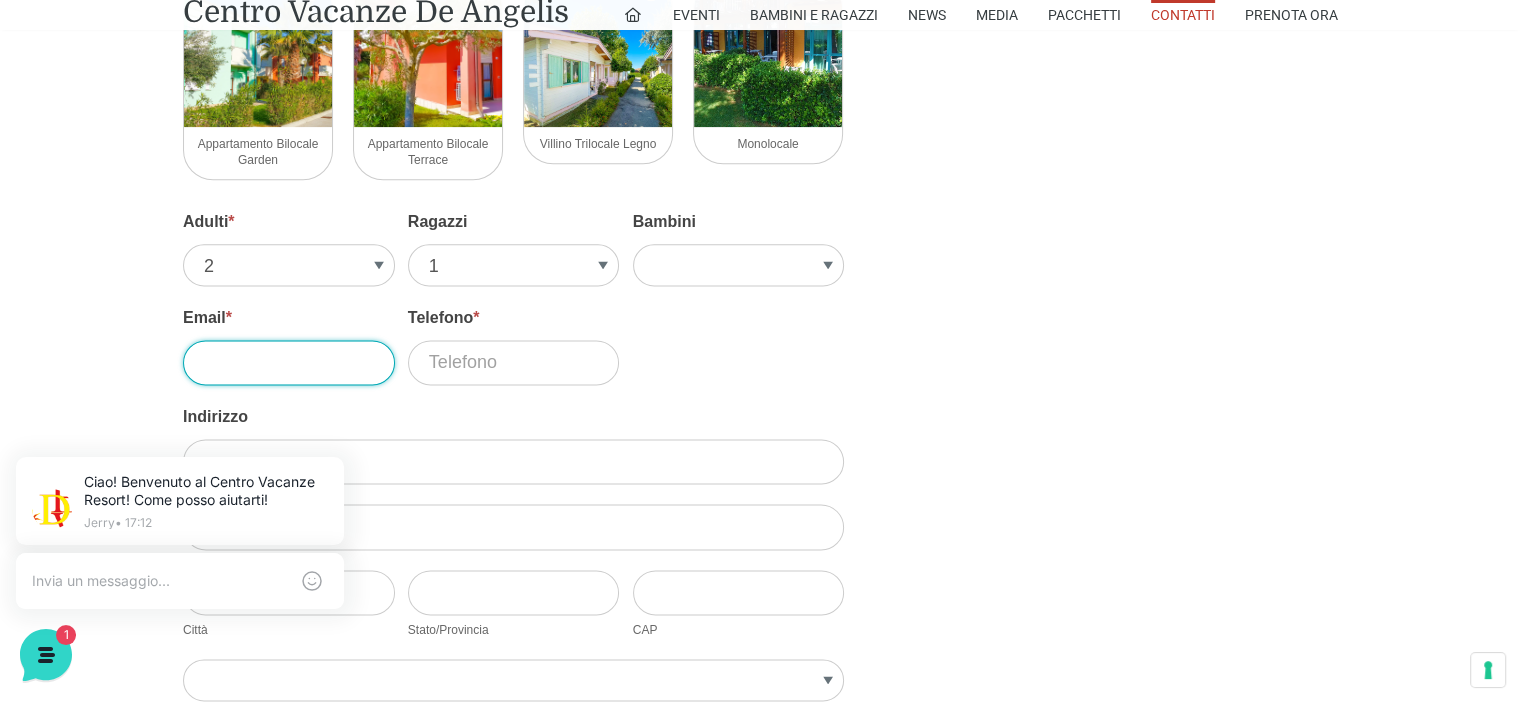 click on "Email
*" at bounding box center (289, 362) 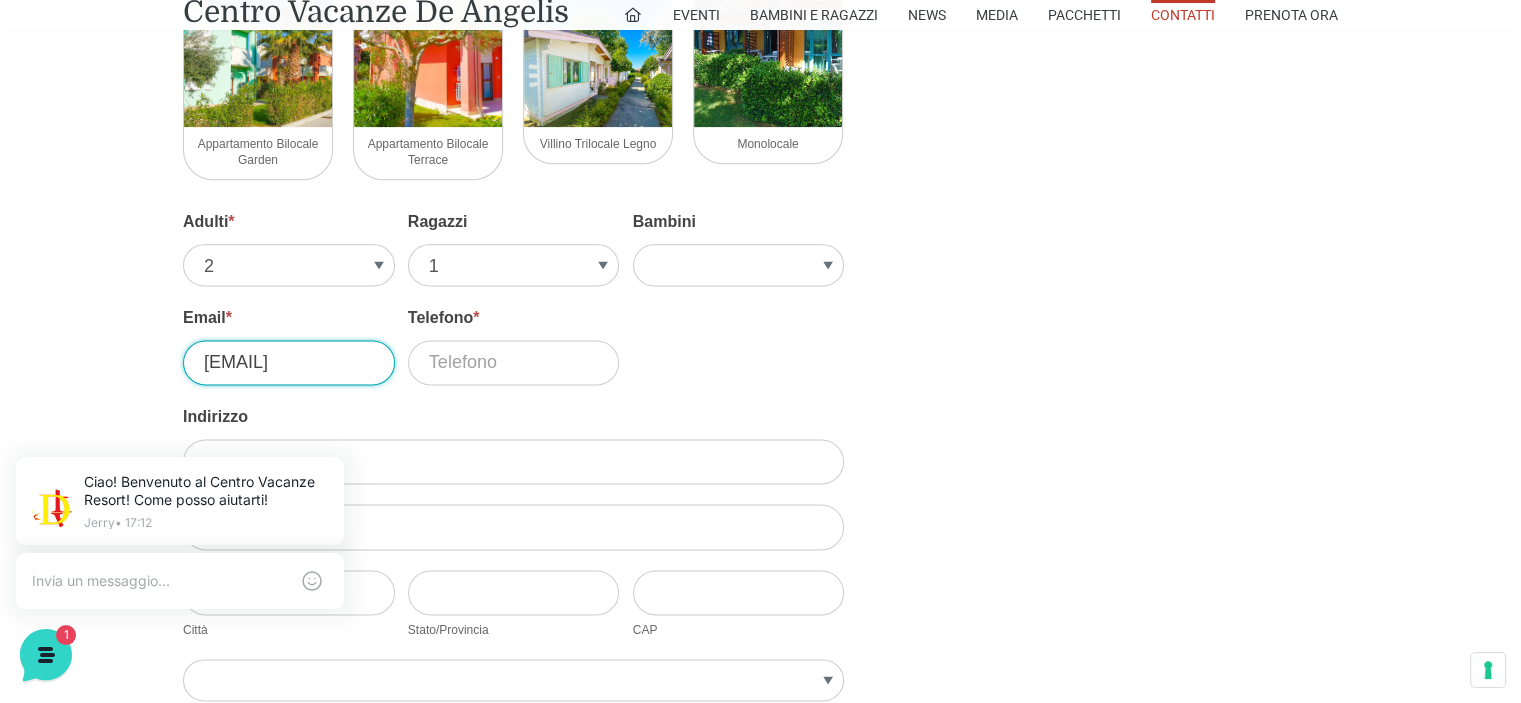 scroll, scrollTop: 0, scrollLeft: 84, axis: horizontal 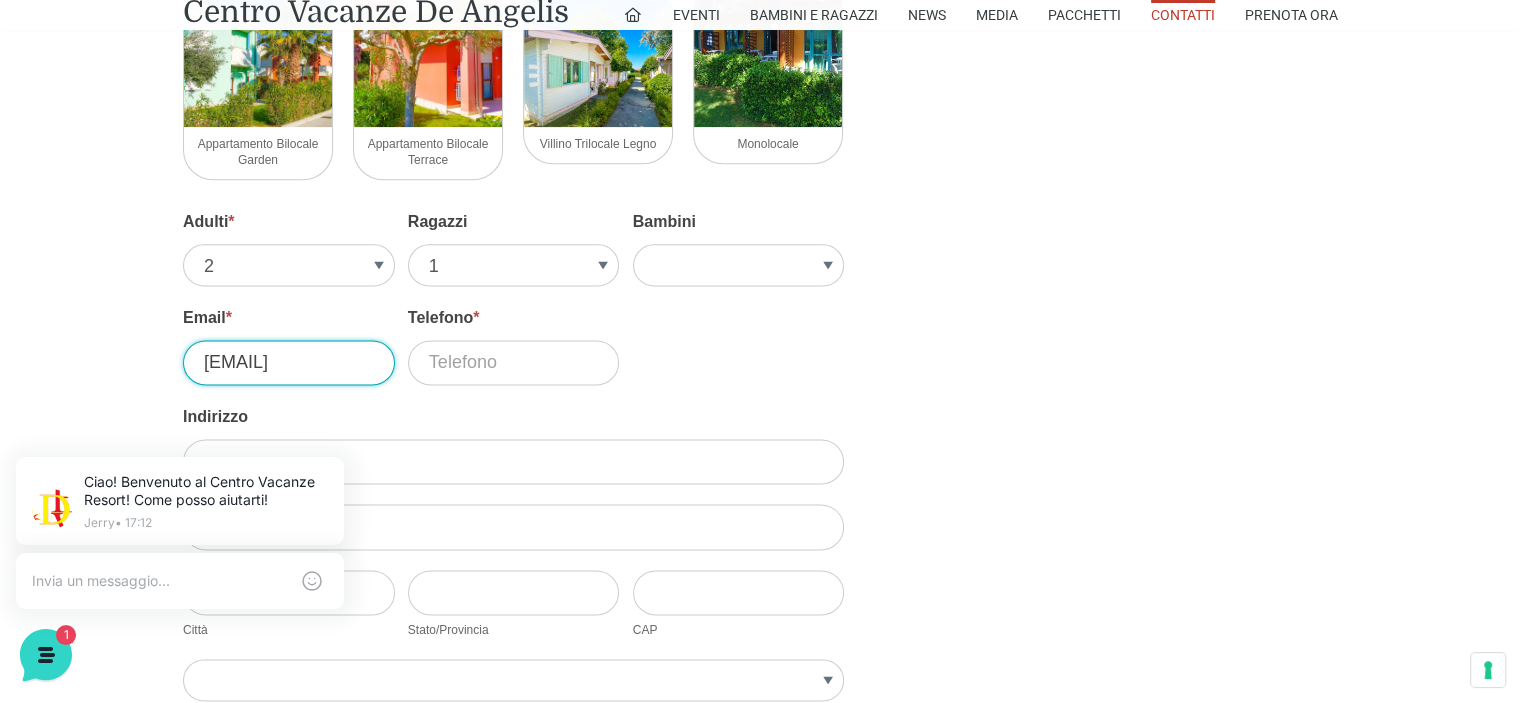 type on "annalisabaldi322@gmail.com" 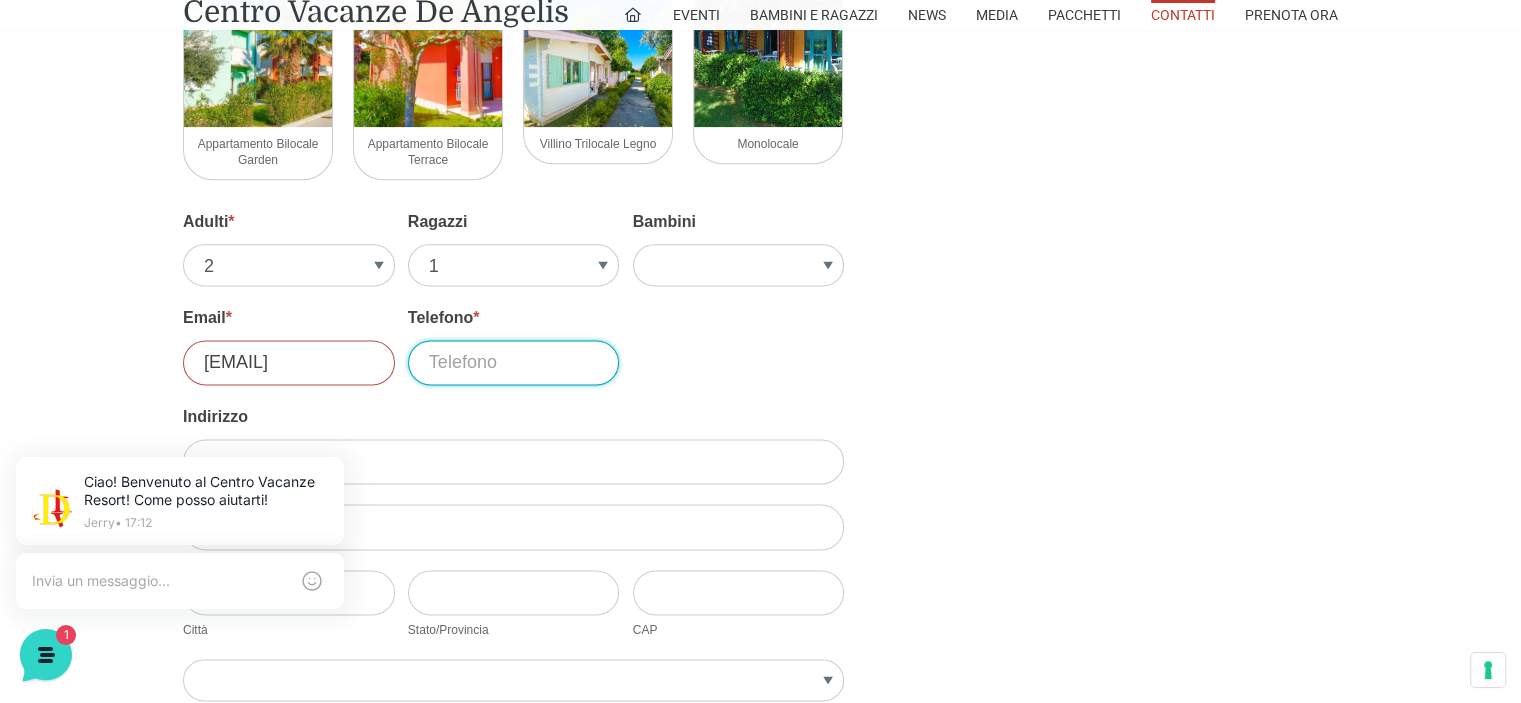 click on "Telefono
*" at bounding box center (514, 362) 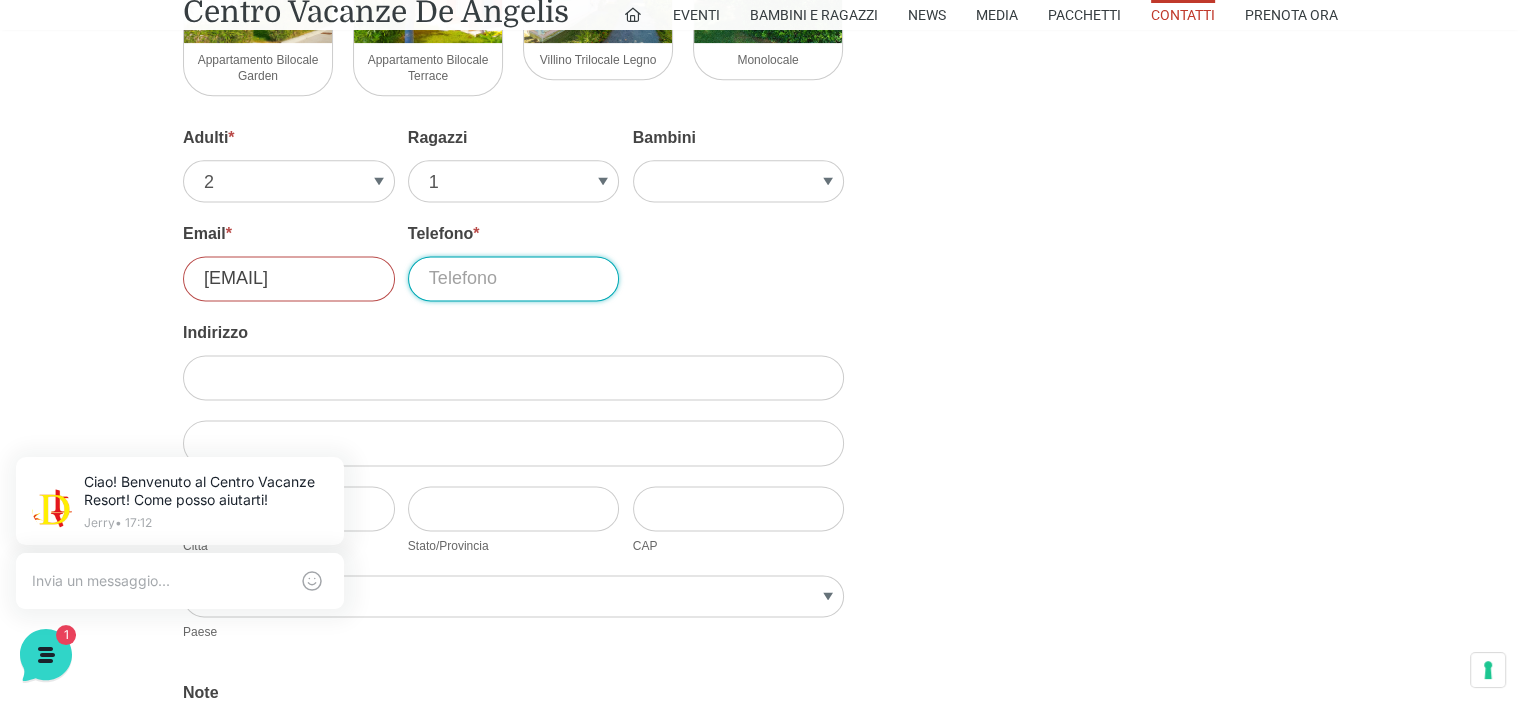 scroll, scrollTop: 2800, scrollLeft: 0, axis: vertical 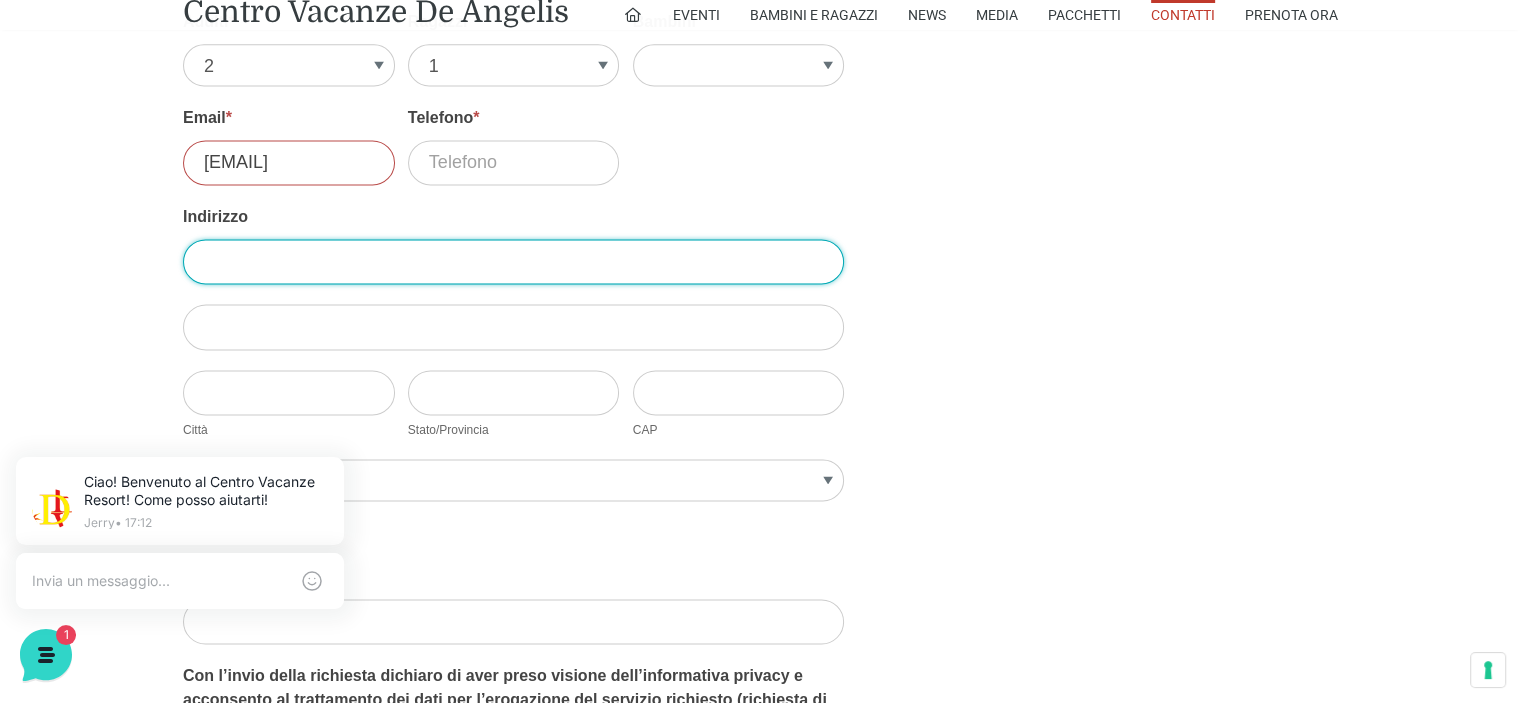click on "Indirizzo" at bounding box center [513, 261] 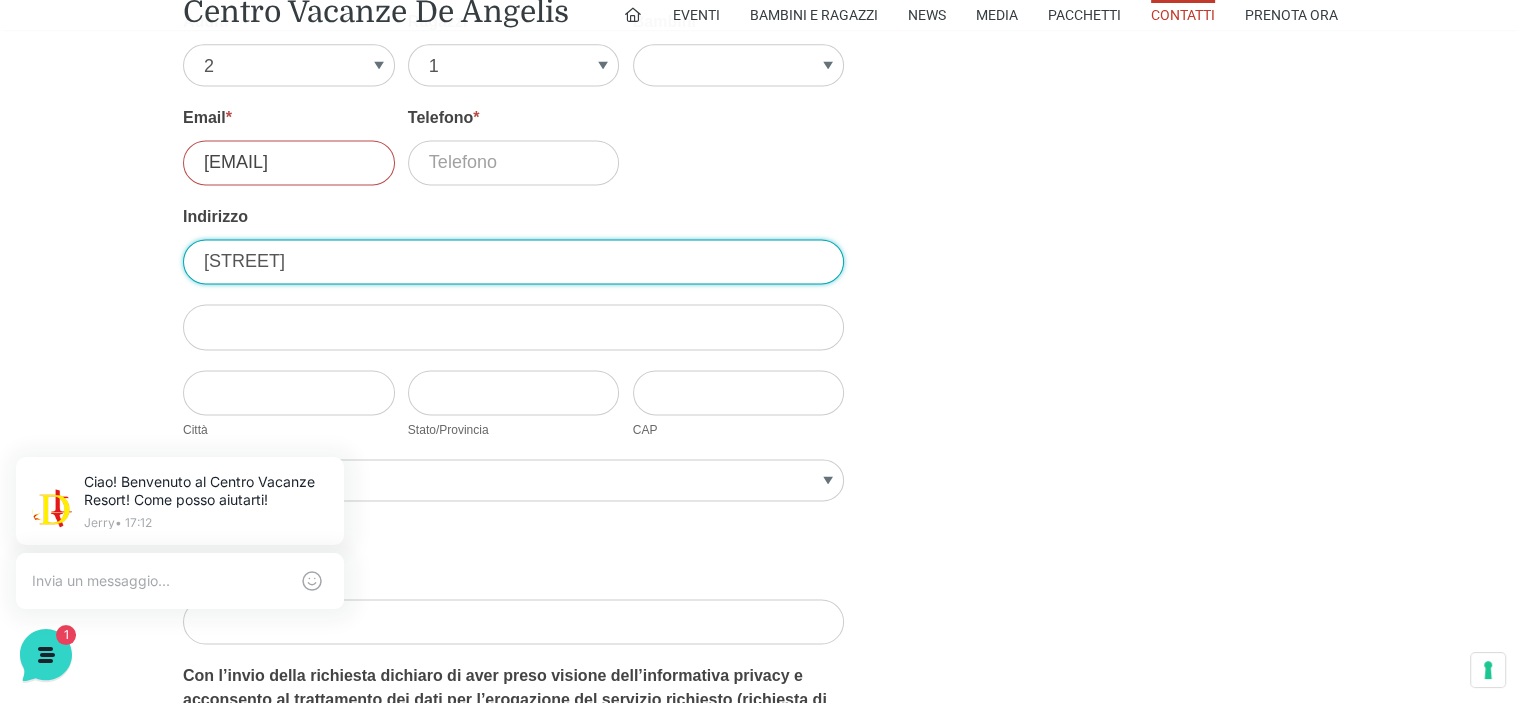 type on "Via Papa Giovanni XXIII 4/2" 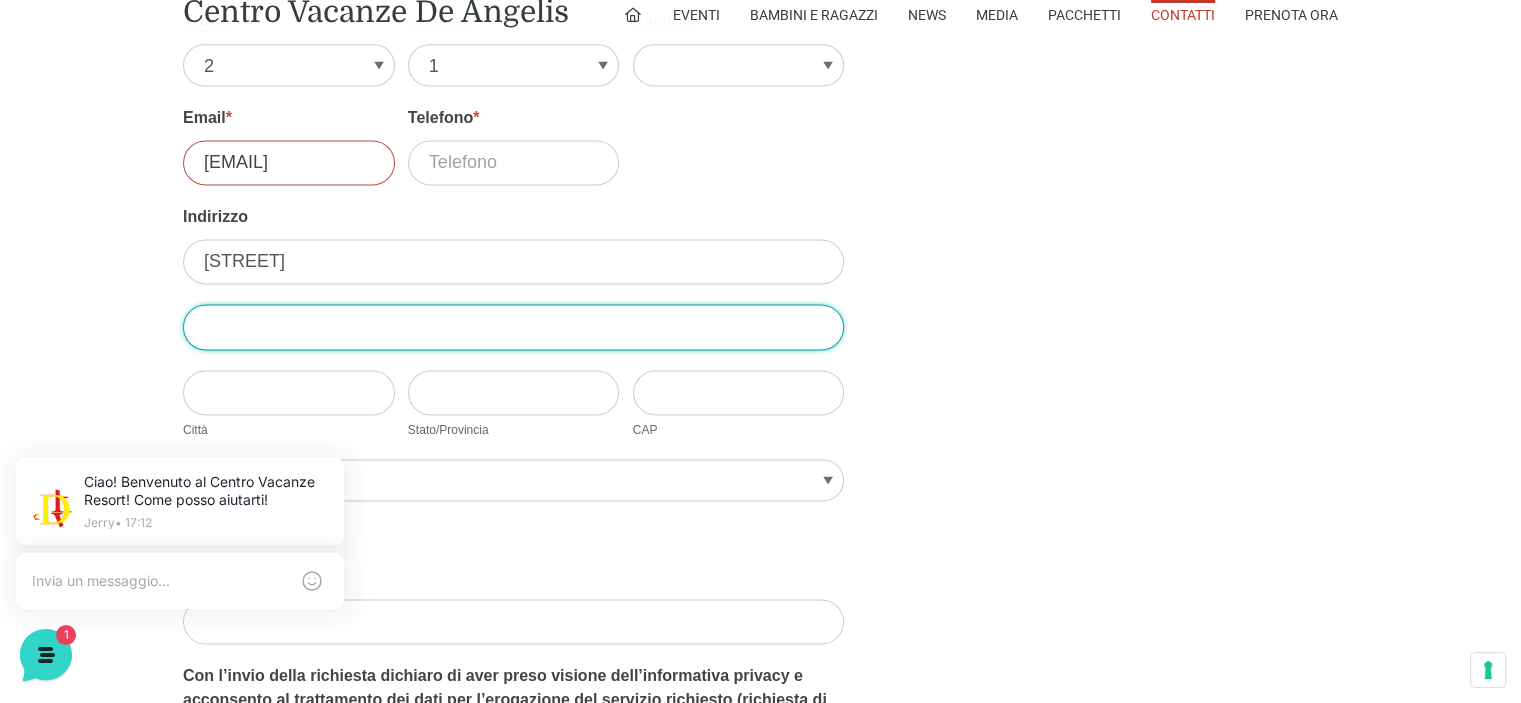 click on "Indirizzo" at bounding box center [513, 326] 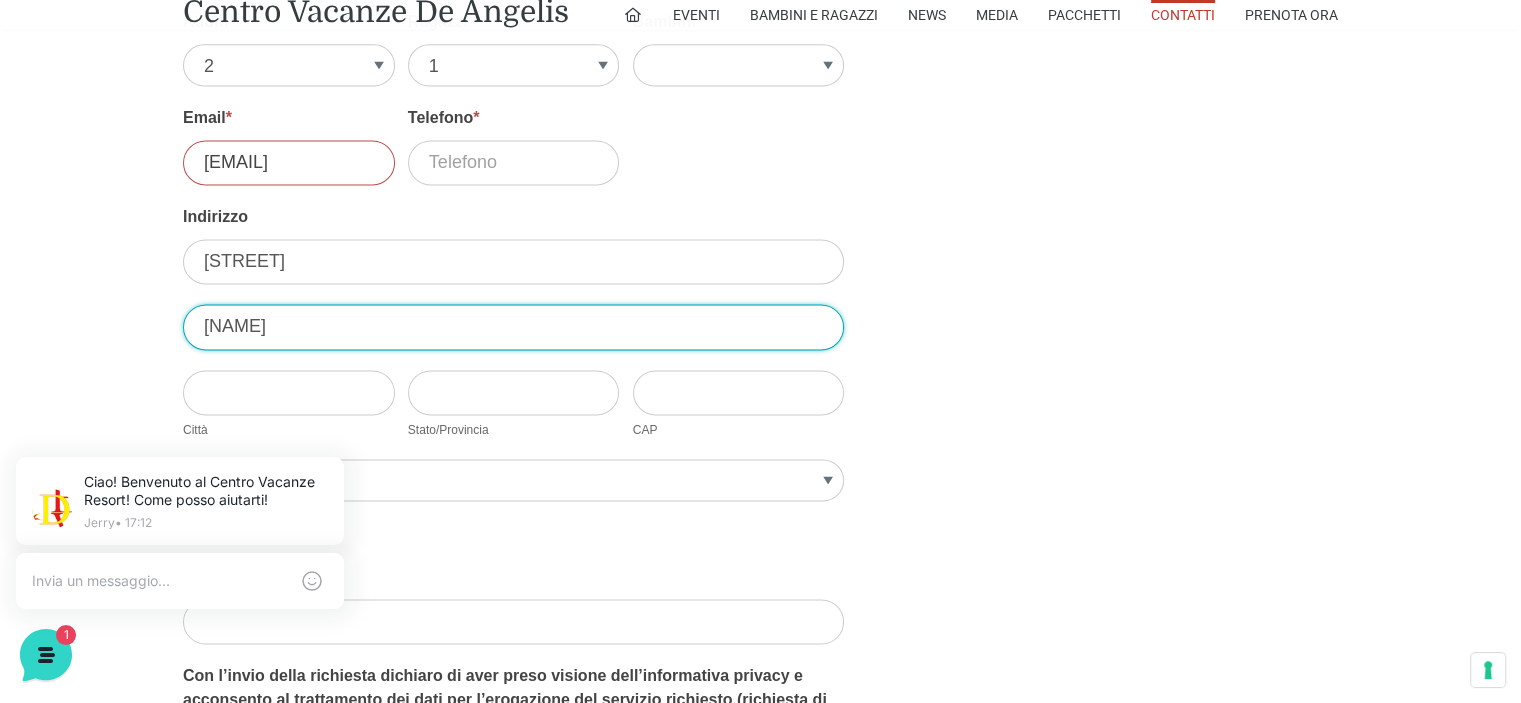 type on "Albinea" 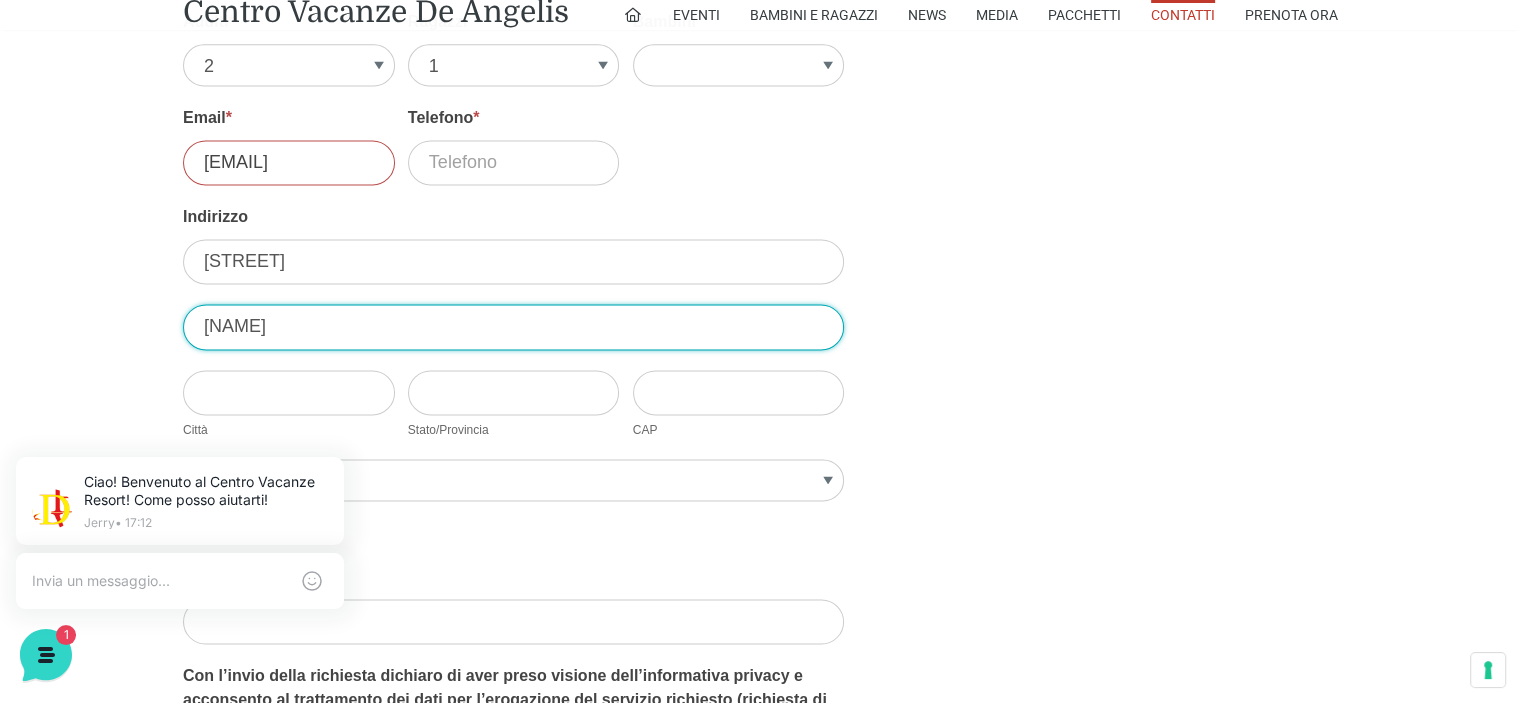 scroll, scrollTop: 2, scrollLeft: 0, axis: vertical 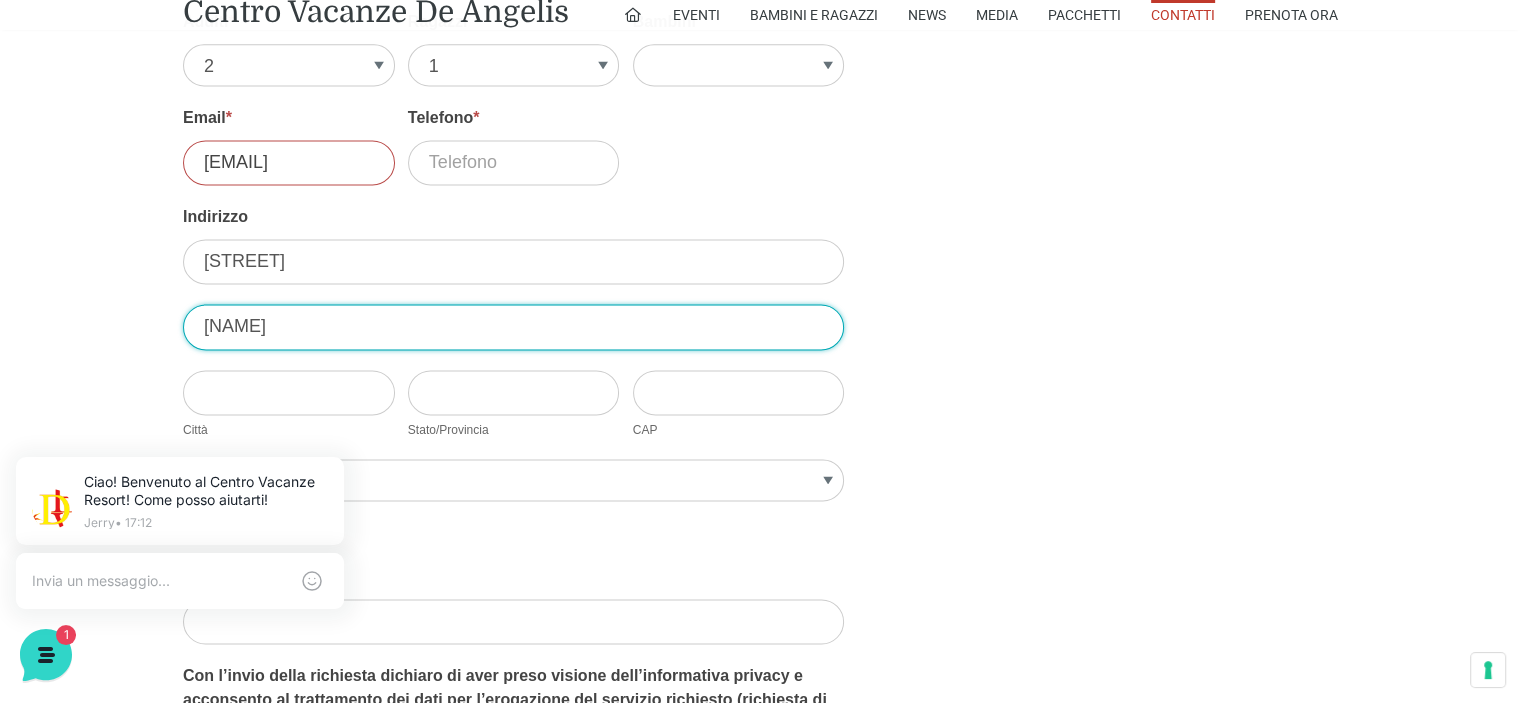 click on "Villaggio Centro Vacanze De Angelis
A:  Via Castelfidardo, 60026 Marcelli di Numana (AN),
Marche Italia
Get Directions
Tel:   +39 0735 58 70 70
Chat WhatsApp
Chat Telegram
Email:   info@villaggiocentrovacanzedeangelis.it
Spiacenti, si è verificato un problema. Google Maps non è stata caricata correttamente. Per i dettagli tecnici, consulta la console JavaScript.
Villaggio Centro Vacanze De Angelis
A:  Via Castelfidardo, 60026 Marcelli di Numana (AN),
Marche Italia
Get Directions
Tel:   +39 0735 58 70 70
Chat WhatsApp
Chat Telegram
Email:   info@villaggiocentrovacanzedeangelis.it
Contattaci
Titolo
Sig.re Sig.ra
Nome
*
ANNALISA
First" at bounding box center [760, -522] 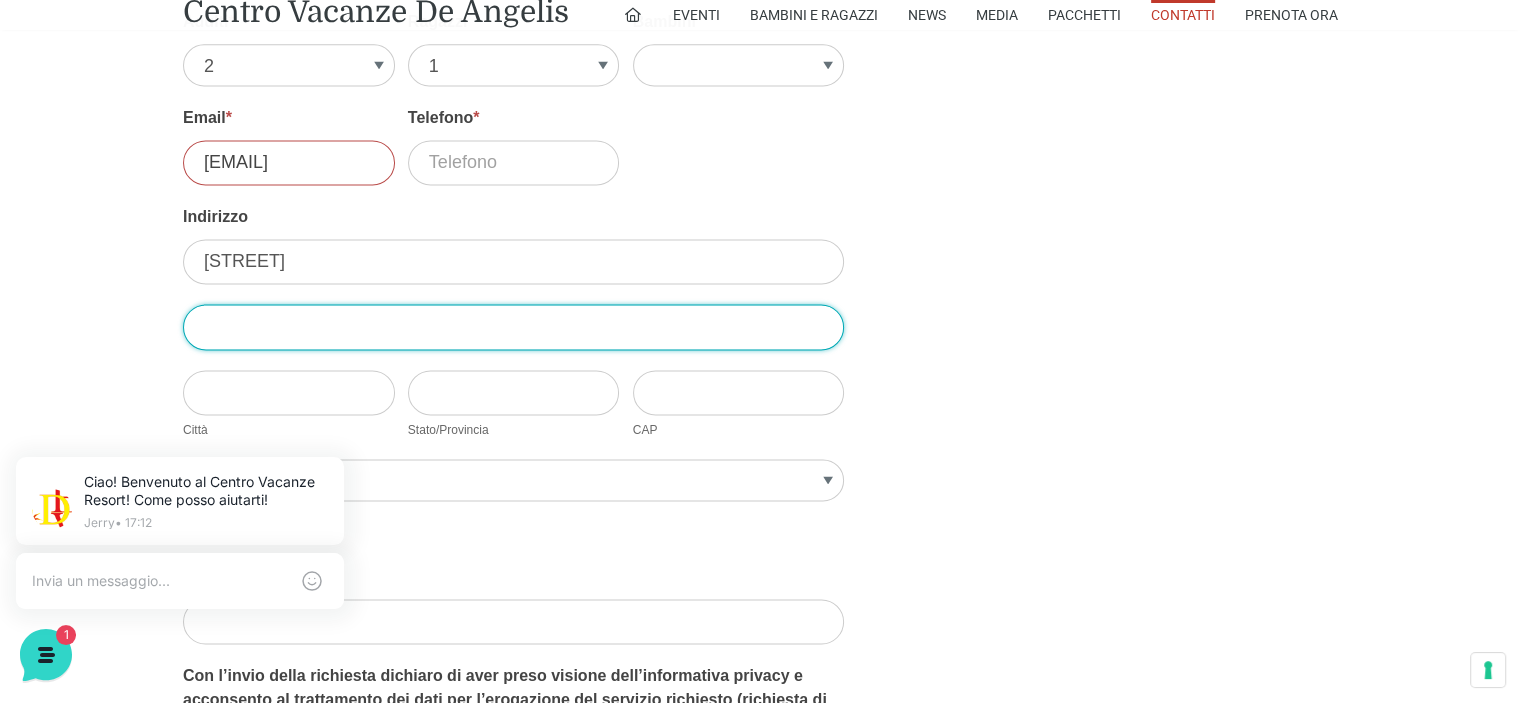scroll, scrollTop: 0, scrollLeft: 0, axis: both 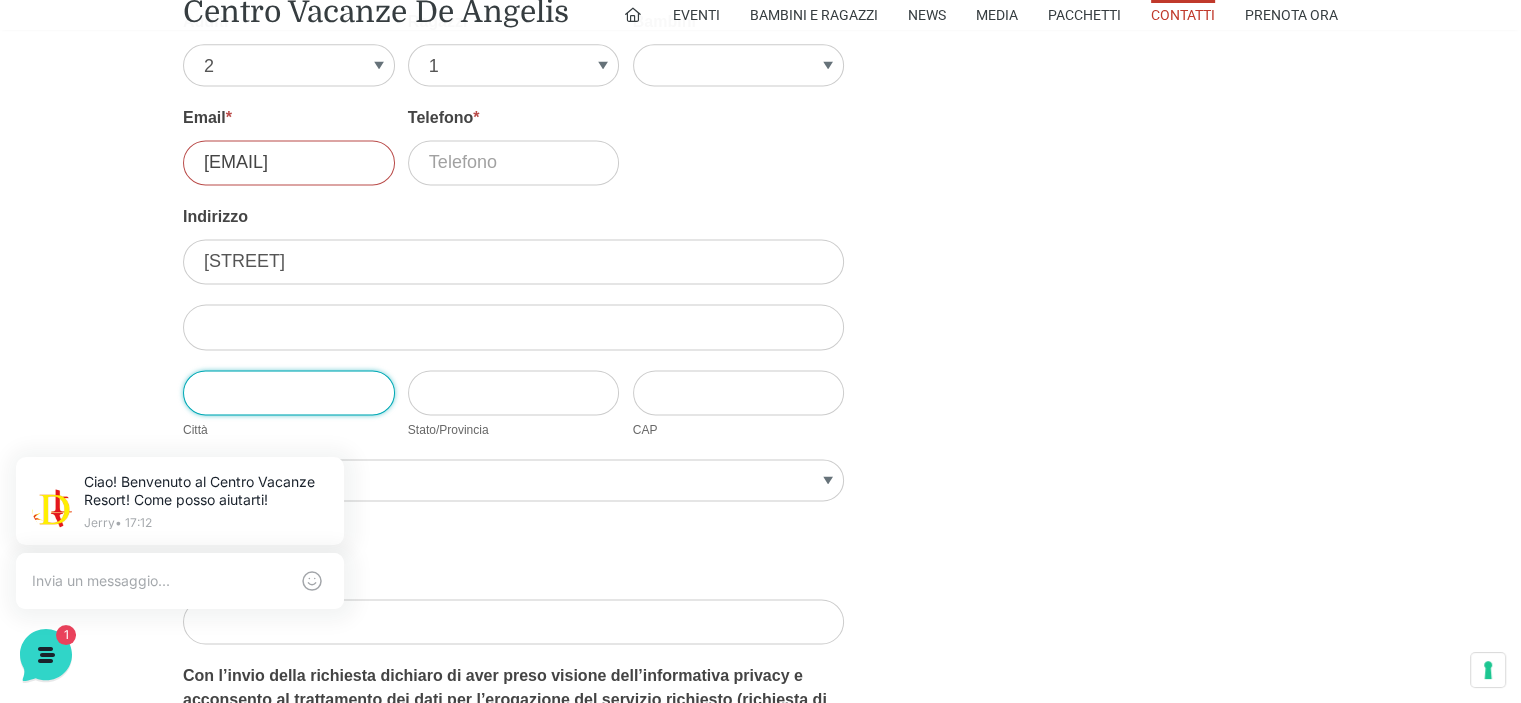 click on "Città" at bounding box center [289, 392] 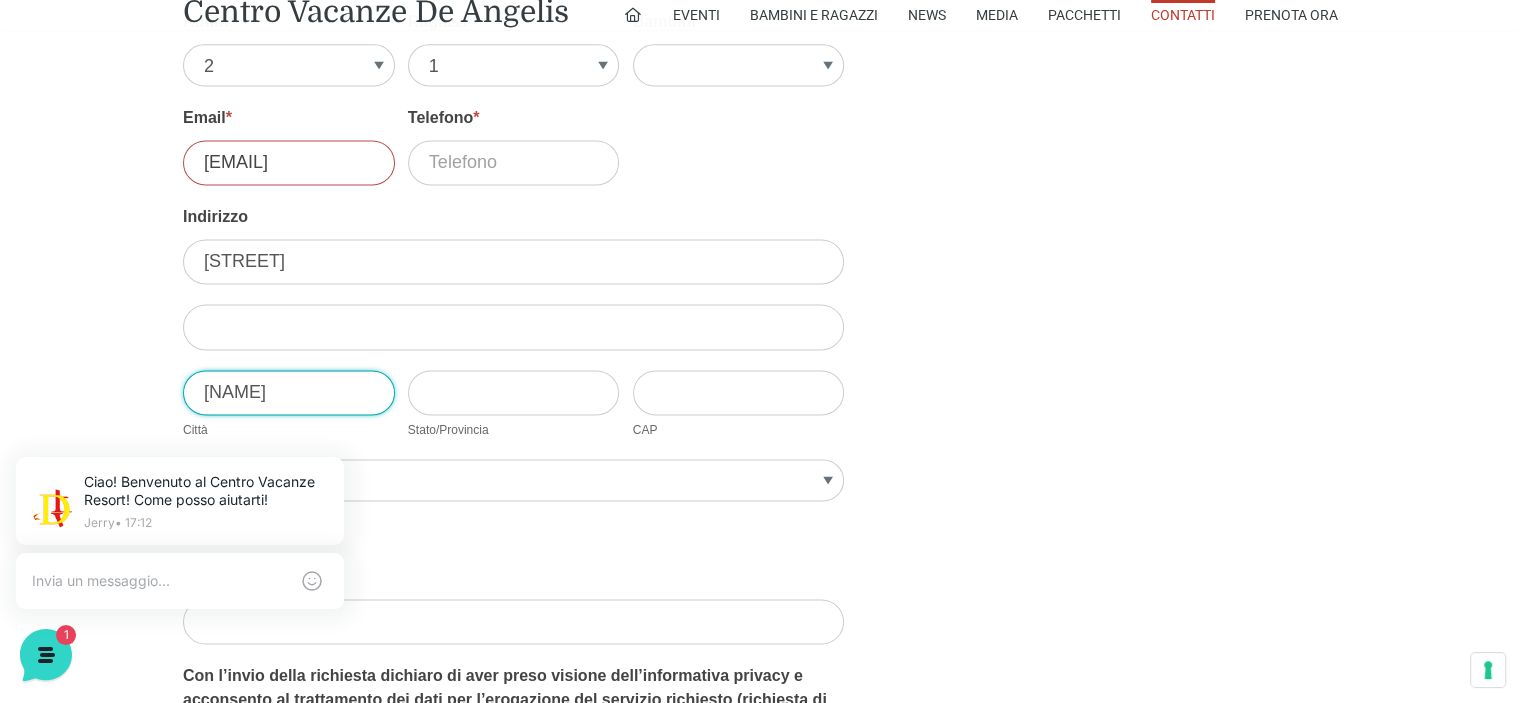 type on "Albinea" 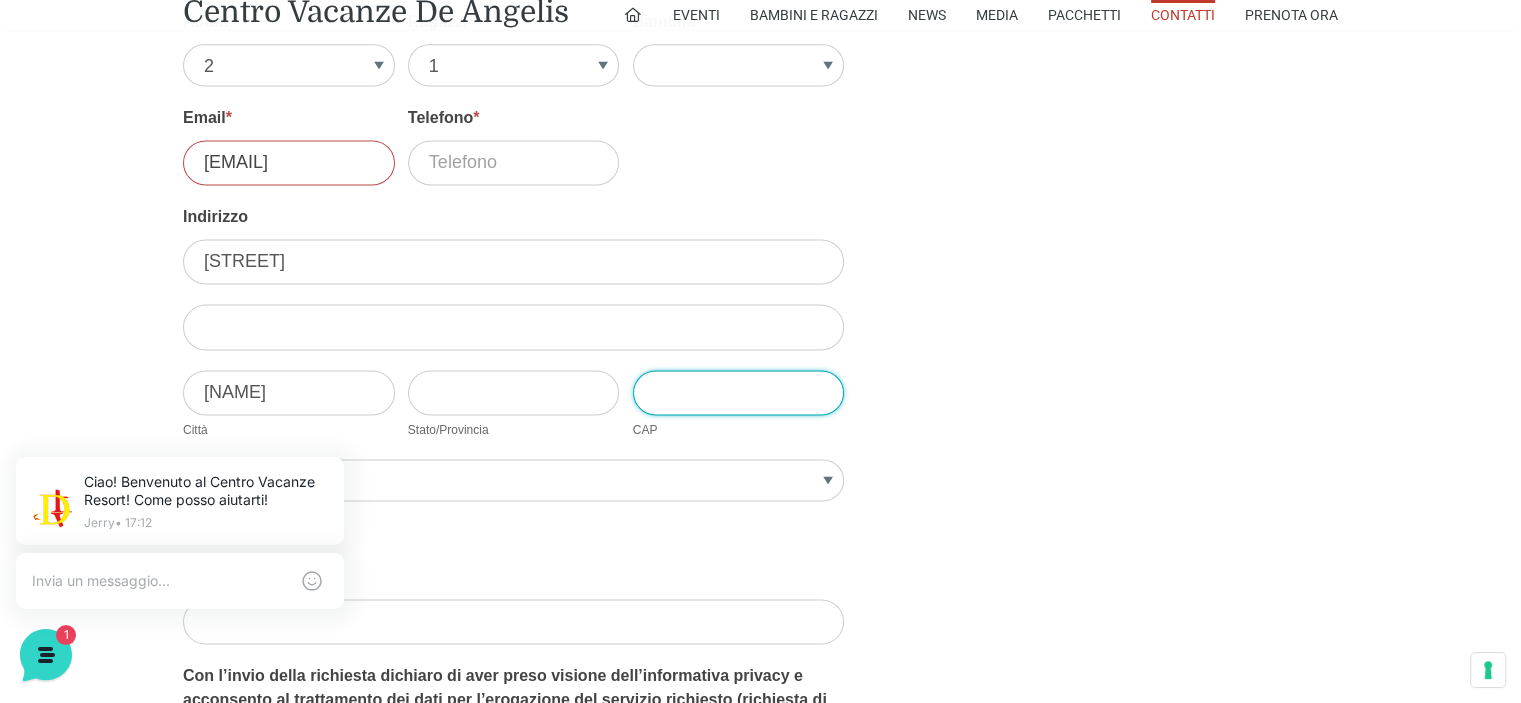 click on "CAP" at bounding box center (739, 392) 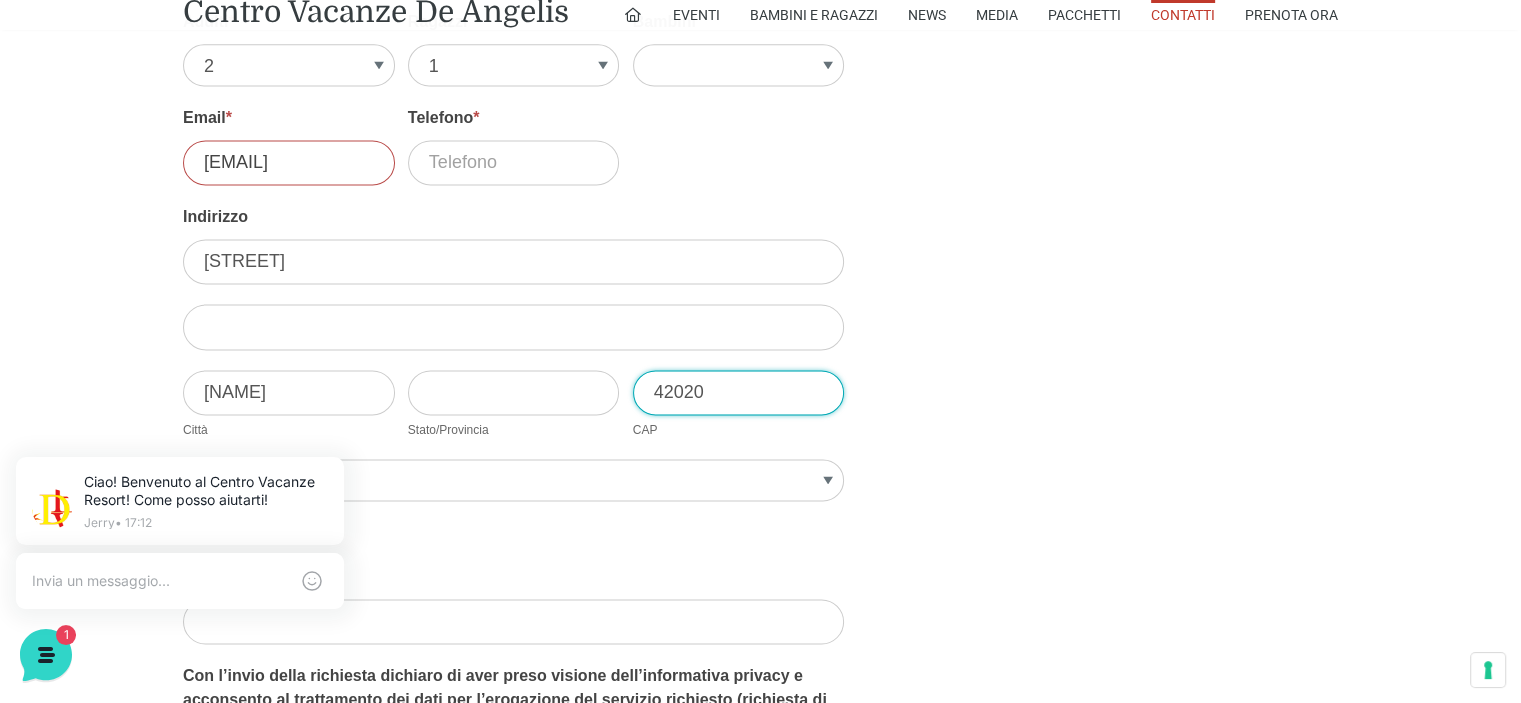 type on "42020" 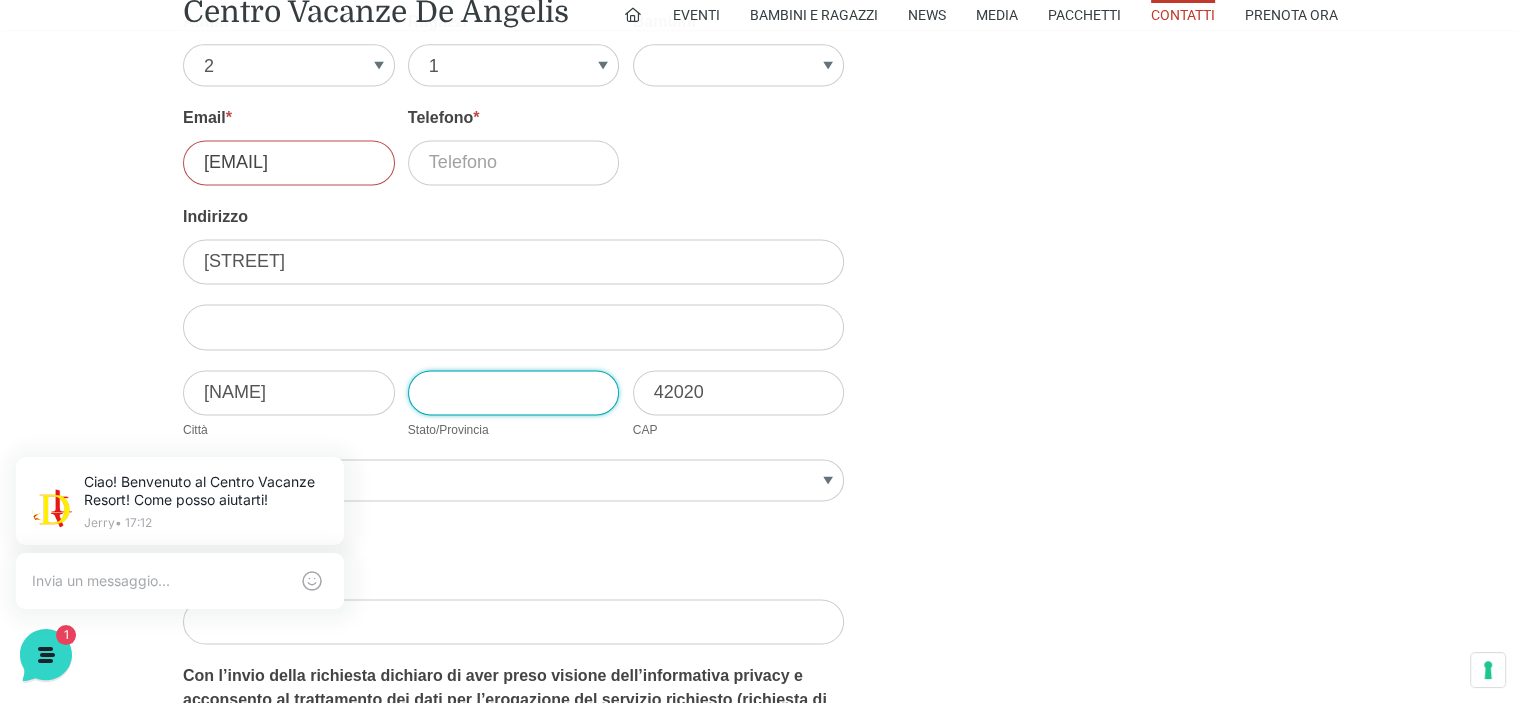 click on "Stato/Provincia" at bounding box center (514, 392) 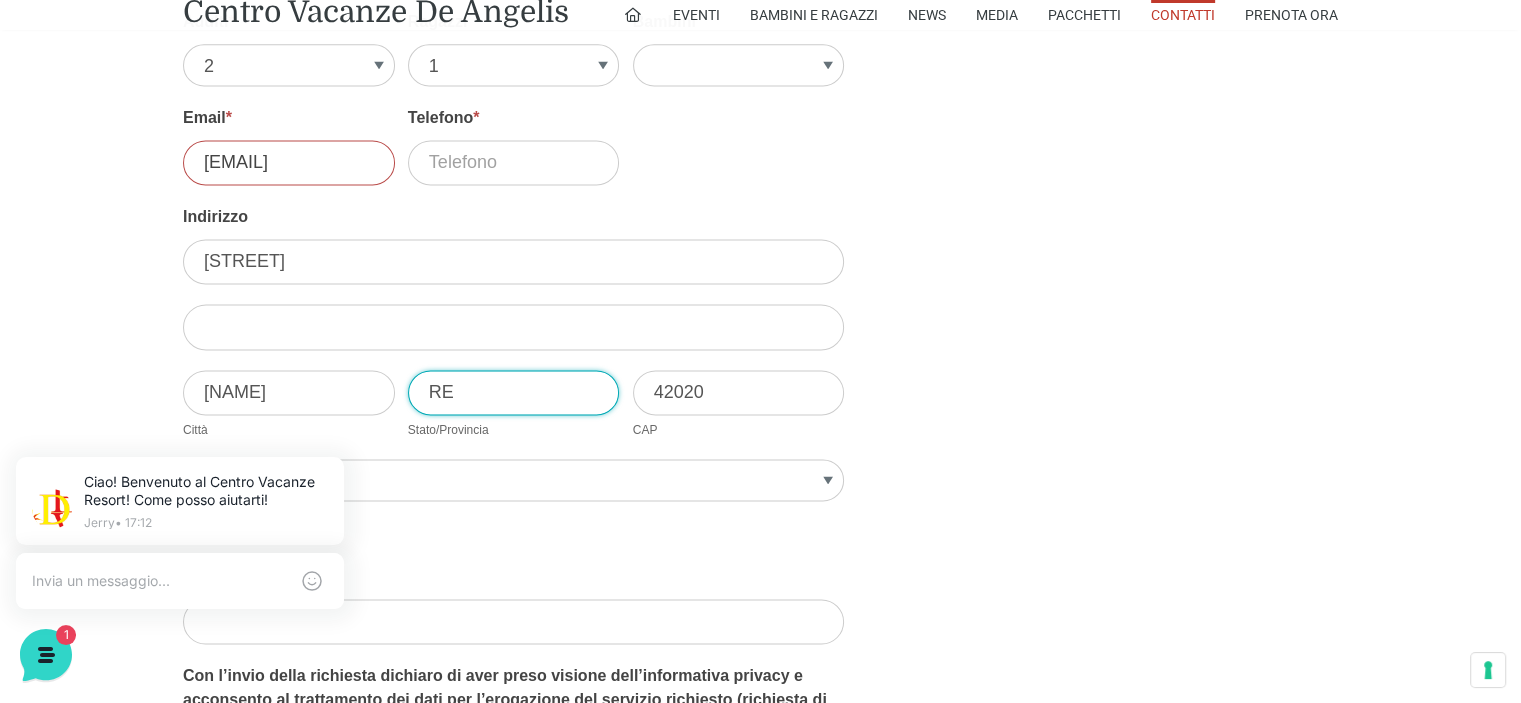 scroll, scrollTop: 2, scrollLeft: 0, axis: vertical 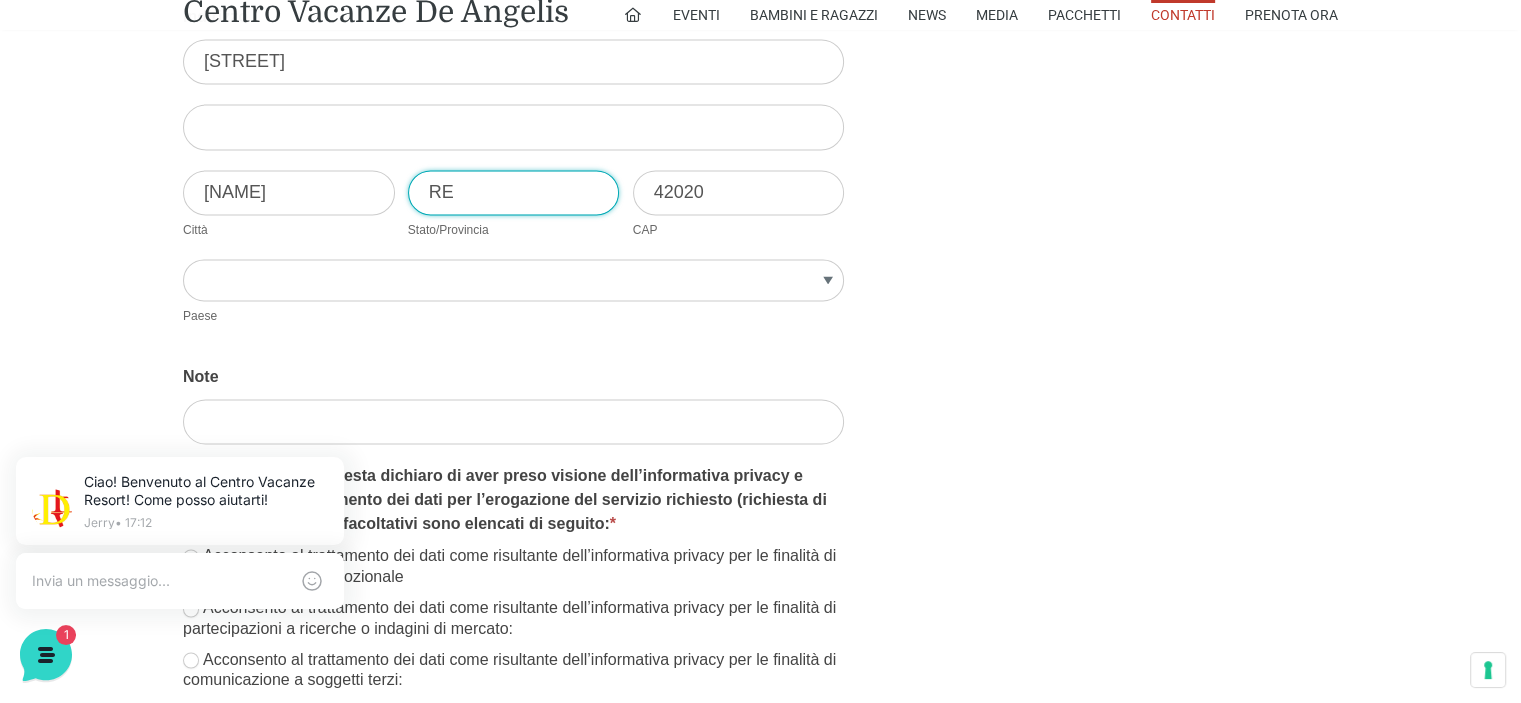 type on "RE" 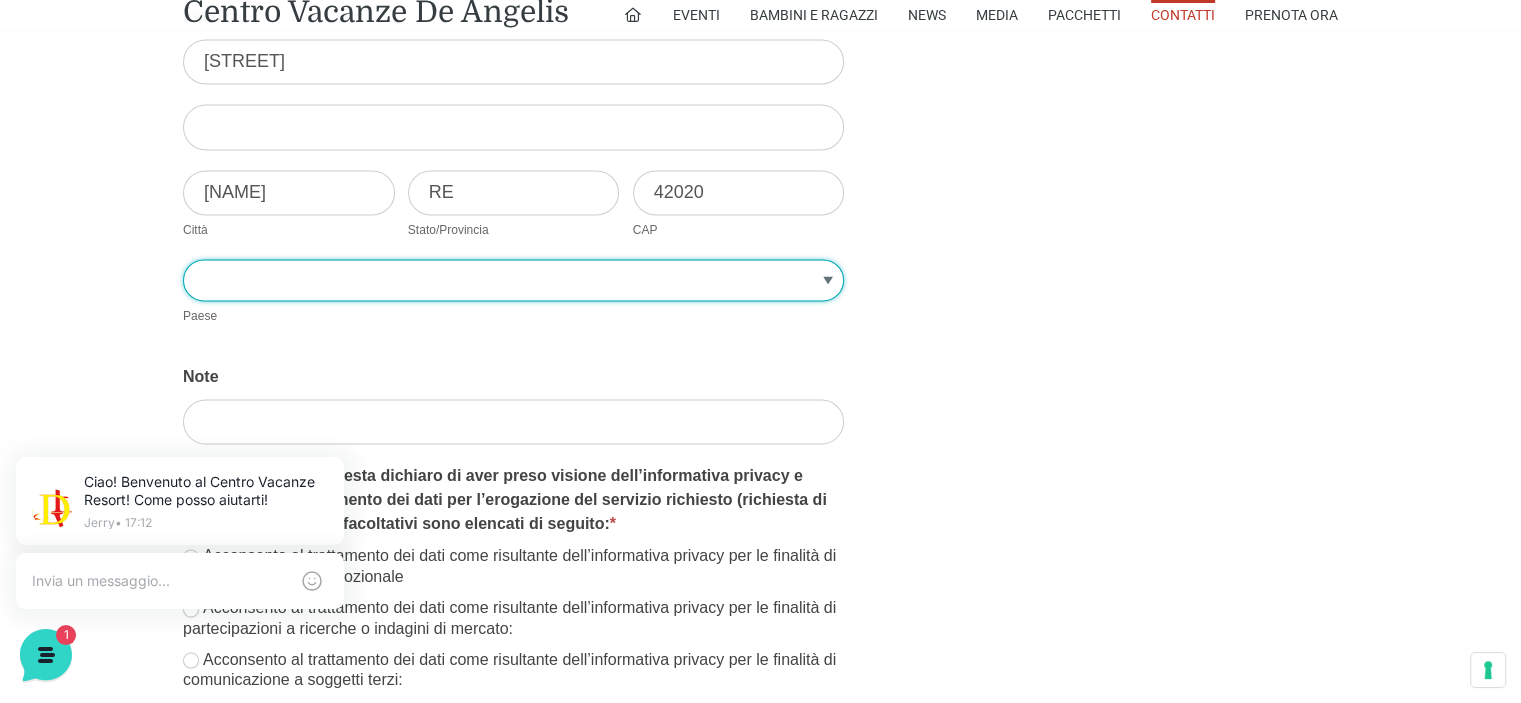 click on "Afghanistan Albania Algeria Andorra Angola Anguilla Antartide Antigua e Barbuda Arabia Saudita Argentina Armenia Aruba Australia Austria Azerbaijan Bahamas Bahrain Bangladesh Barbados Belgio Belize Benin Bermuda Bhutan Bielorussia Bolivia Bonaire, Sint Eustatius e Saba Bosnia-Herzegovina Botswana Brasile Brunei Bulgaria Burkina Faso Burundi Cambogia Camerun Canada Capo Verde Ciad Cile Cina Cipro Città del Vaticano Colombia Comore Congo Corea del Nord Corea del Sud Costa Rica Costa d'Avorio Croazia Cuba Curacao Danimarca Dominica Ecuador Egitto El Salvador Emirati Arabi Uniti Eritrea Estonia Etiopia Fiji Filippine Finlandia Francia Gabon Gambia Georgia Georgia del Sud e Isole Sandwich Australi Germania Ghana Giamaica Giappone Gibilterra Gibuti Giordania Grecia Grenada Groenlandia Guadalupe Guam Guatemala Guernsey Guiana Guiana Francese Guinea Guinea Equatoriale Guinea-Bissau Haiti Honduras Hong Kong India Indonesia Iran Iraq Irlanda Islanda Isola Norfolk Isola di Bouvet Isola di Man Italia" at bounding box center [513, 280] 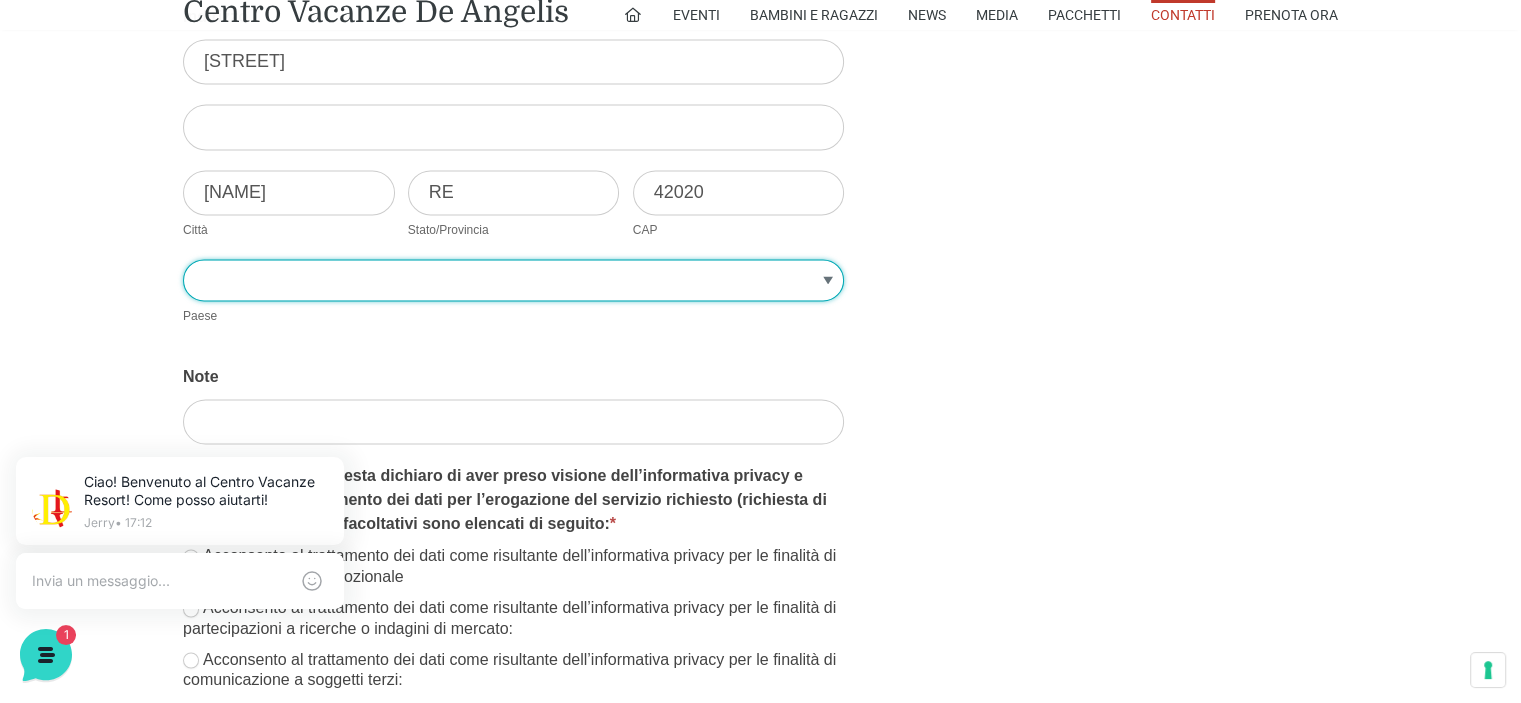 select on "Italia" 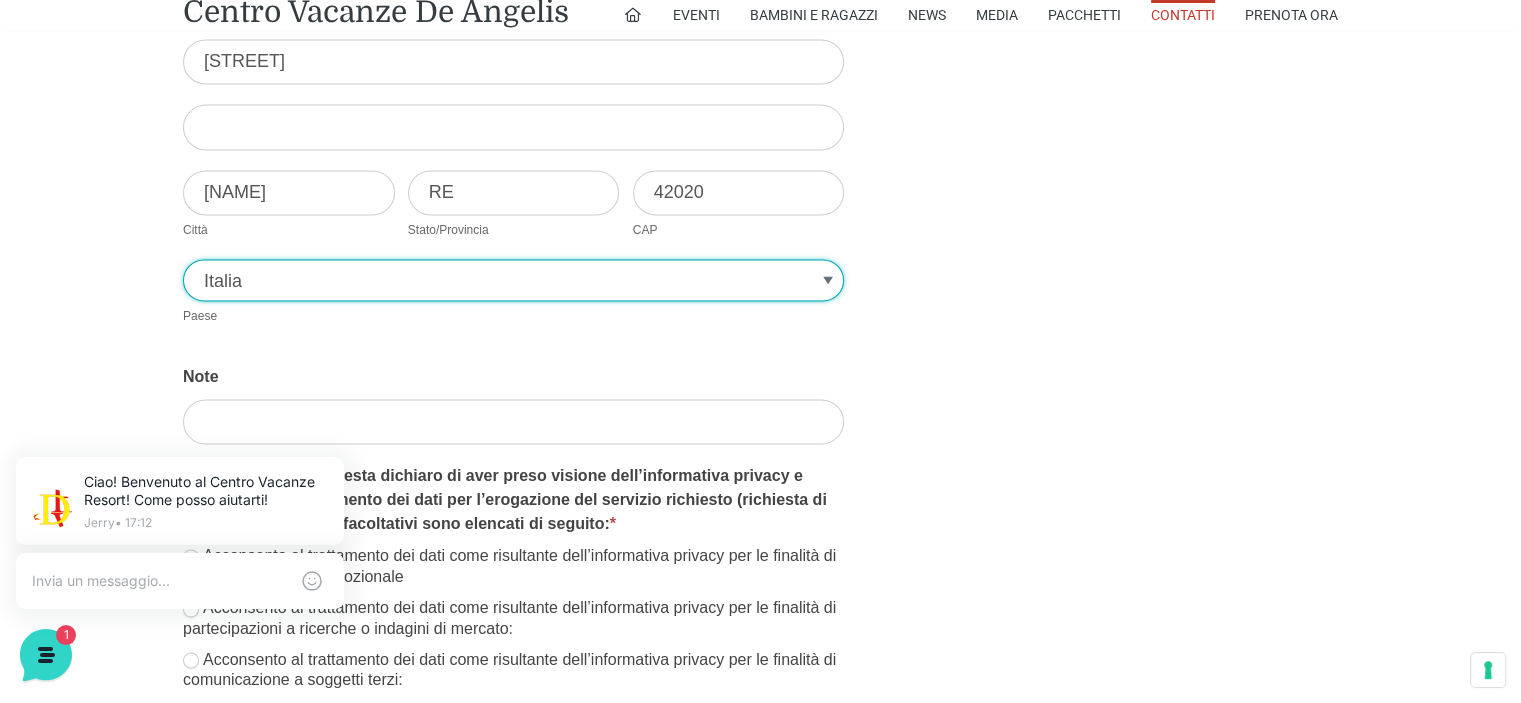 click on "Afghanistan Albania Algeria Andorra Angola Anguilla Antartide Antigua e Barbuda Arabia Saudita Argentina Armenia Aruba Australia Austria Azerbaijan Bahamas Bahrain Bangladesh Barbados Belgio Belize Benin Bermuda Bhutan Bielorussia Bolivia Bonaire, Sint Eustatius e Saba Bosnia-Herzegovina Botswana Brasile Brunei Bulgaria Burkina Faso Burundi Cambogia Camerun Canada Capo Verde Ciad Cile Cina Cipro Città del Vaticano Colombia Comore Congo Corea del Nord Corea del Sud Costa Rica Costa d'Avorio Croazia Cuba Curacao Danimarca Dominica Ecuador Egitto El Salvador Emirati Arabi Uniti Eritrea Estonia Etiopia Fiji Filippine Finlandia Francia Gabon Gambia Georgia Georgia del Sud e Isole Sandwich Australi Germania Ghana Giamaica Giappone Gibilterra Gibuti Giordania Grecia Grenada Groenlandia Guadalupe Guam Guatemala Guernsey Guiana Guiana Francese Guinea Guinea Equatoriale Guinea-Bissau Haiti Honduras Hong Kong India Indonesia Iran Iraq Irlanda Islanda Isola Norfolk Isola di Bouvet Isola di Man Italia" at bounding box center (513, 280) 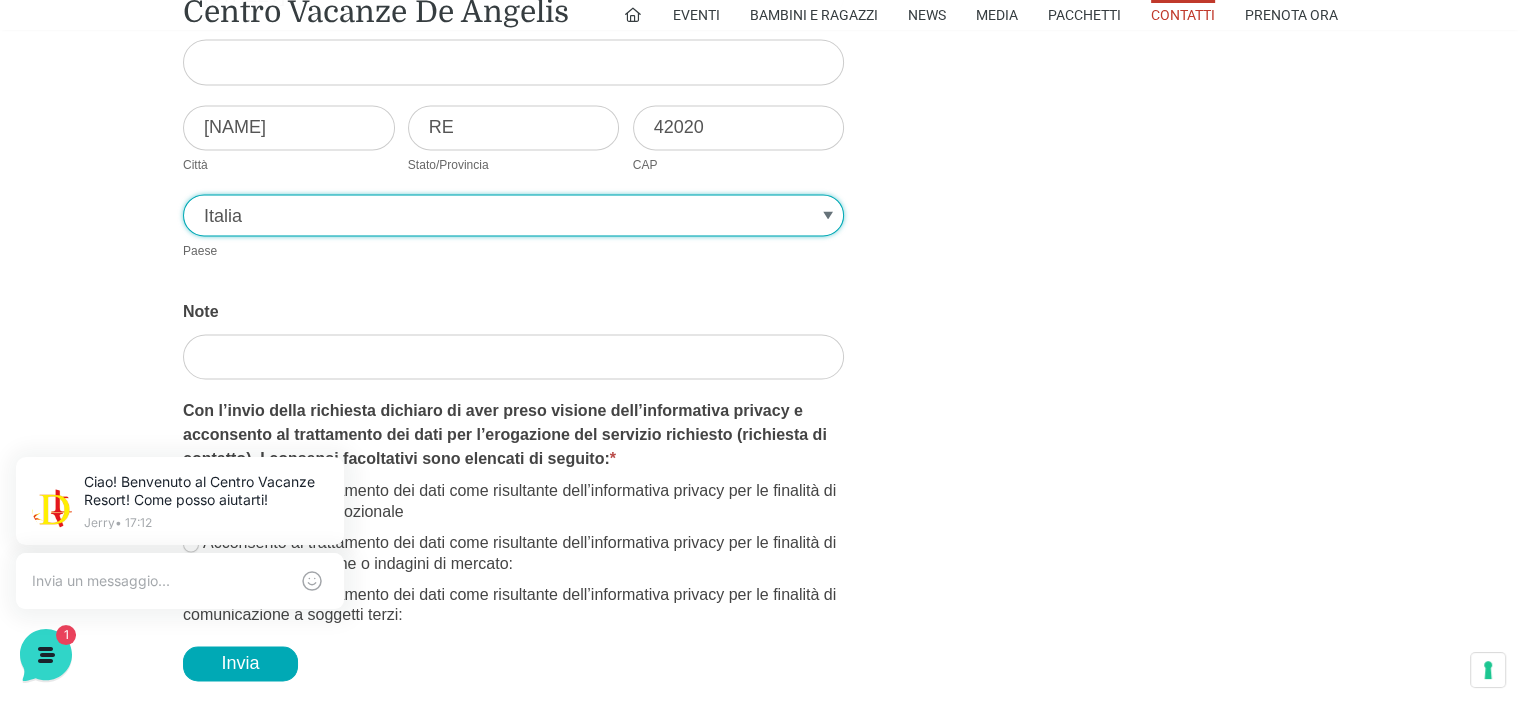 scroll, scrollTop: 3100, scrollLeft: 0, axis: vertical 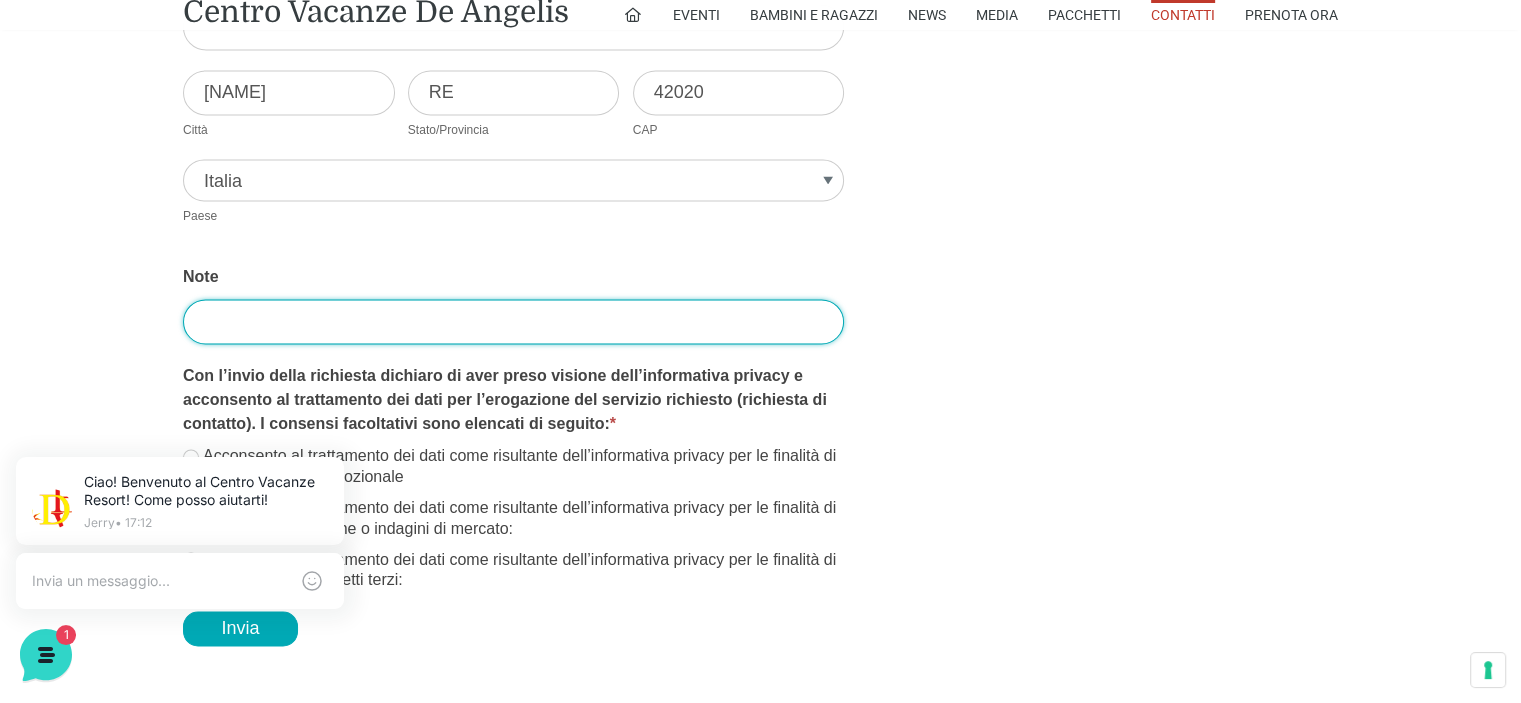 click on "Note" at bounding box center [513, 321] 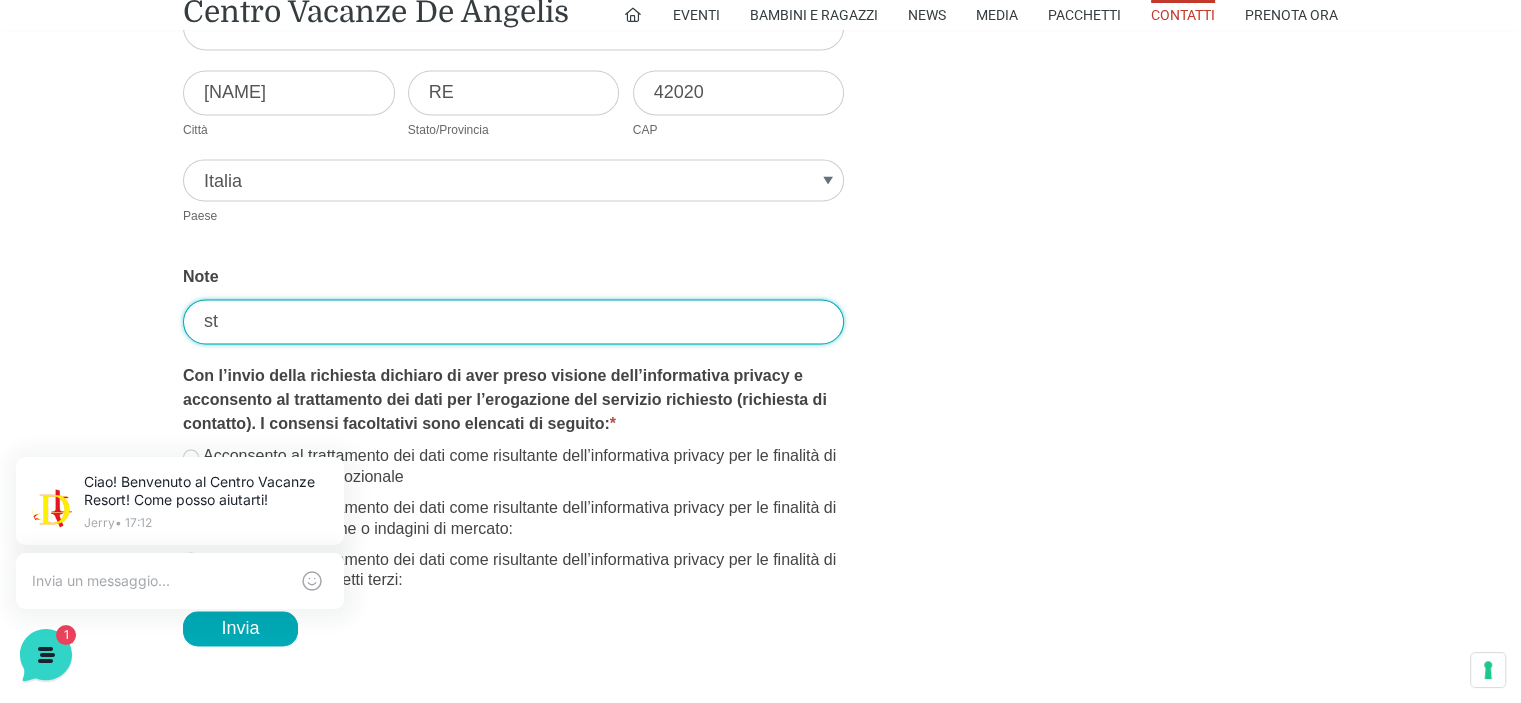 type on "s" 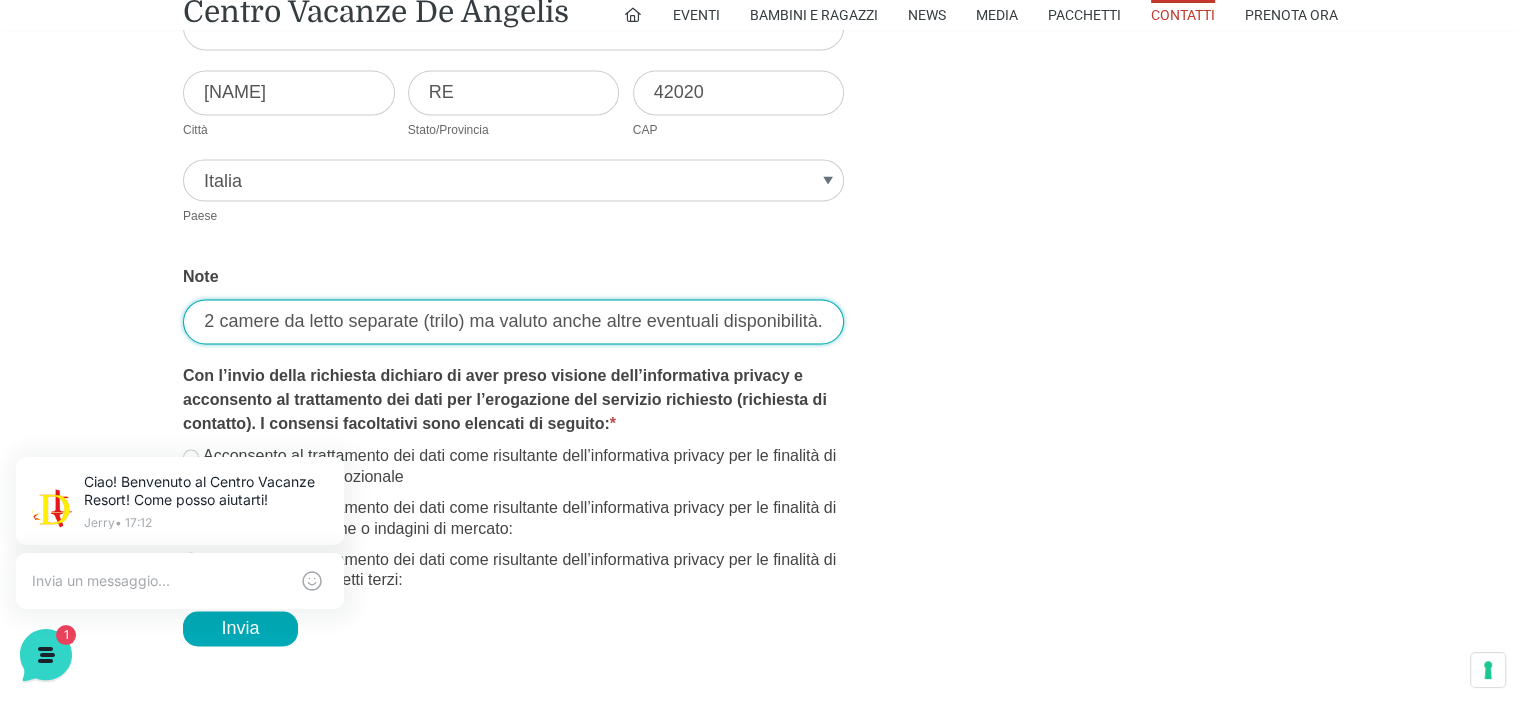 scroll, scrollTop: 0, scrollLeft: 651, axis: horizontal 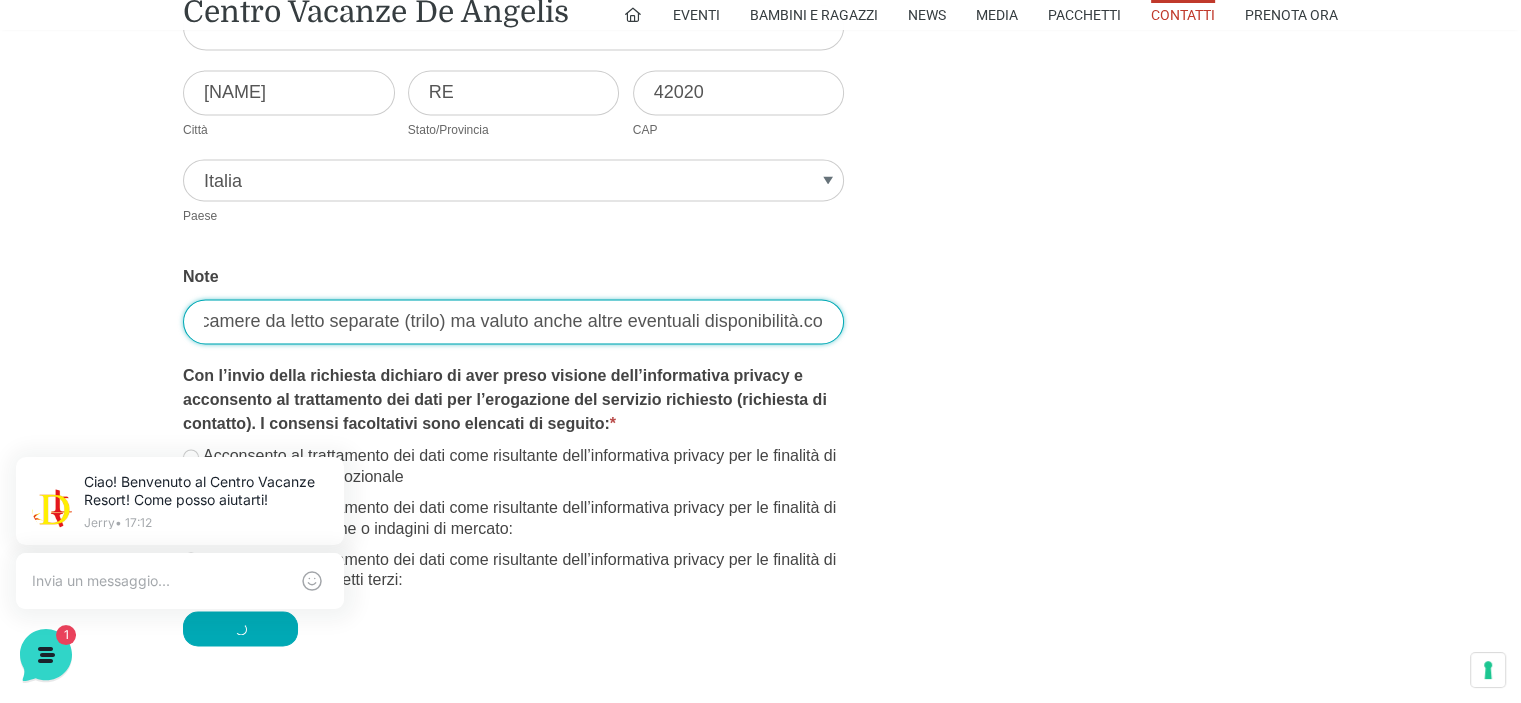 type on "Buongiorno, sto cercando preferibilmente una soluzione che abbia 2 camere da letto separate (trilo) ma valuto anche altre eventuali disponibilità.cor" 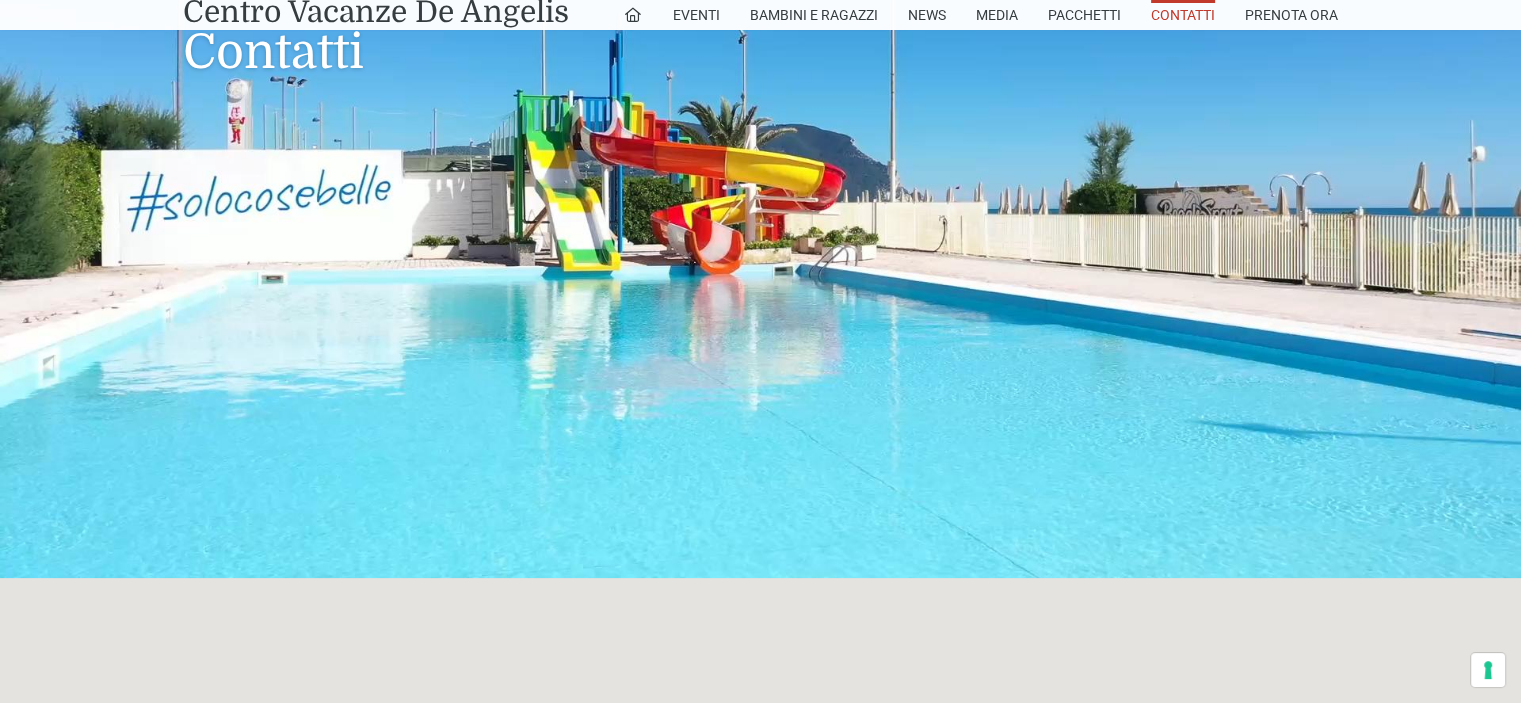 scroll, scrollTop: 1869, scrollLeft: 0, axis: vertical 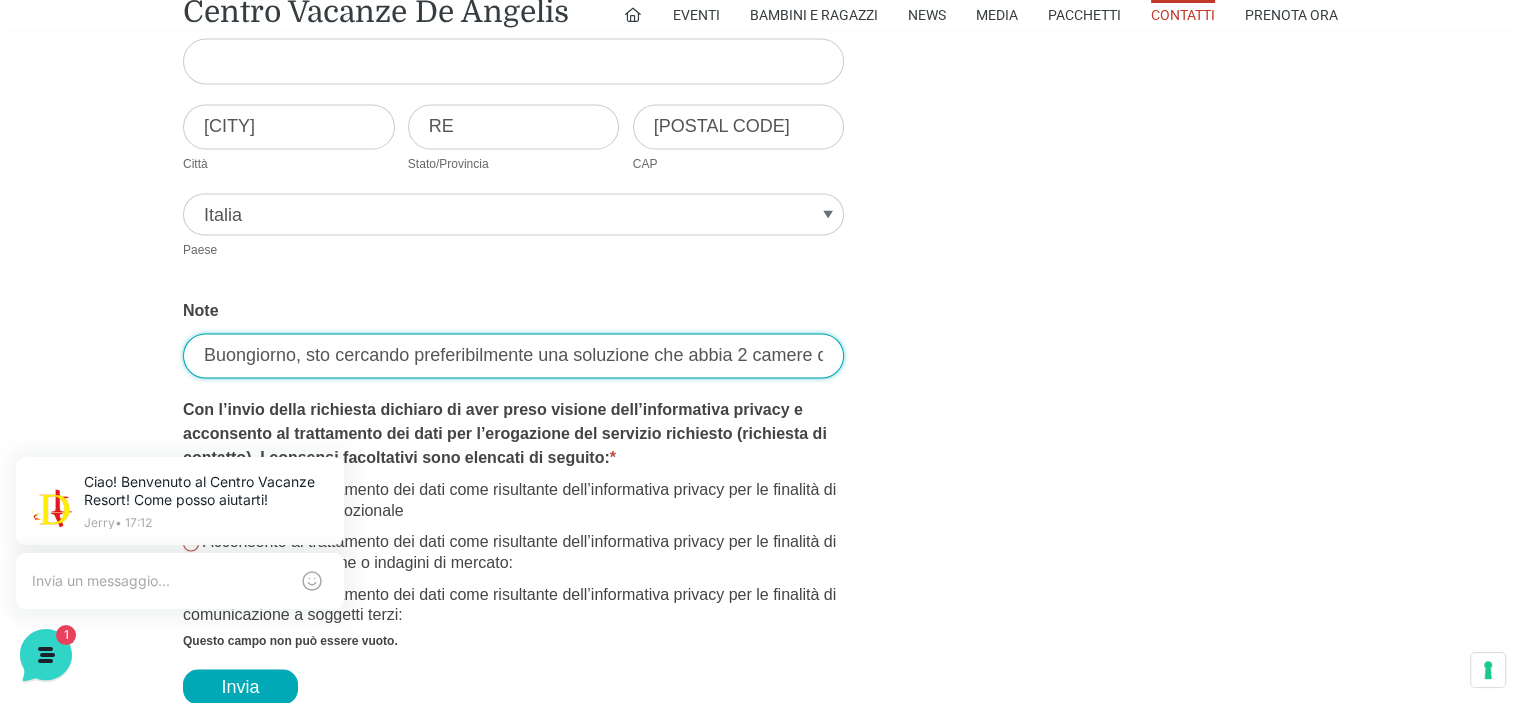 click on "Buongiorno, sto cercando preferibilmente una soluzione che abbia 2 camere da letto separate (trilo) ma valuto anche altre eventuali disponibilità." at bounding box center (513, 355) 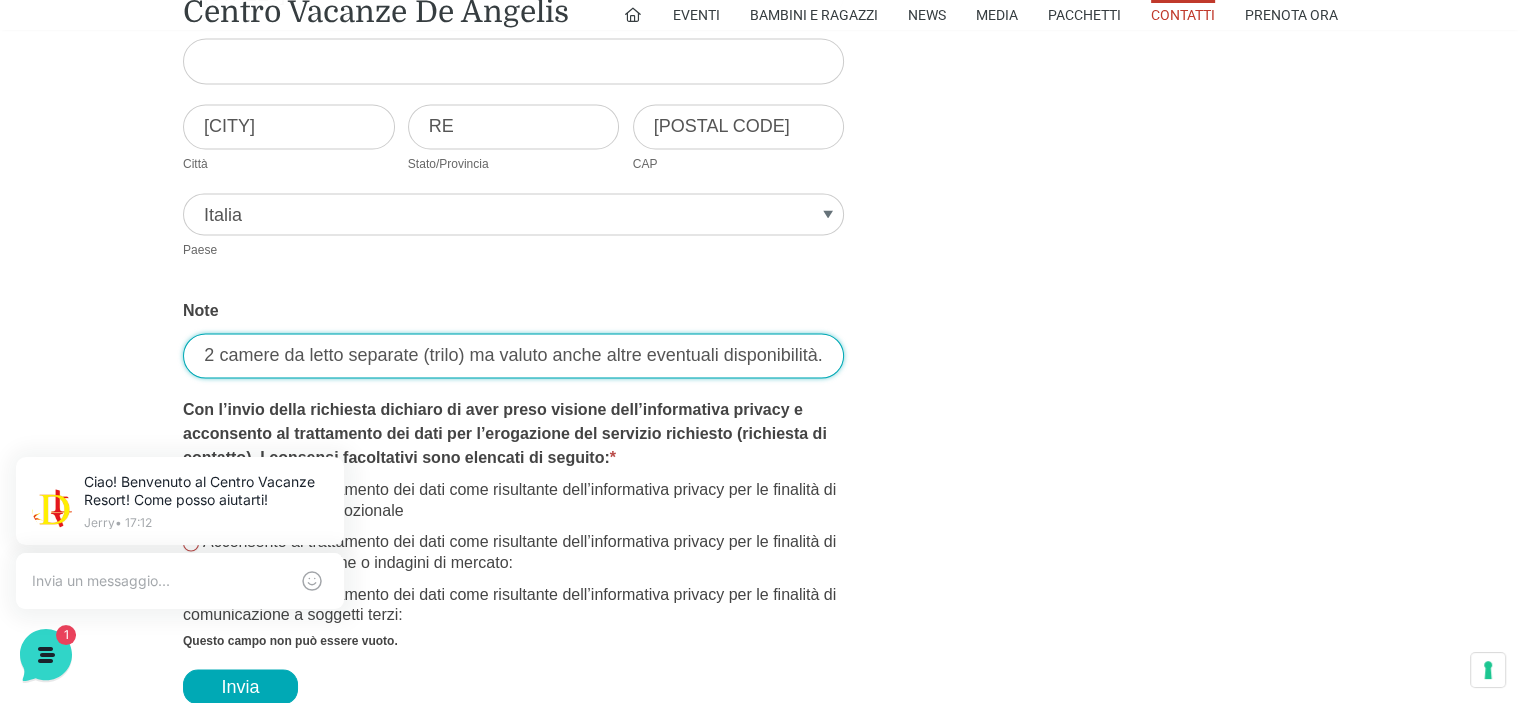 scroll, scrollTop: 0, scrollLeft: 651, axis: horizontal 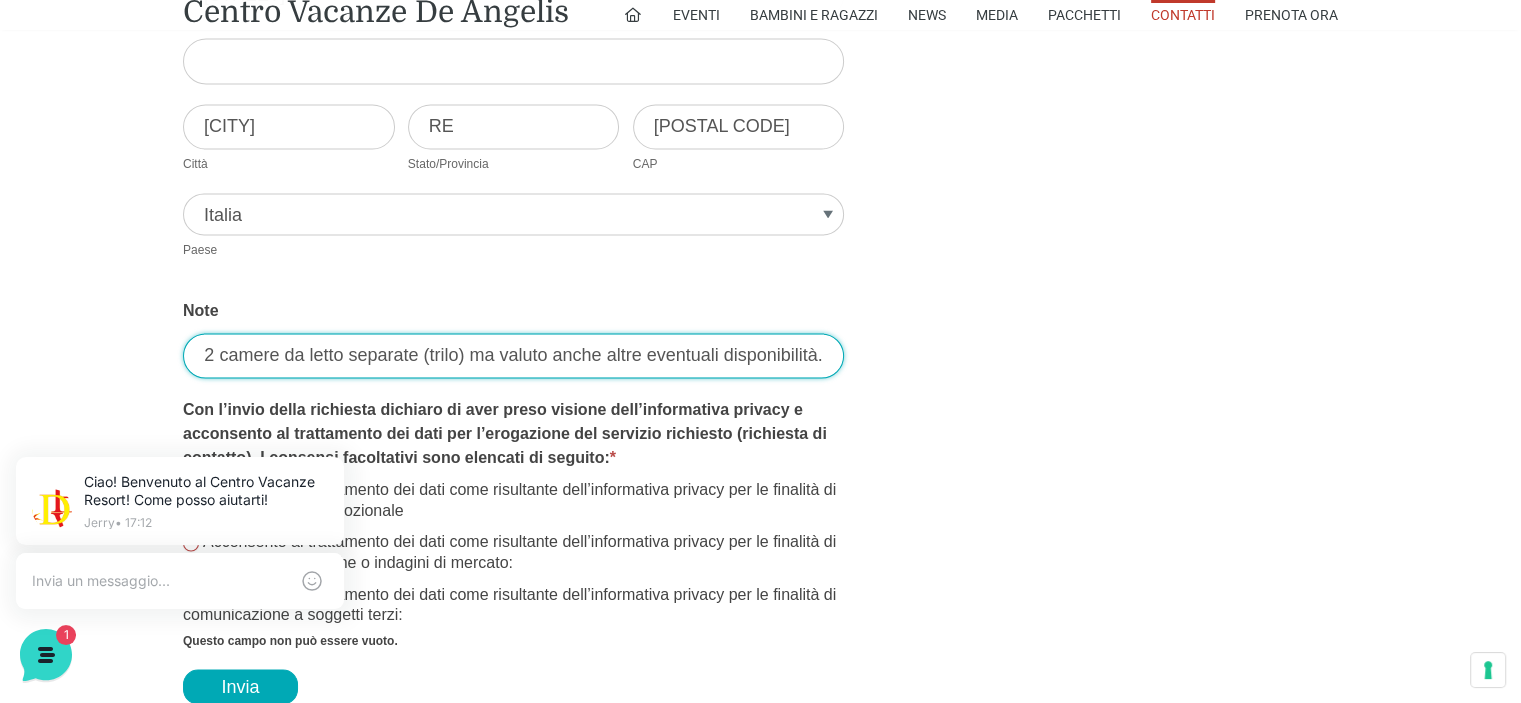 click on "Buongiorno, sto cercando preferibilmente una soluzione che abbia 2 camere da letto separate (trilo) ma valuto anche altre eventuali disponibilità." at bounding box center [513, 355] 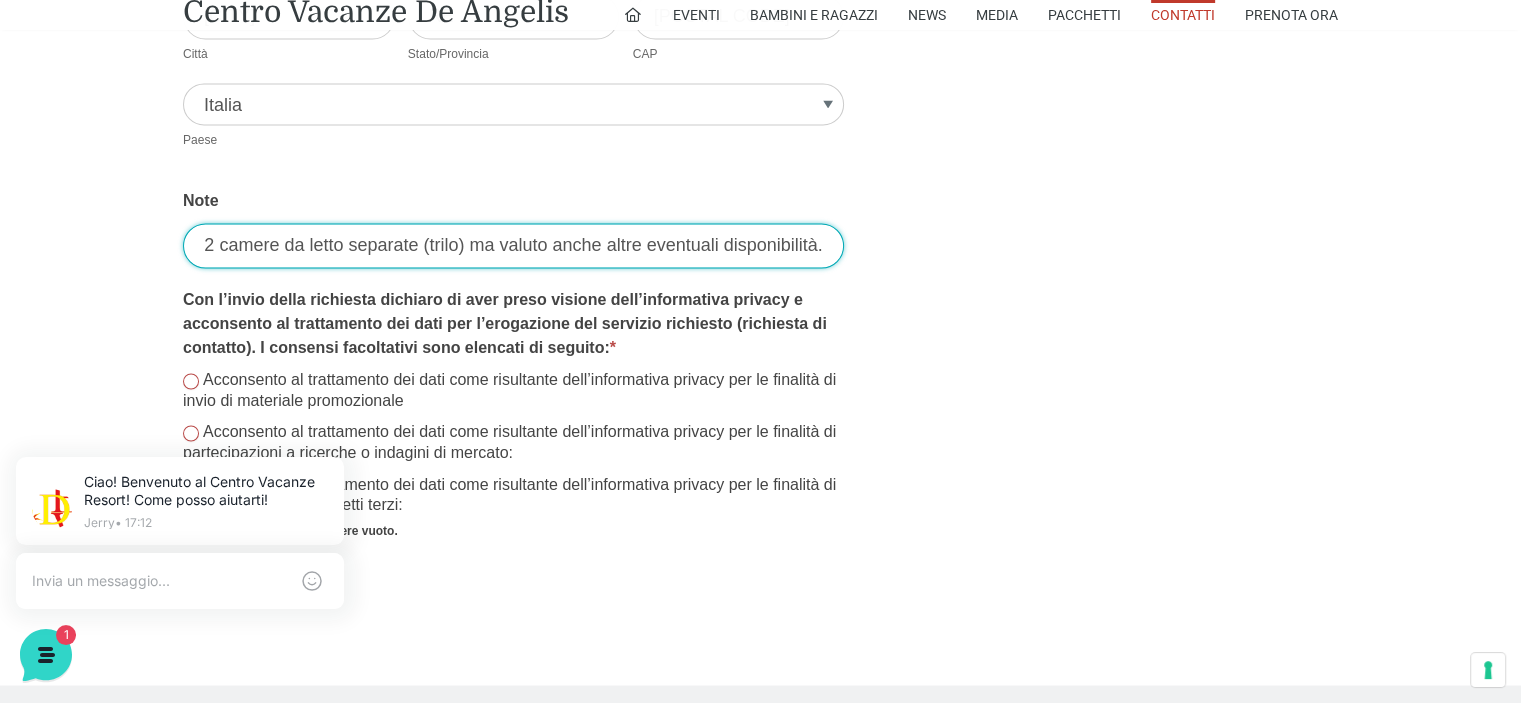 scroll, scrollTop: 3205, scrollLeft: 0, axis: vertical 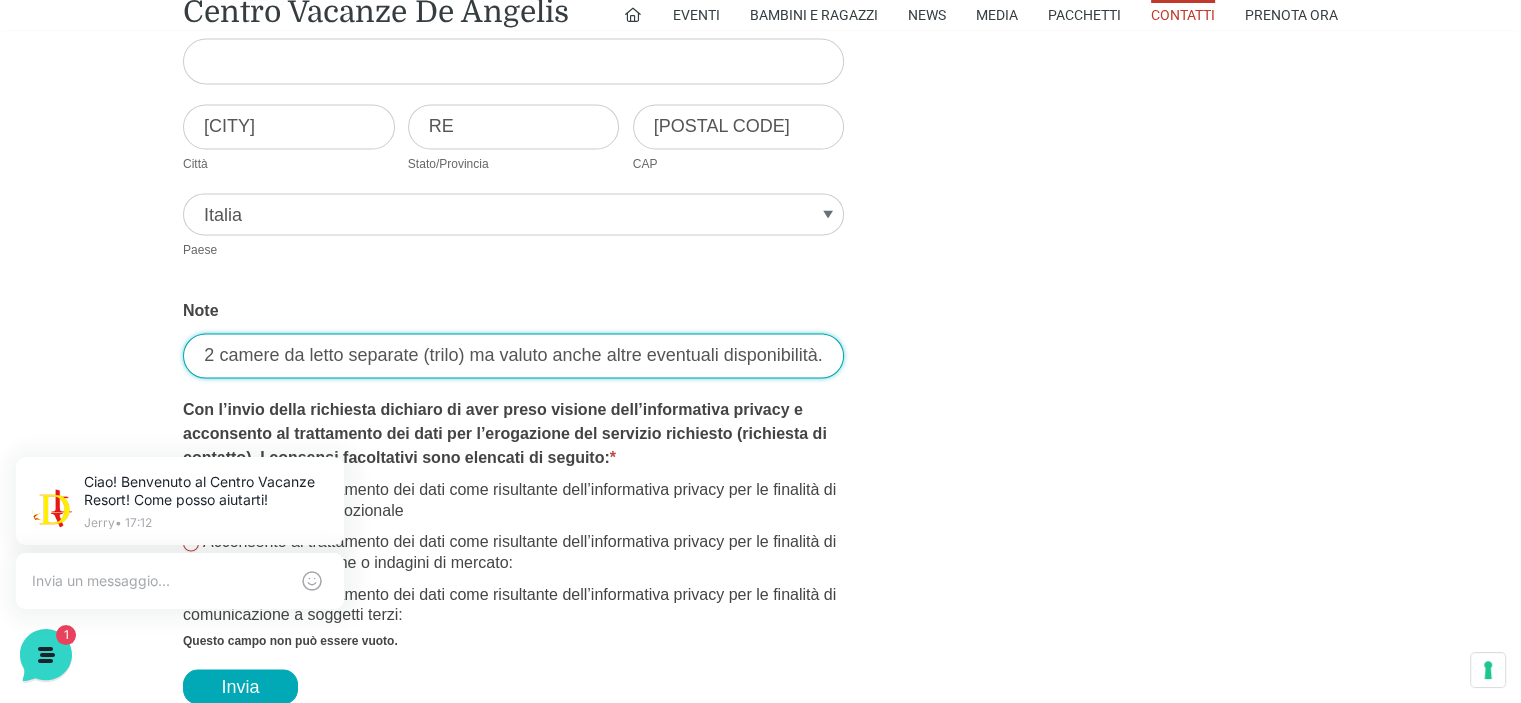 click on "Buongiorno, sto cercando preferibilmente una soluzione che abbia 2 camere da letto separate (trilo) ma valuto anche altre eventuali disponibilità." at bounding box center (513, 355) 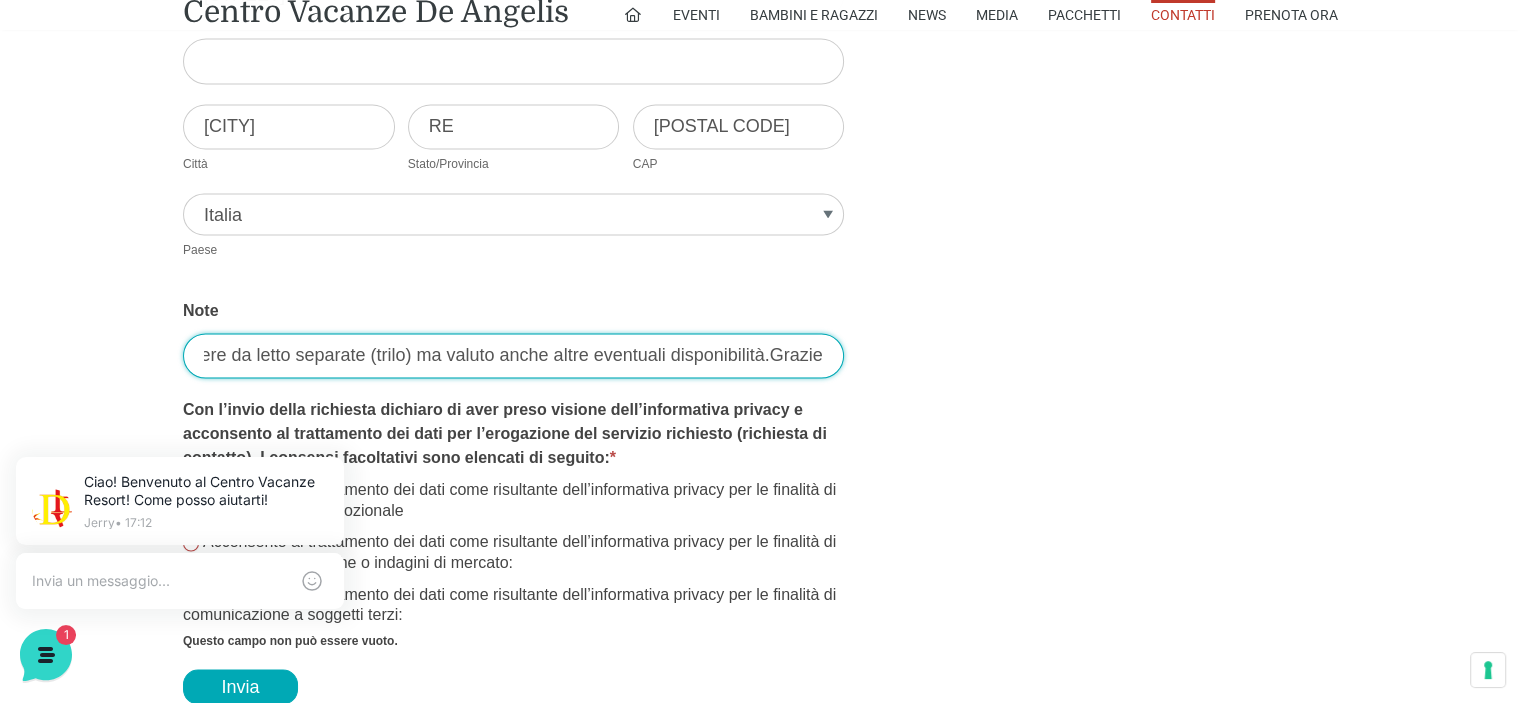 scroll, scrollTop: 0, scrollLeft: 707, axis: horizontal 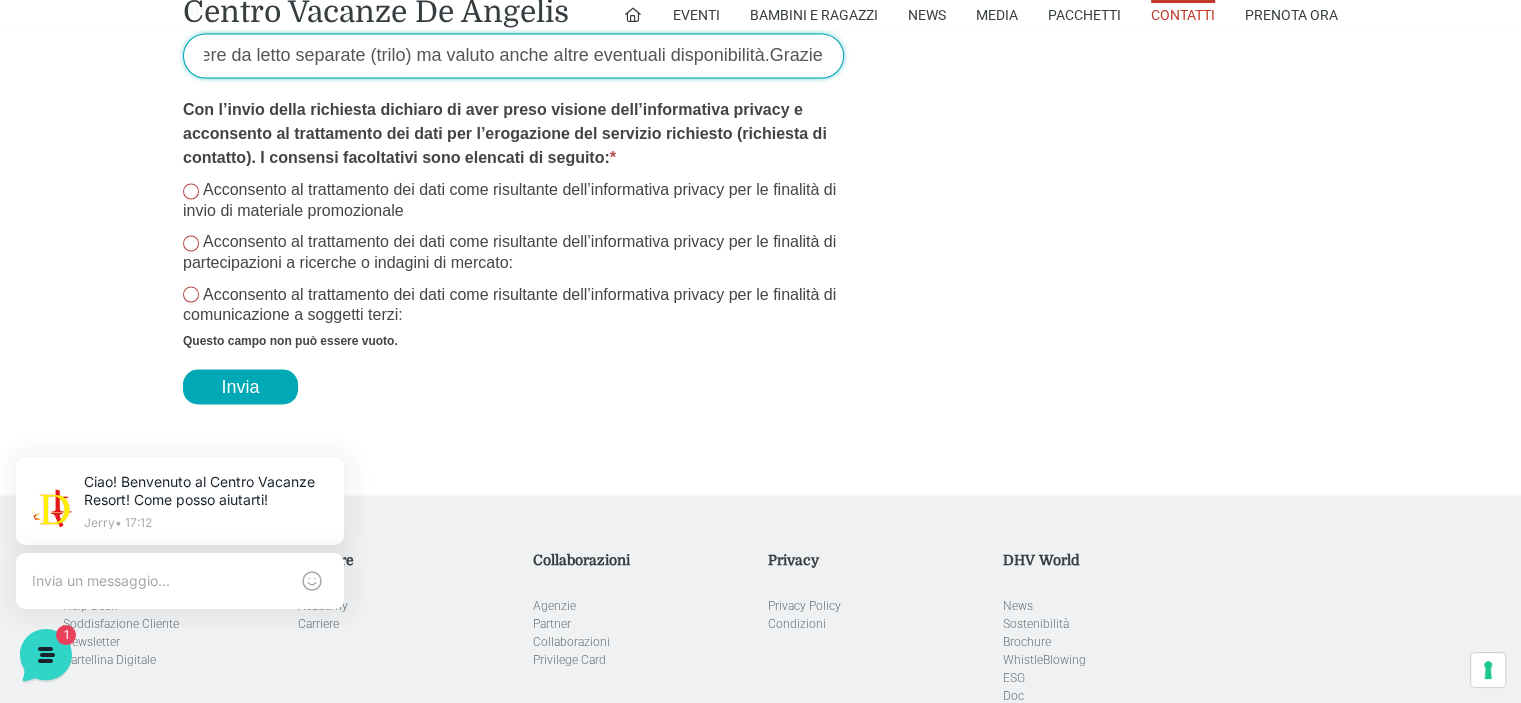 type on "Buongiorno, sto cercando preferibilmente una soluzione che abbia 2 camere da letto separate (trilo) ma valuto anche altre eventuali disponibilità.Grazie" 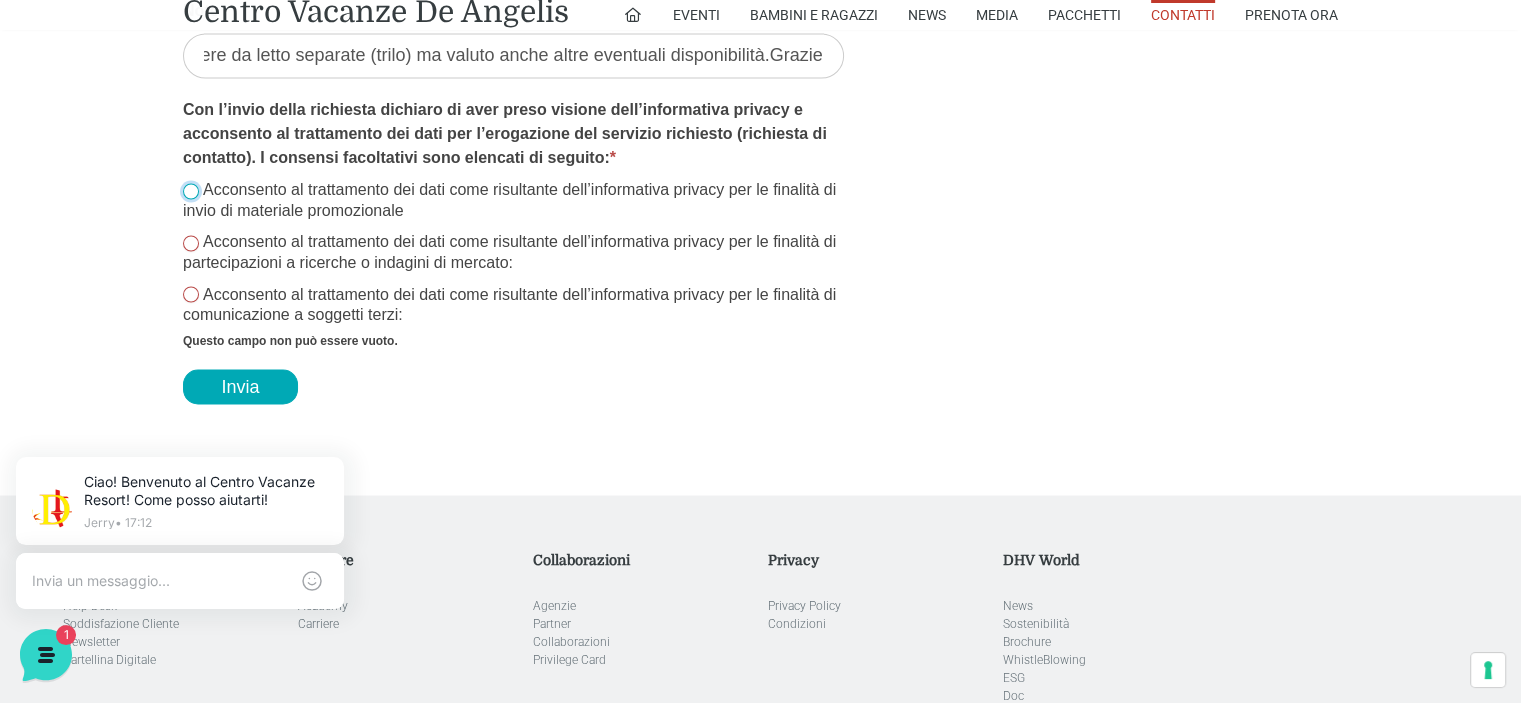 click on "Acconsento al trattamento dei dati come risultante dell’informativa privacy per le finalità di invio di materiale promozionale" at bounding box center (191, 191) 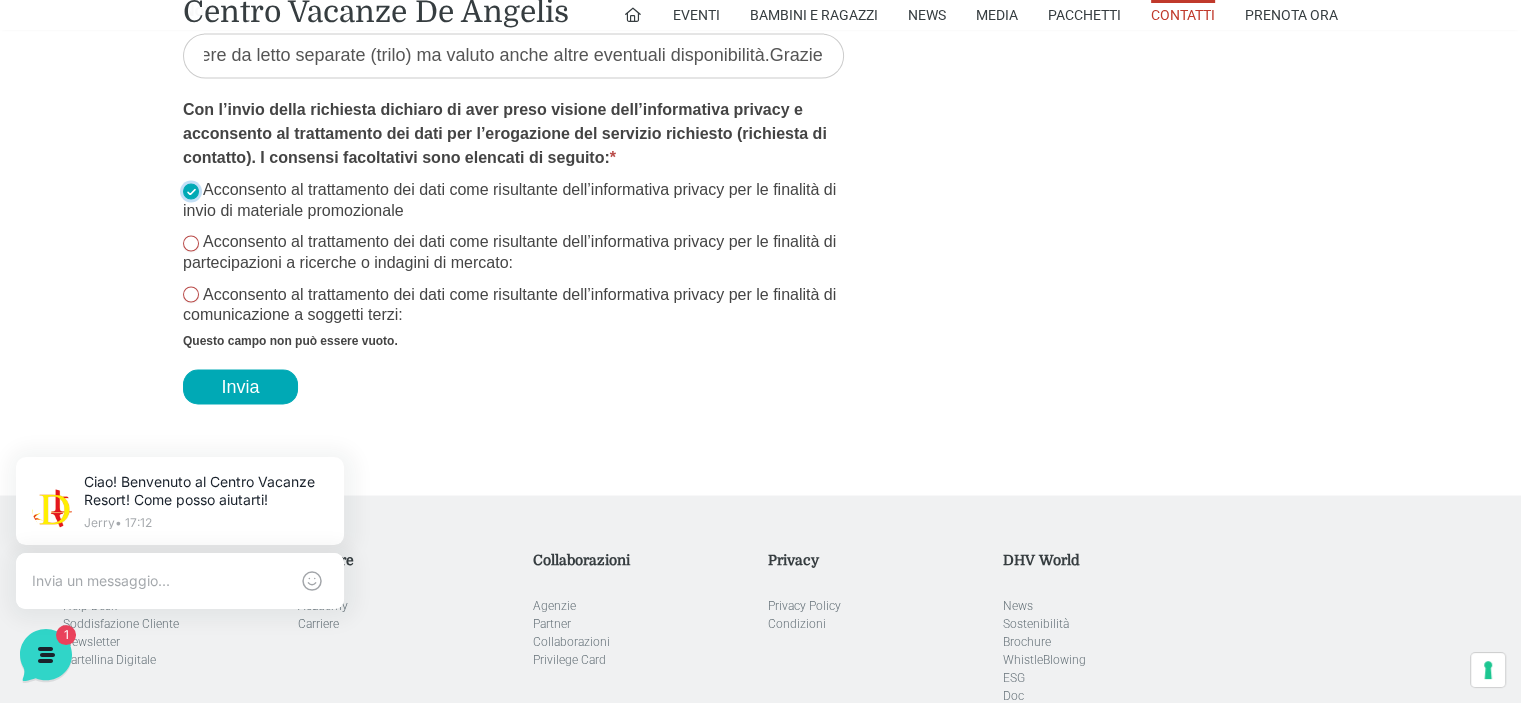 scroll, scrollTop: 0, scrollLeft: 0, axis: both 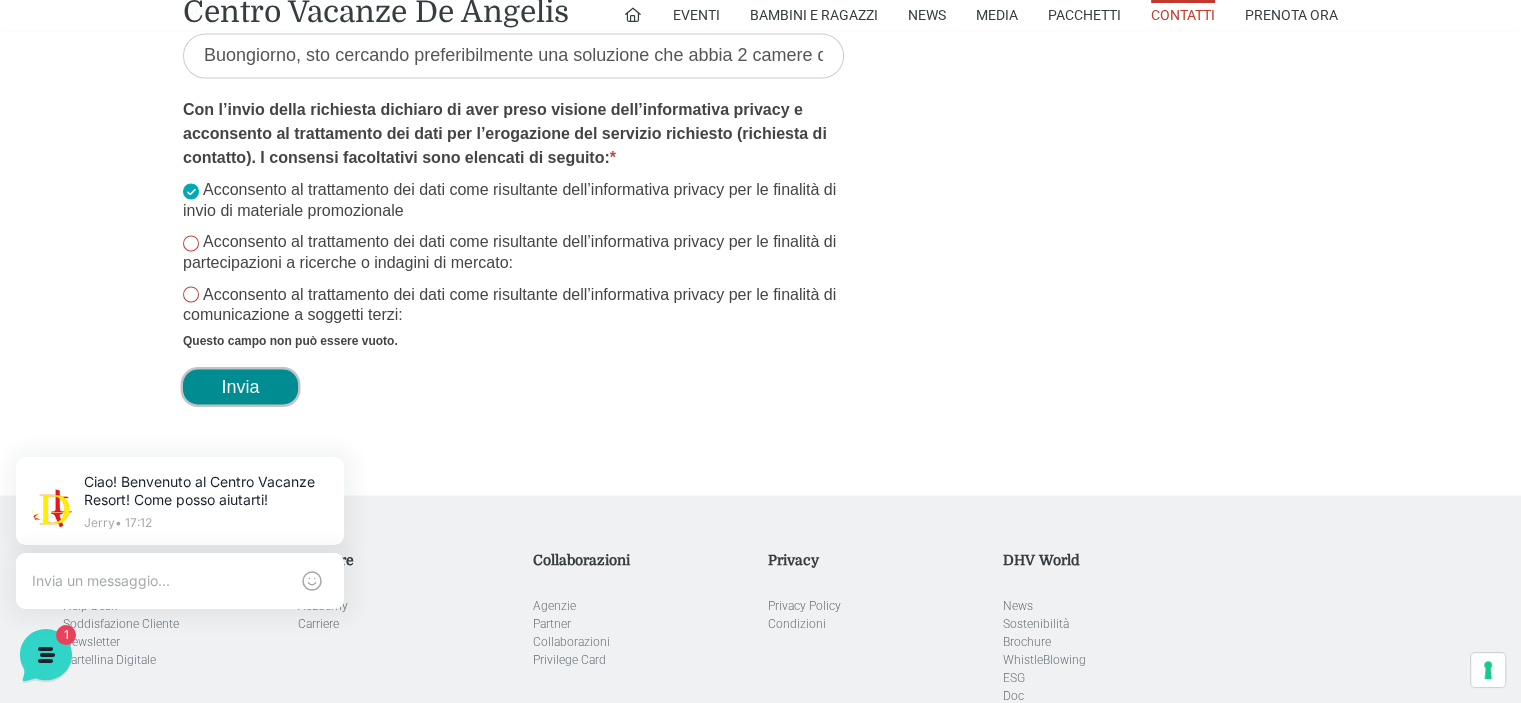 click on "Invia" at bounding box center [240, 386] 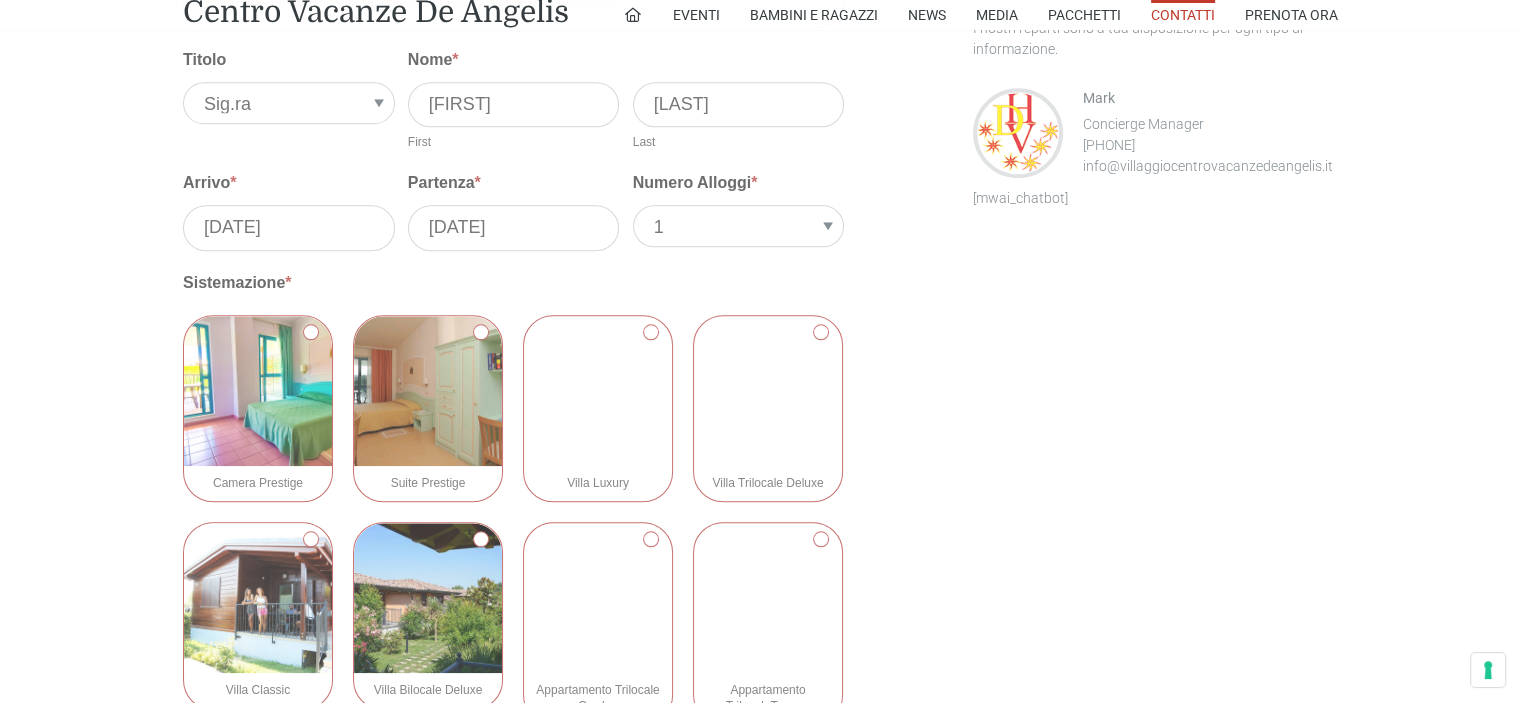 scroll, scrollTop: 0, scrollLeft: 0, axis: both 